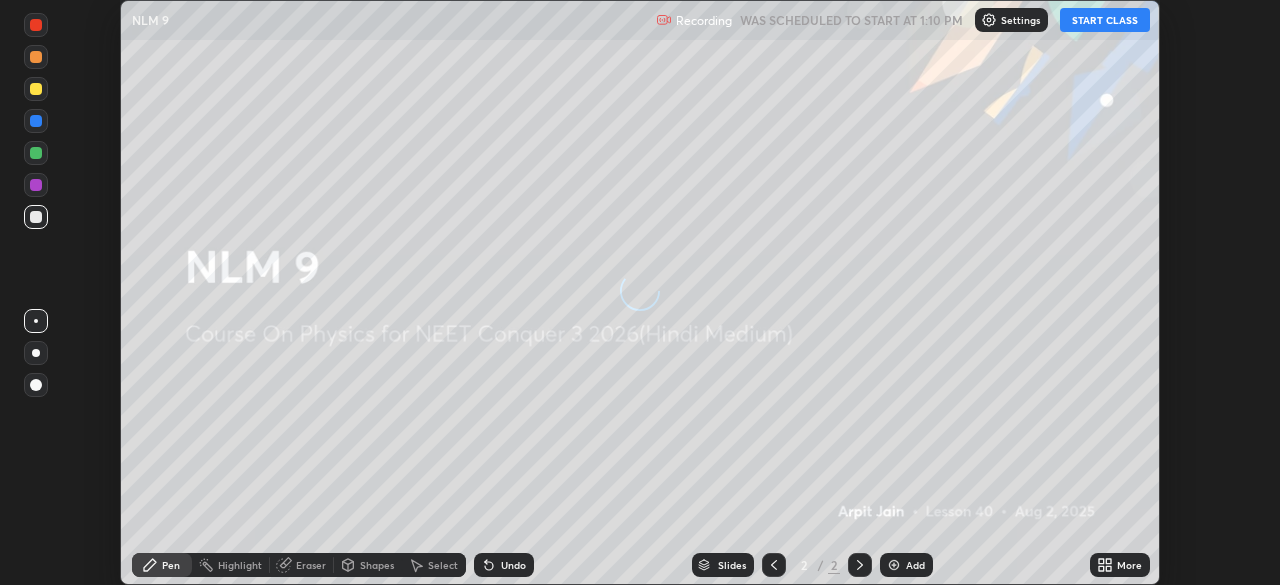 scroll, scrollTop: 0, scrollLeft: 0, axis: both 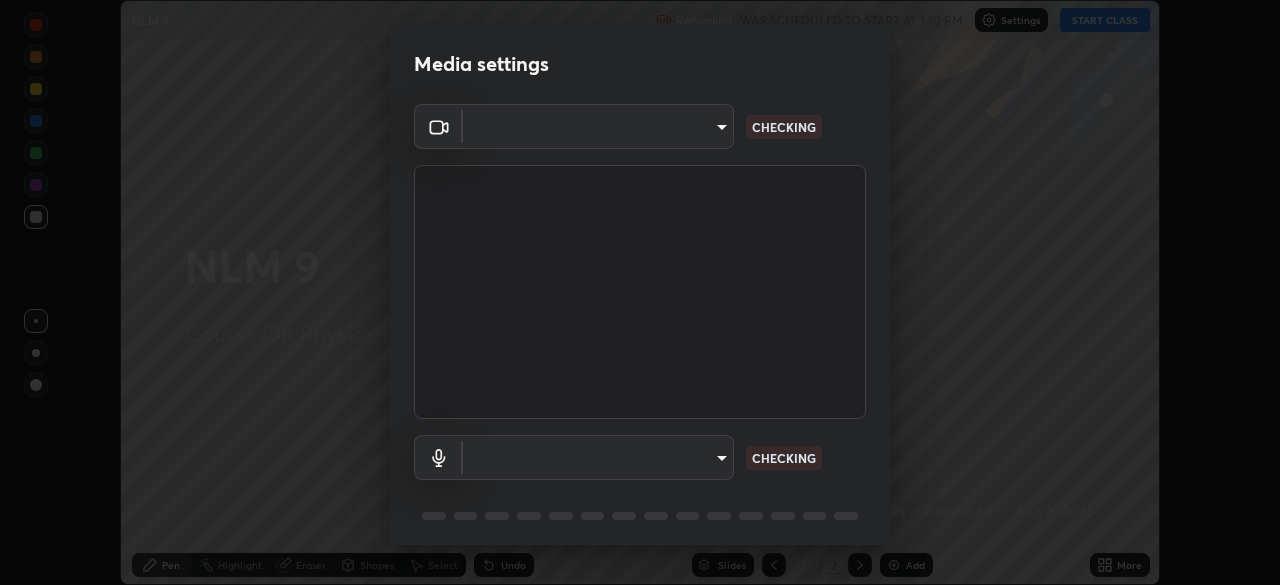 type on "434497d134e022bfe69f56caa8aa94ca7390994208081c595a03479da225093f" 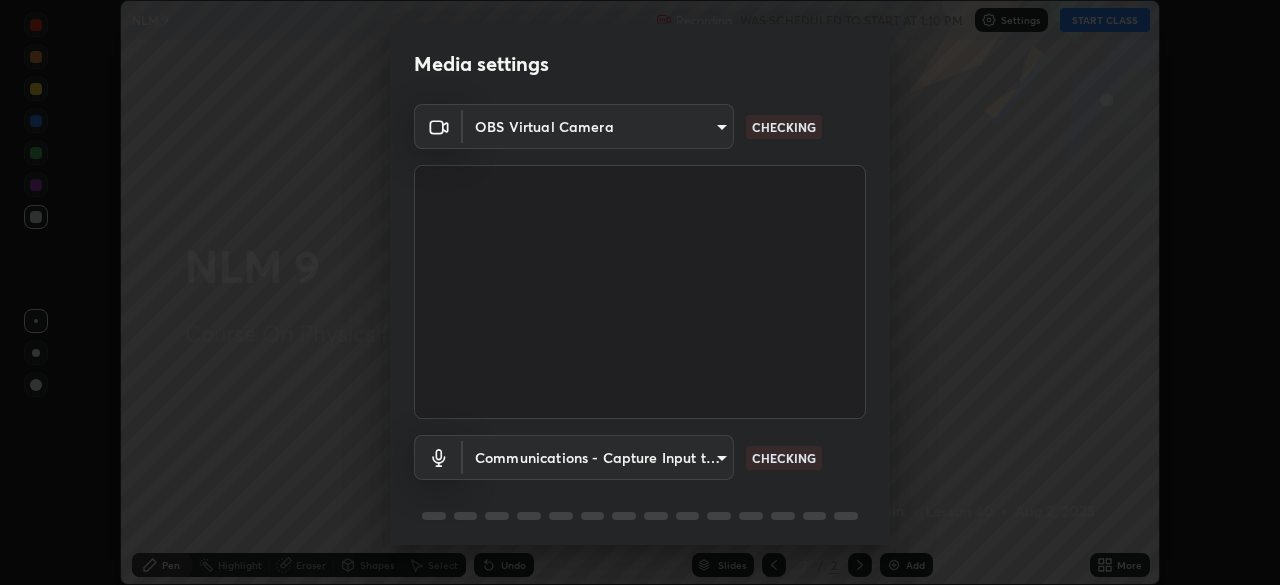 click on "Erase all NLM 9 Recording WAS SCHEDULED TO START AT 1:10 PM Settings START CLASS Setting up your live class NLM 9 • L40 of Course On Physics for NEET Conquer 3 2026(Hindi Medium) [FIRST] [LAST] Pen Highlight Eraser Shapes Select Undo Slides 2 / 2 Add More No doubts shared Encourage your learners to ask a doubt for better clarity Report an issue Reason for reporting Buffering Chat not working Audio - Video sync issue Educator video quality low ​ Attach an image Report Media settings OBS Virtual Camera [HASH] CHECKING Communications - Capture Input terminal (Digital Array MIC) communications CHECKING 1 / 5 Next" at bounding box center [640, 292] 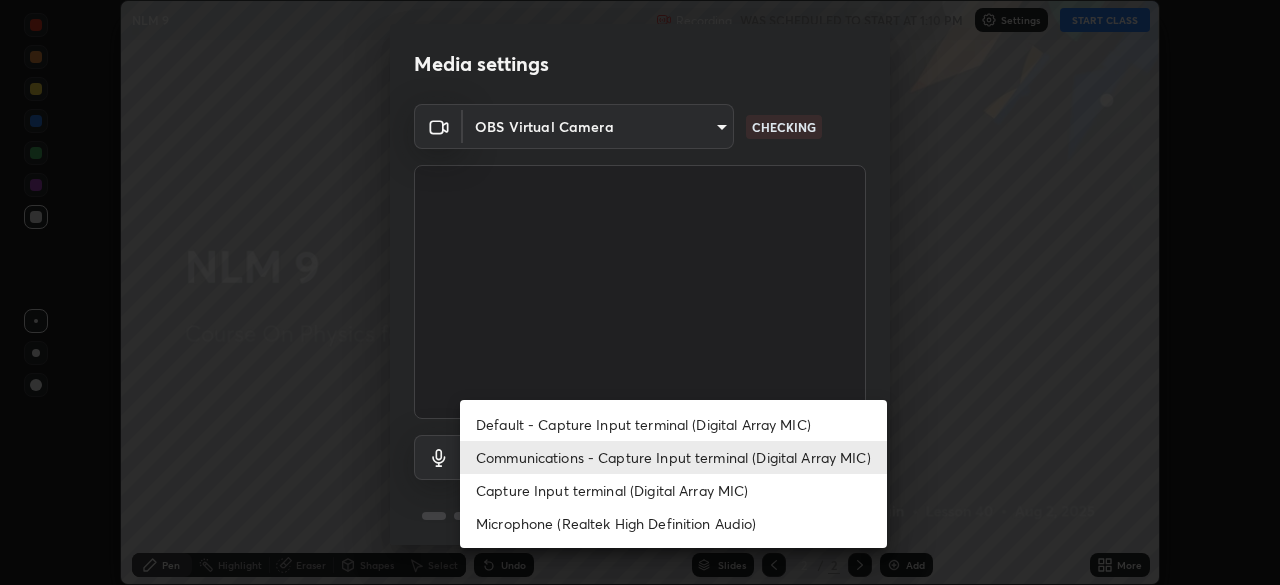 click on "Default - Capture Input terminal (Digital Array MIC)" at bounding box center (673, 424) 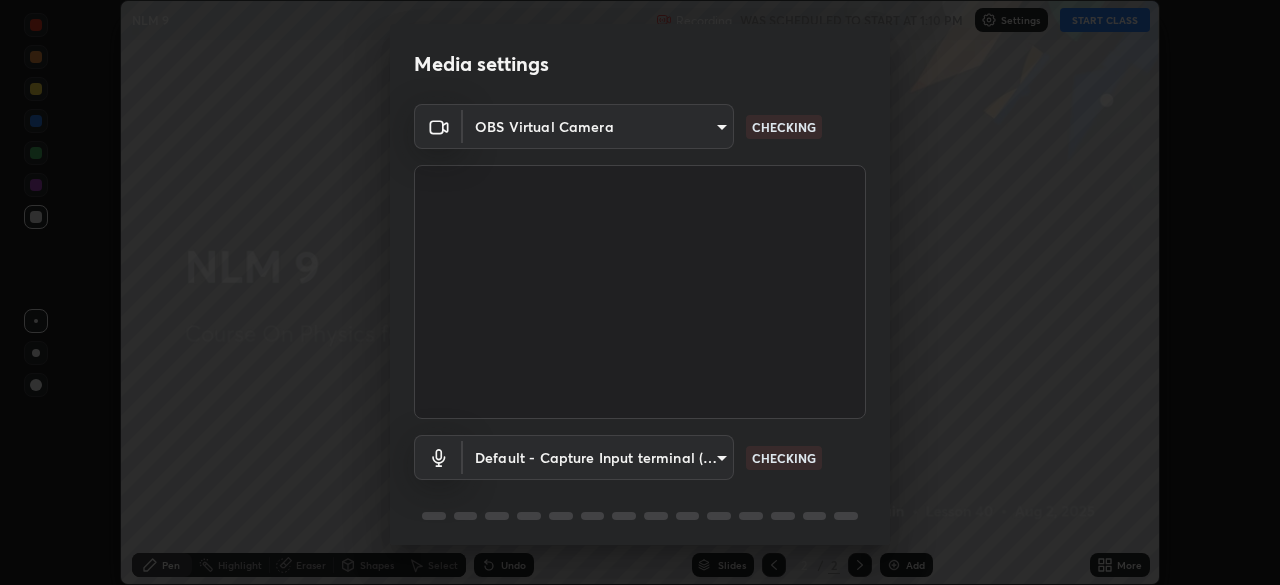type on "default" 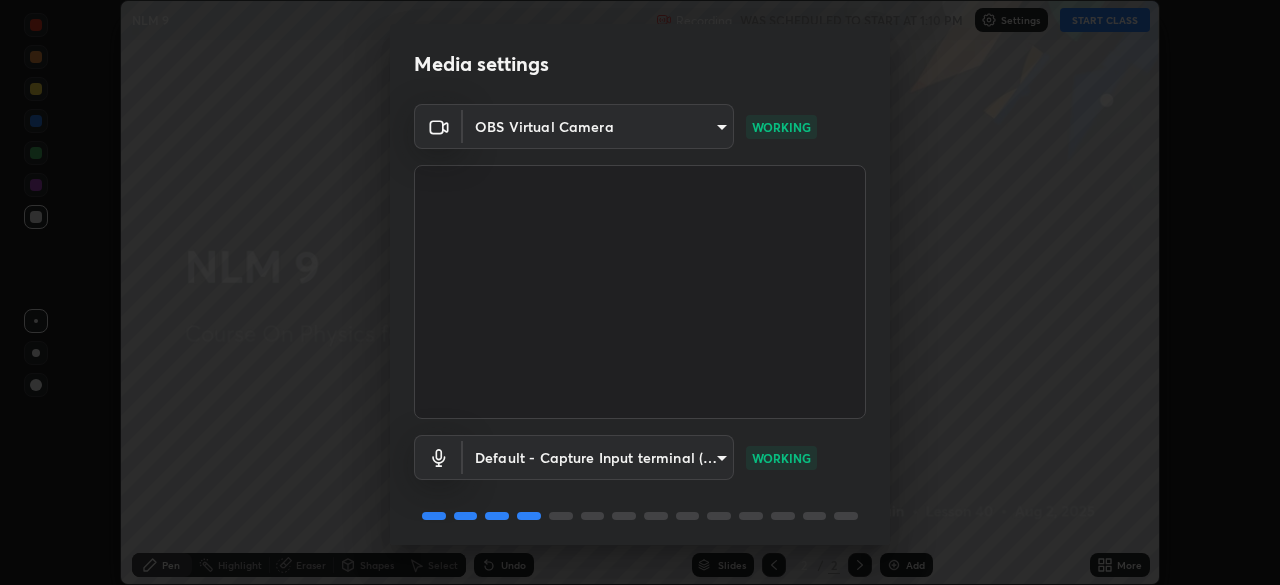 scroll, scrollTop: 71, scrollLeft: 0, axis: vertical 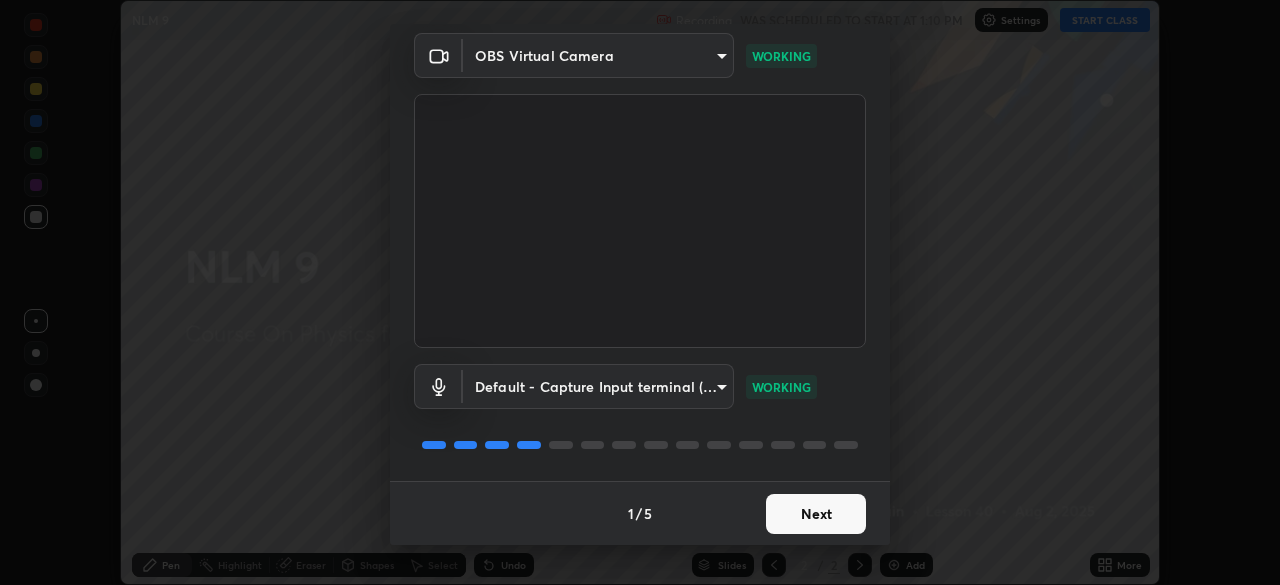 click on "Next" at bounding box center (816, 514) 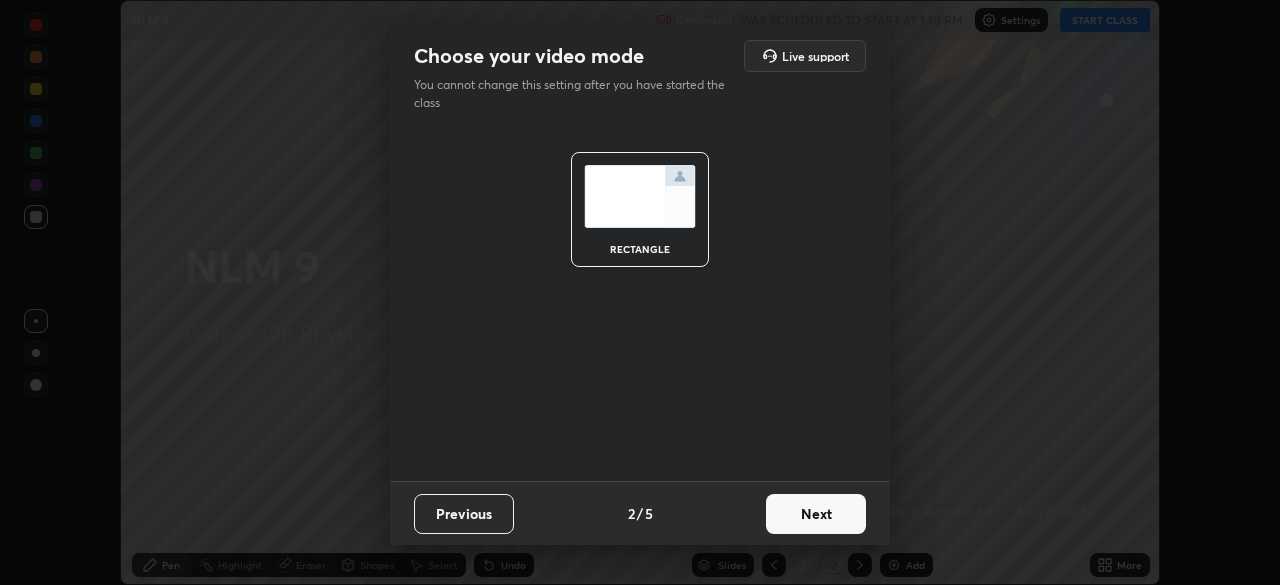scroll, scrollTop: 0, scrollLeft: 0, axis: both 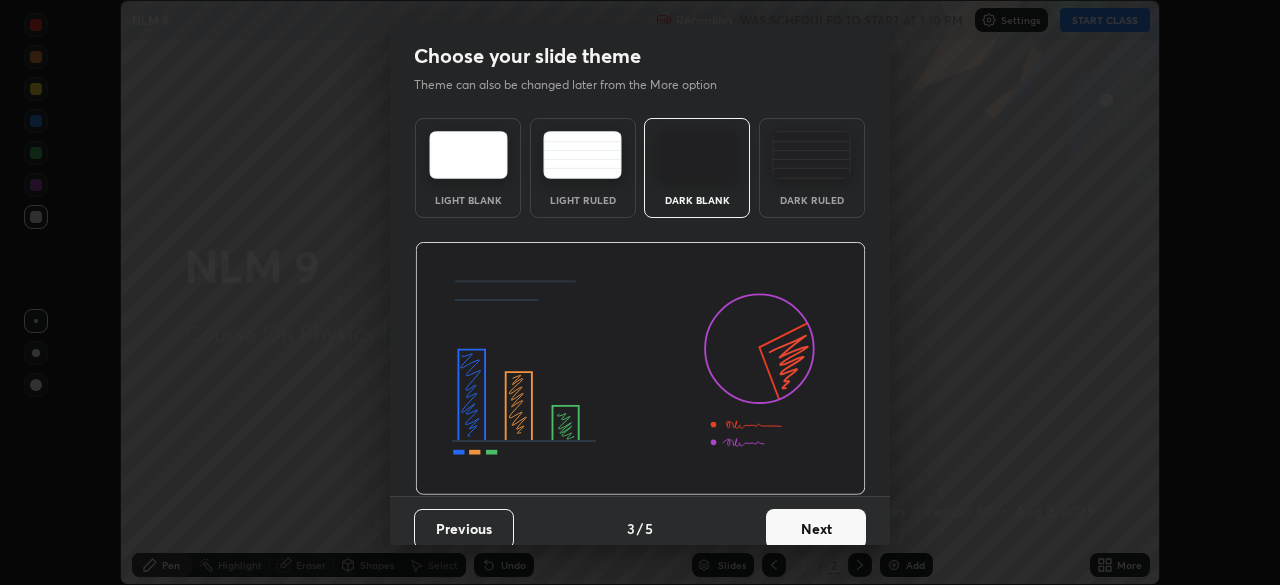 click at bounding box center (811, 155) 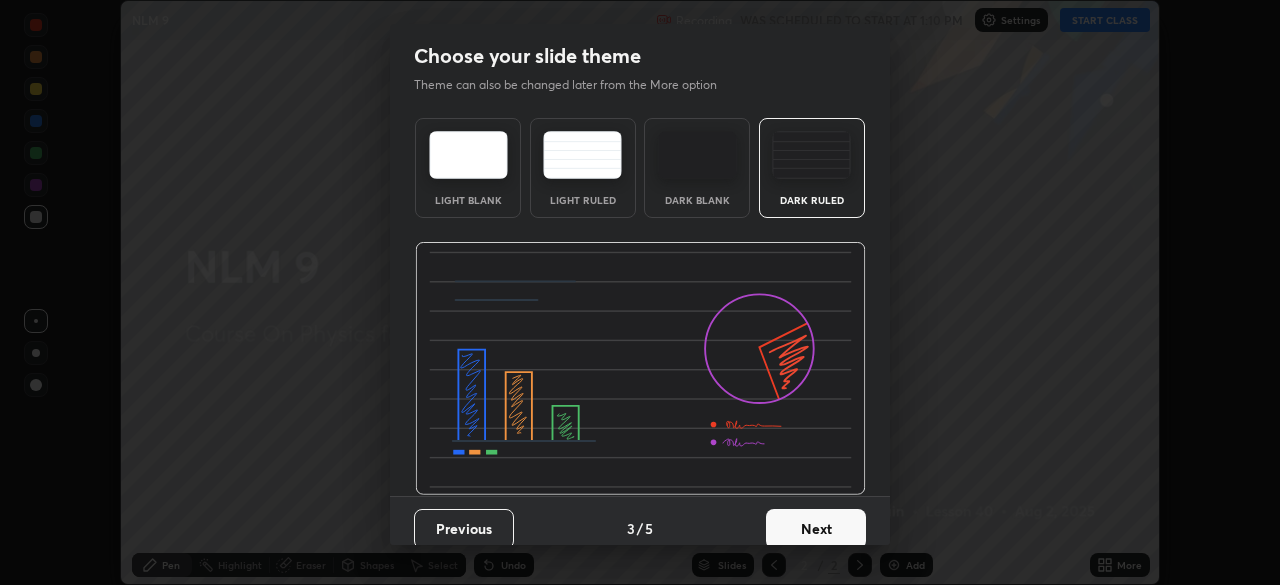 click on "Next" at bounding box center (816, 529) 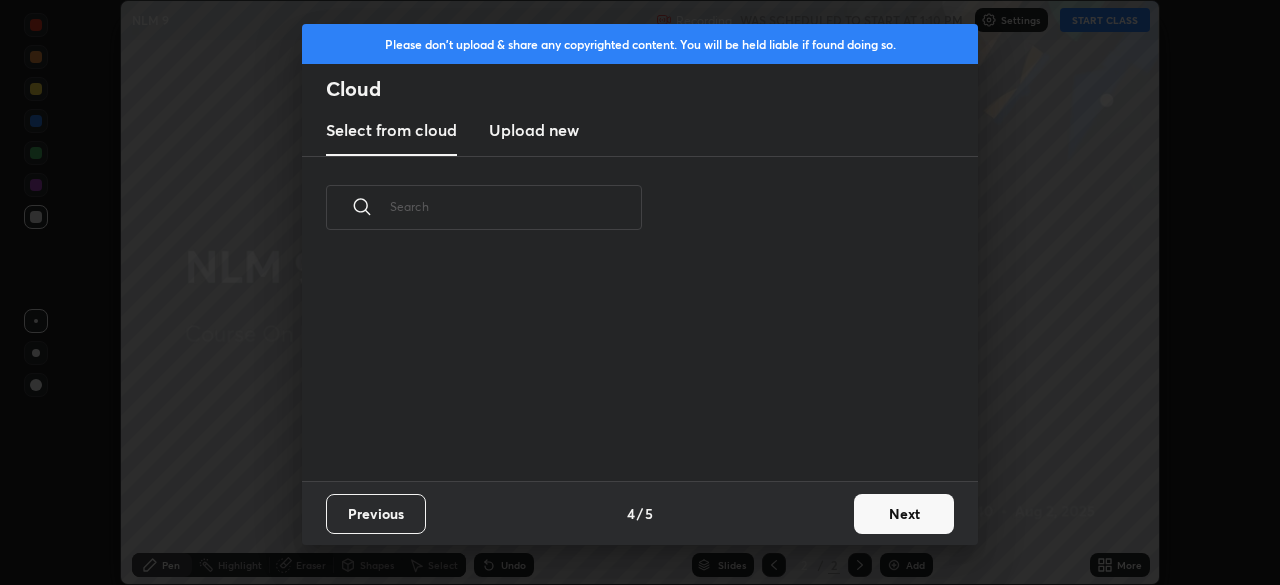 click on "Next" at bounding box center (904, 514) 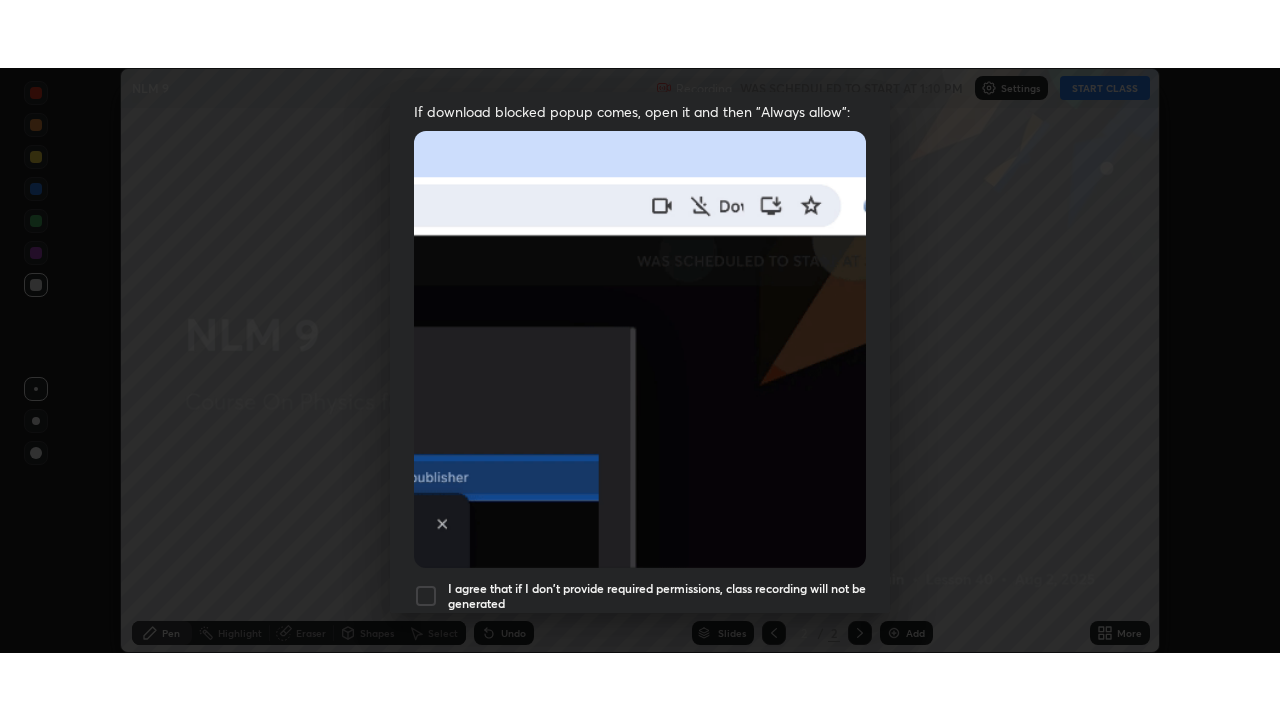 scroll, scrollTop: 479, scrollLeft: 0, axis: vertical 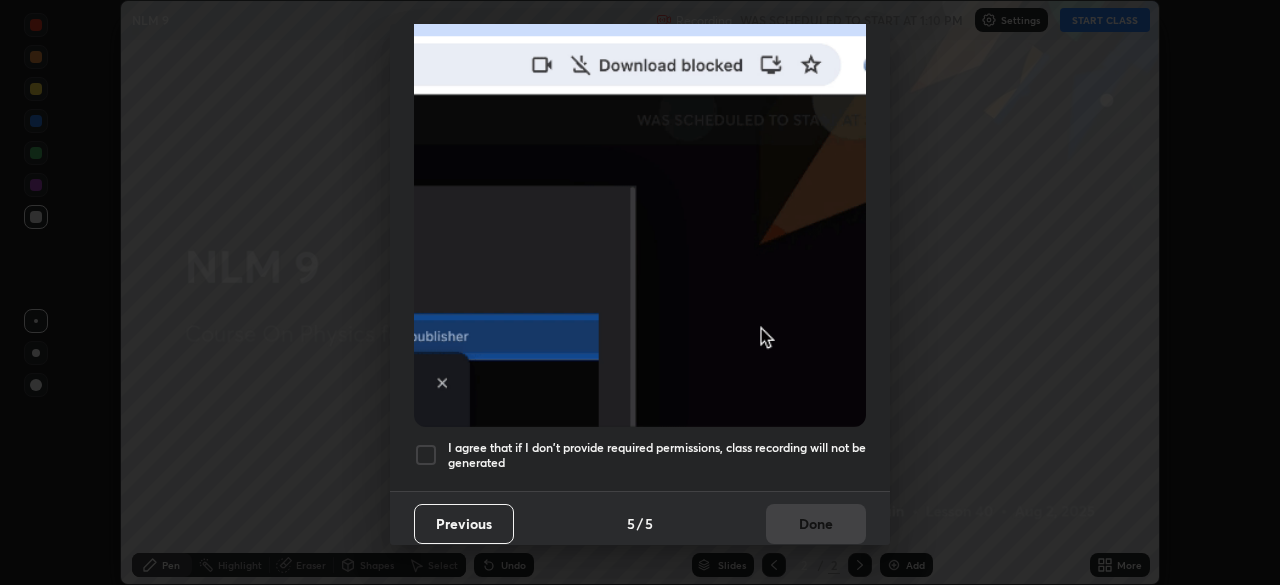 click on "I agree that if I don't provide required permissions, class recording will not be generated" at bounding box center (657, 455) 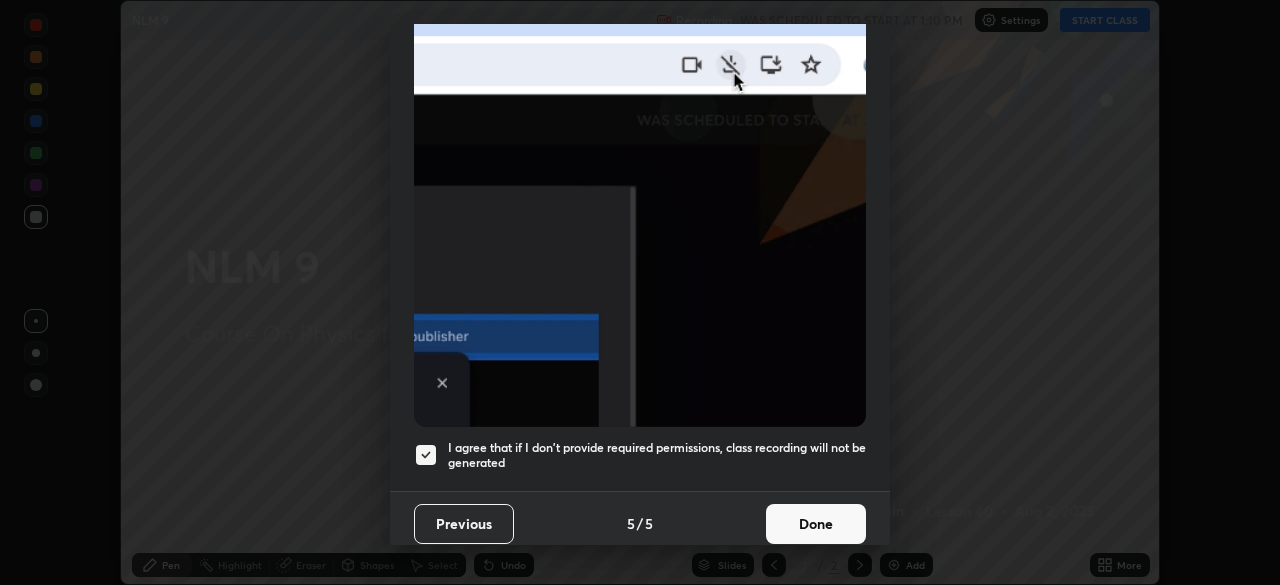 click on "Done" at bounding box center [816, 524] 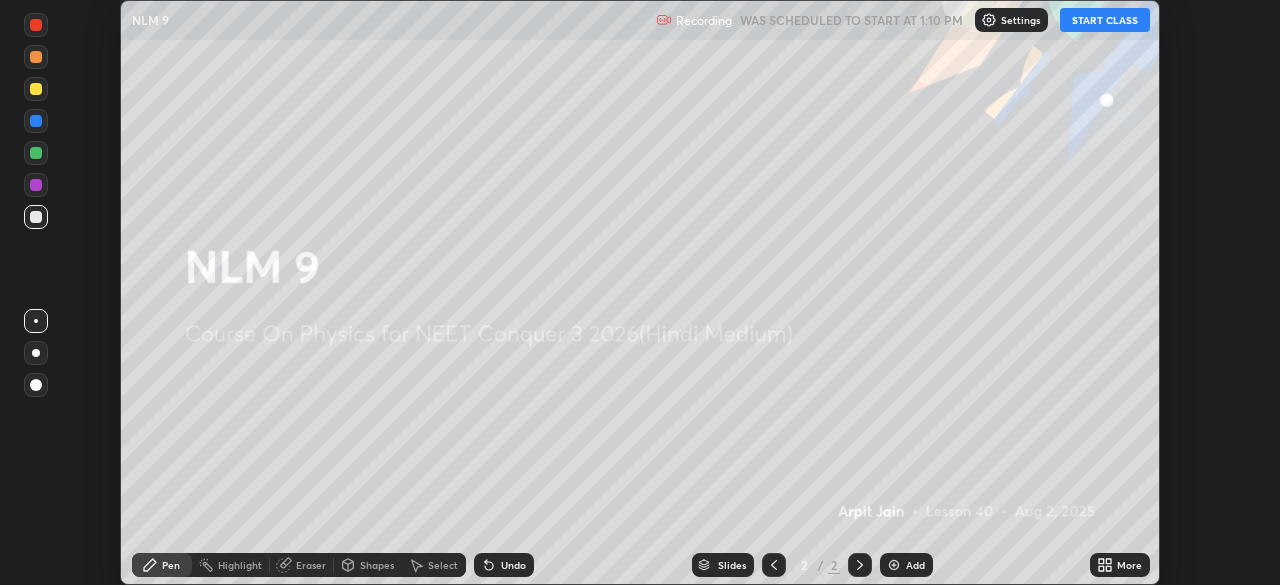 click on "START CLASS" at bounding box center [1105, 20] 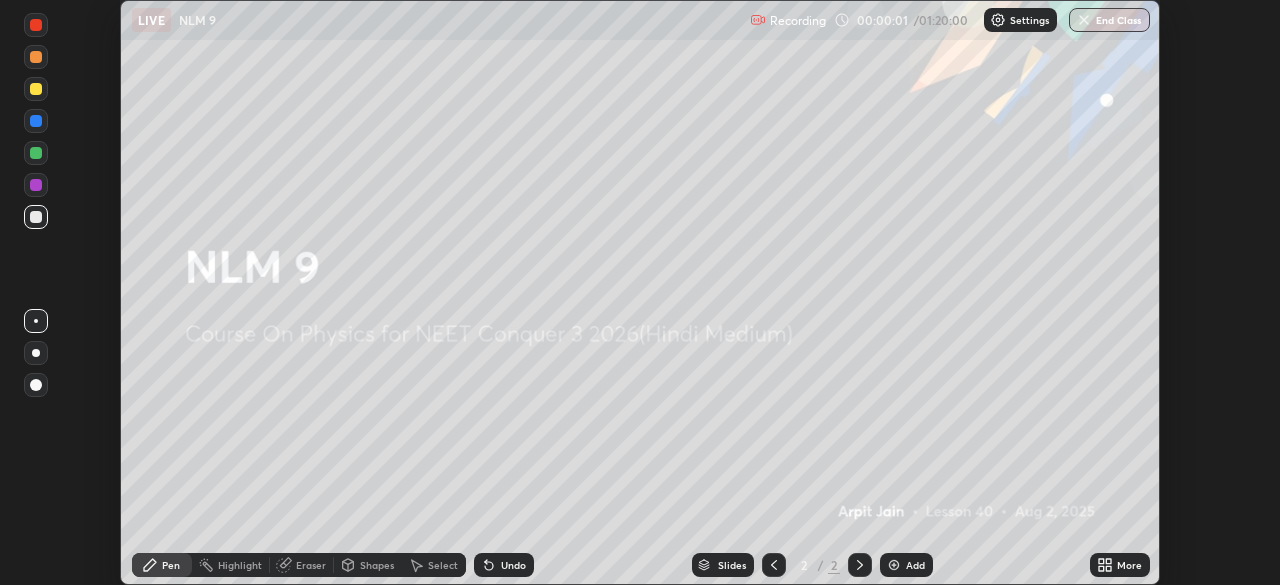 click 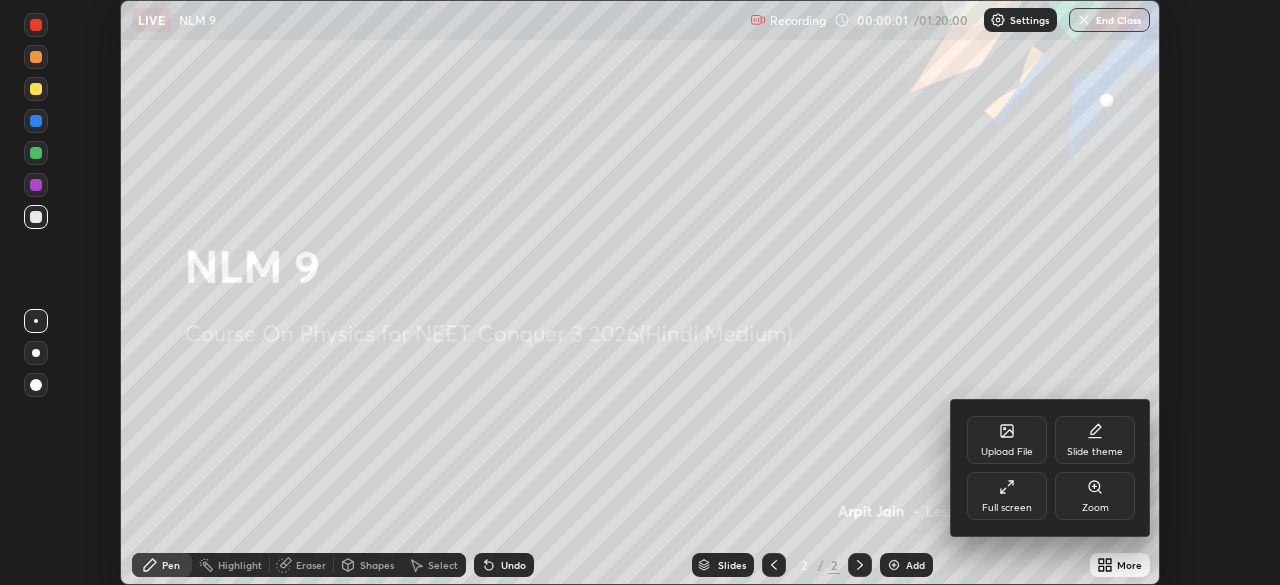 click 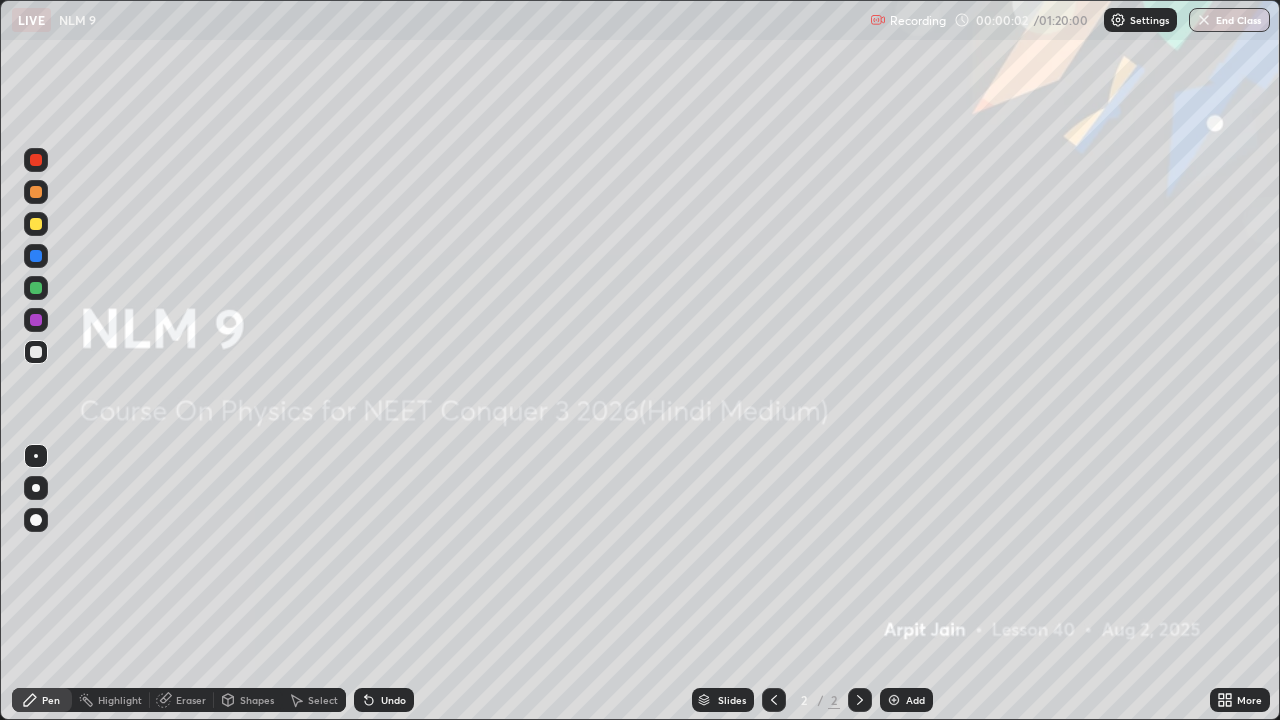 scroll, scrollTop: 99280, scrollLeft: 98720, axis: both 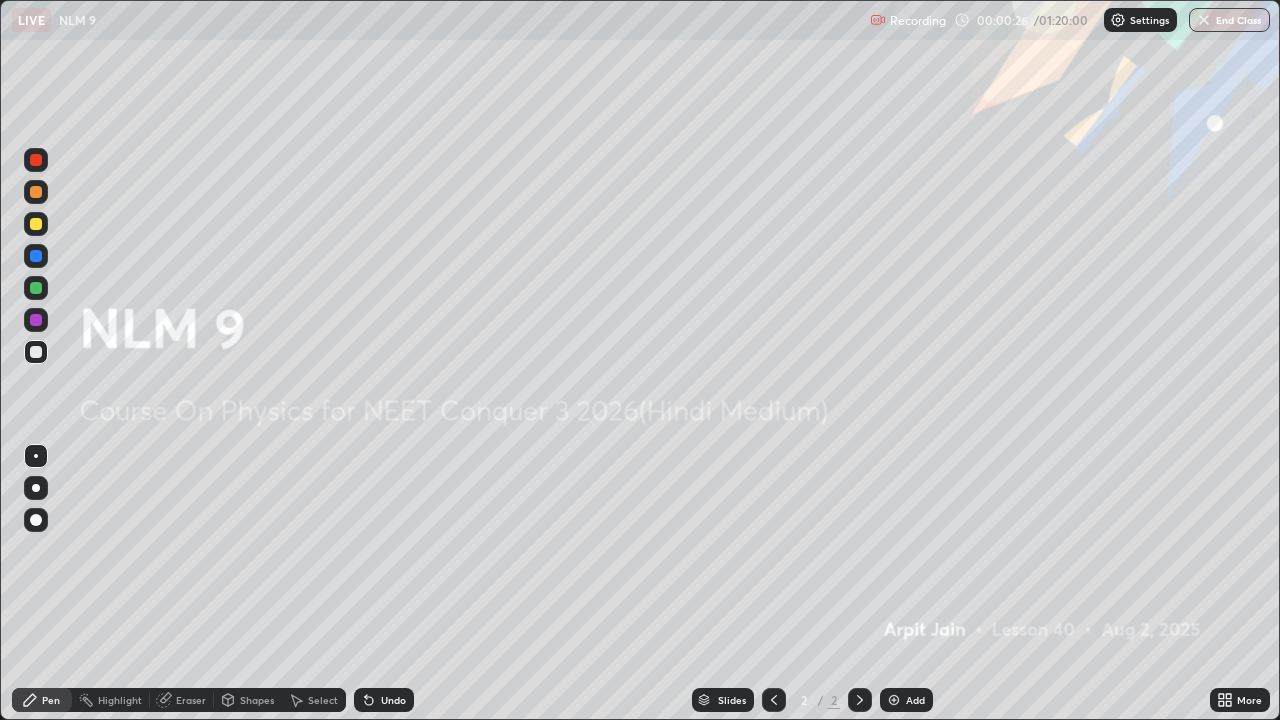 click on "Add" at bounding box center [915, 700] 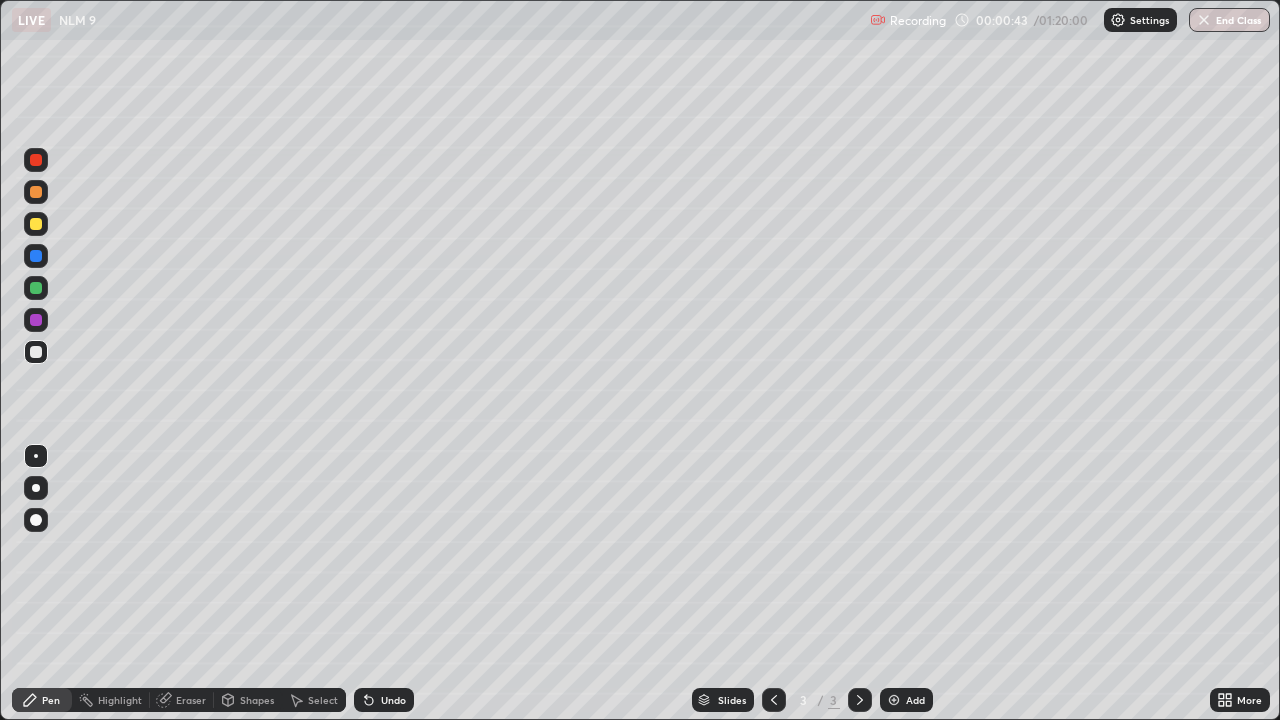 click at bounding box center [36, 488] 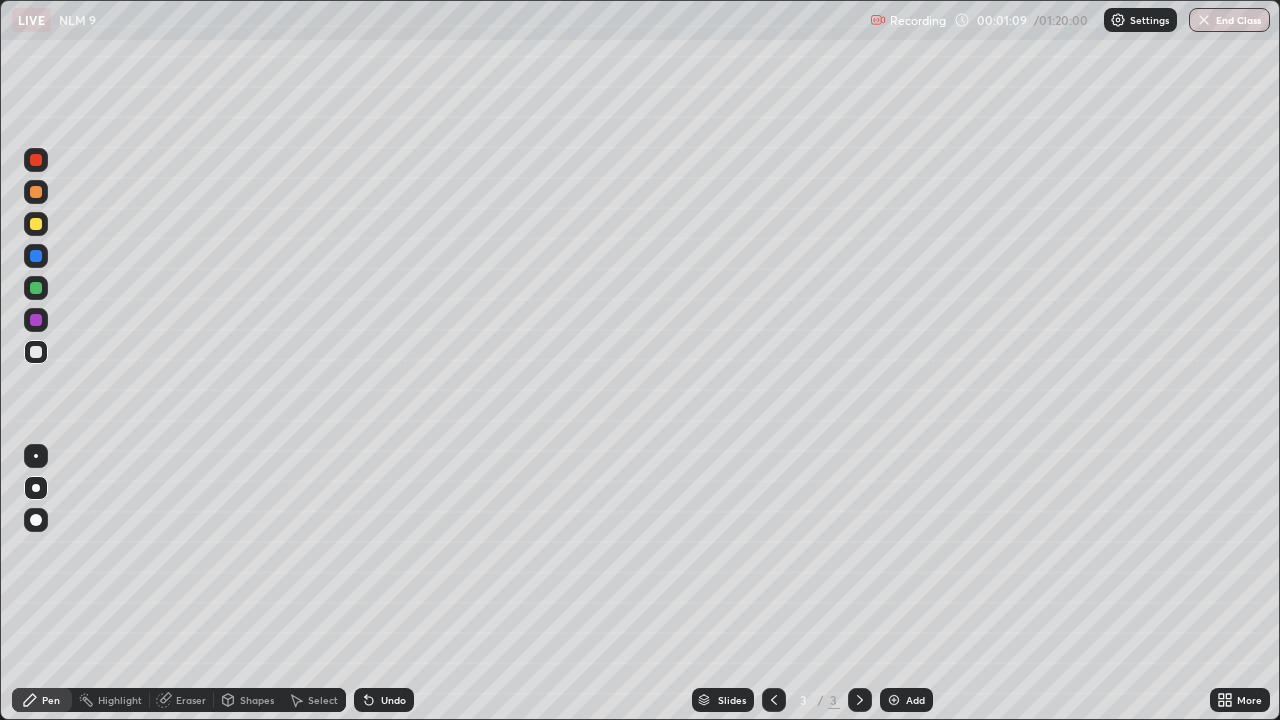 click at bounding box center (36, 256) 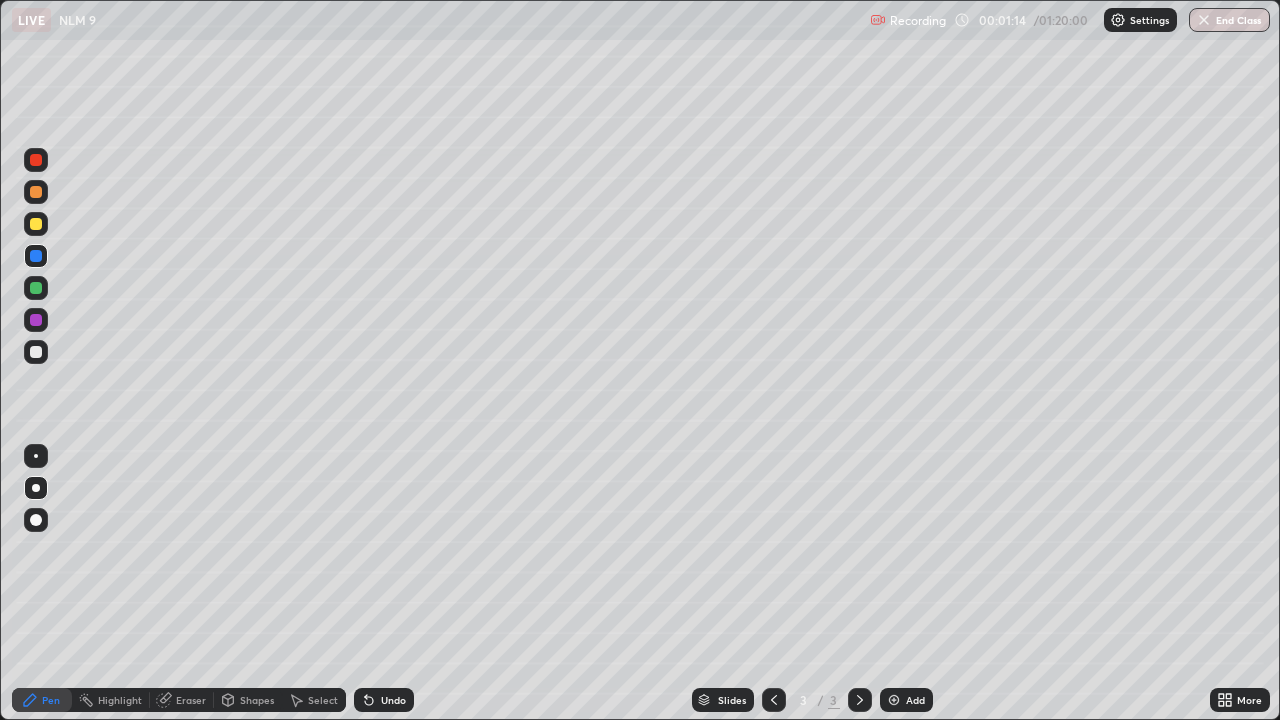 click at bounding box center (36, 224) 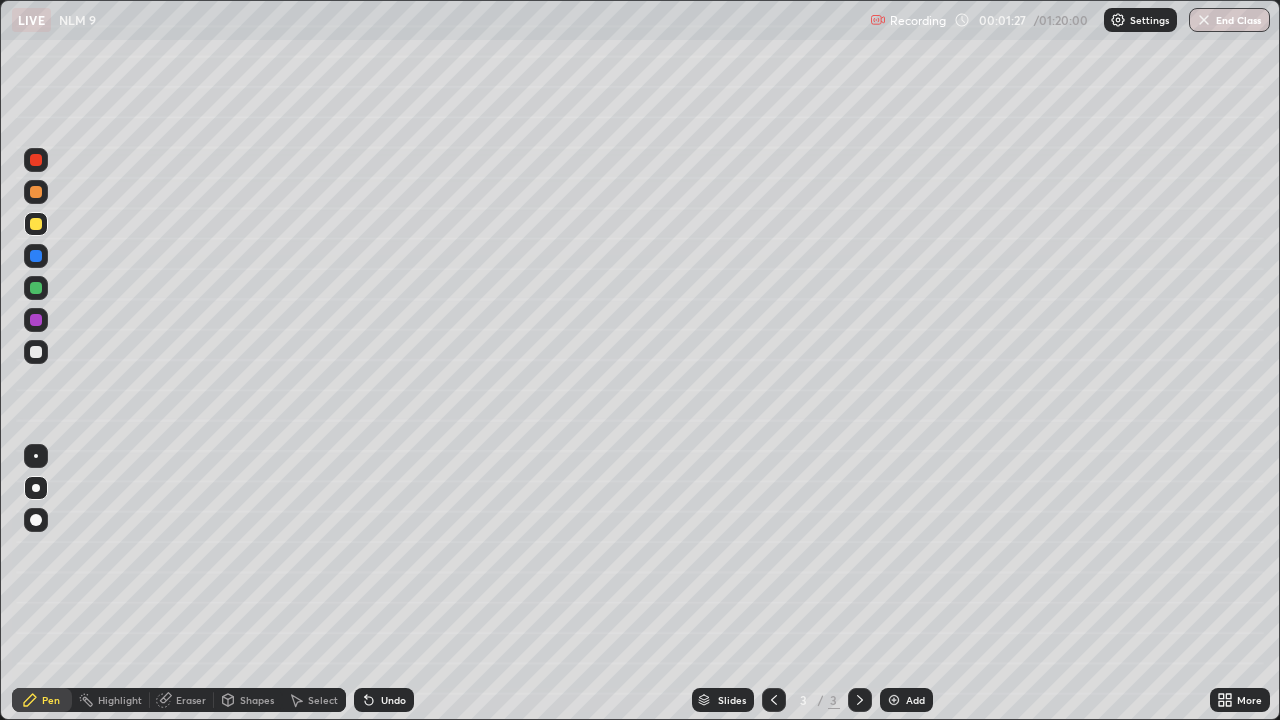 click at bounding box center [36, 160] 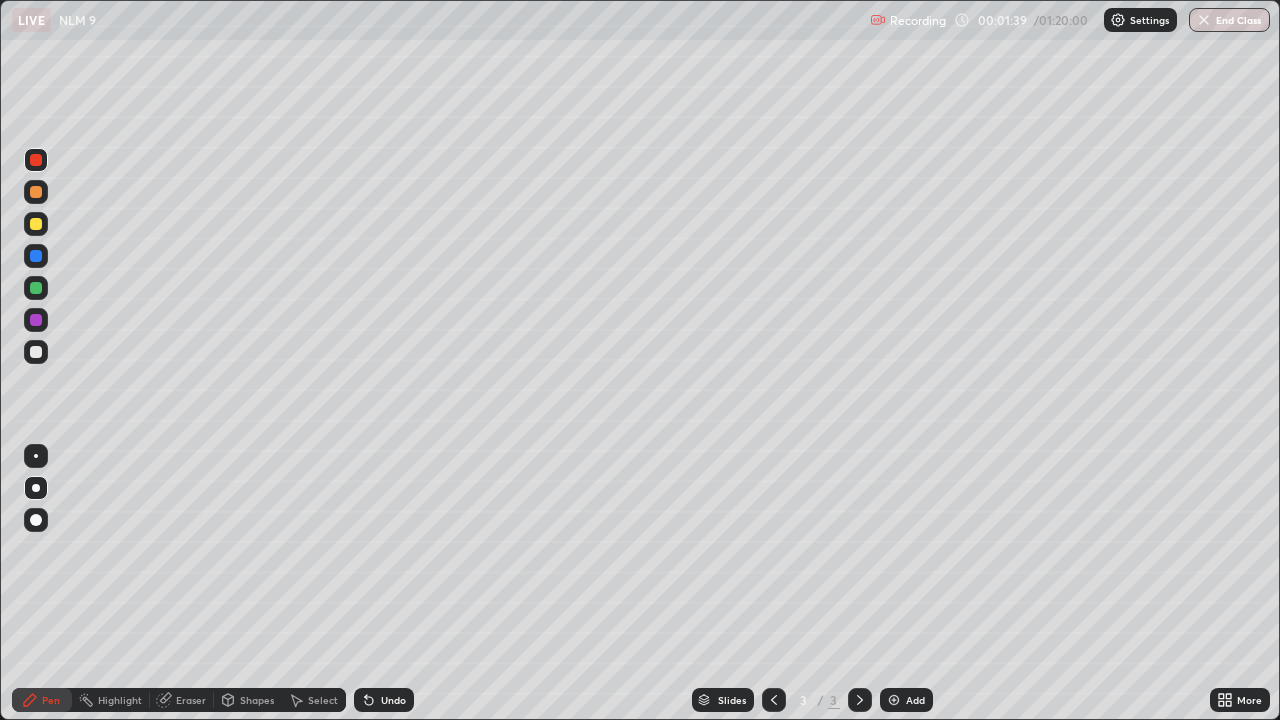 click at bounding box center [36, 352] 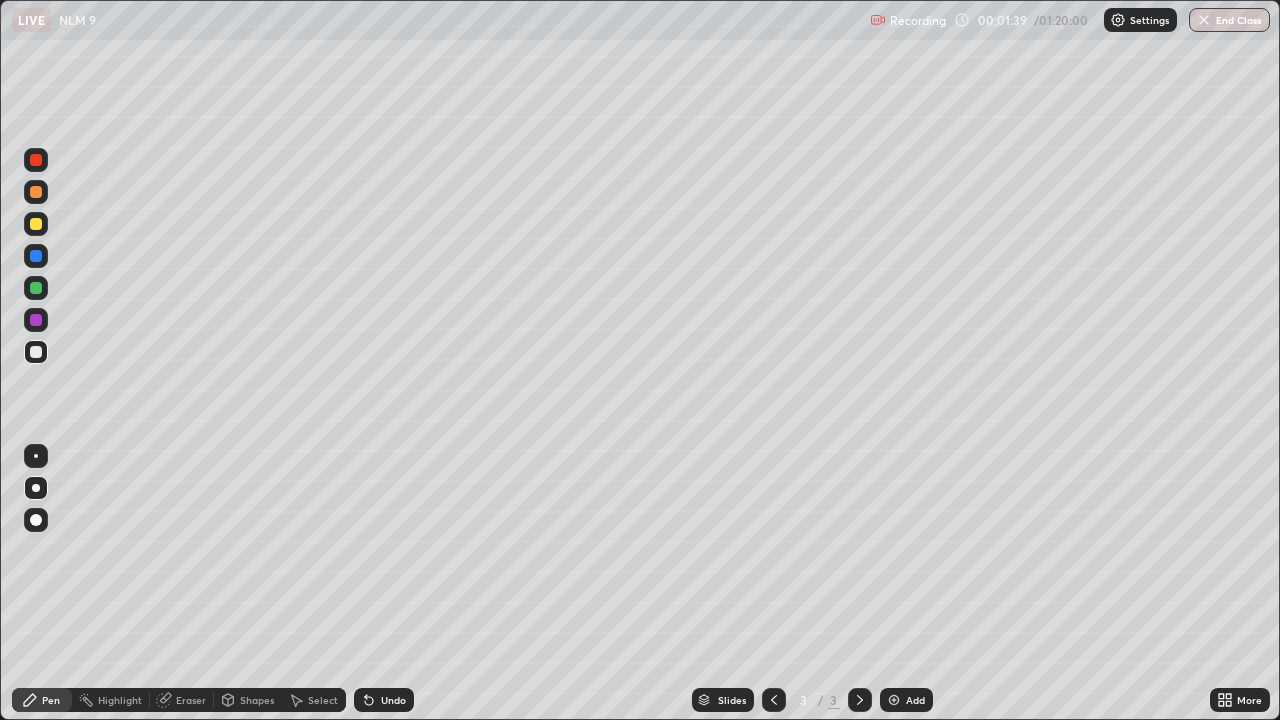 click at bounding box center [36, 456] 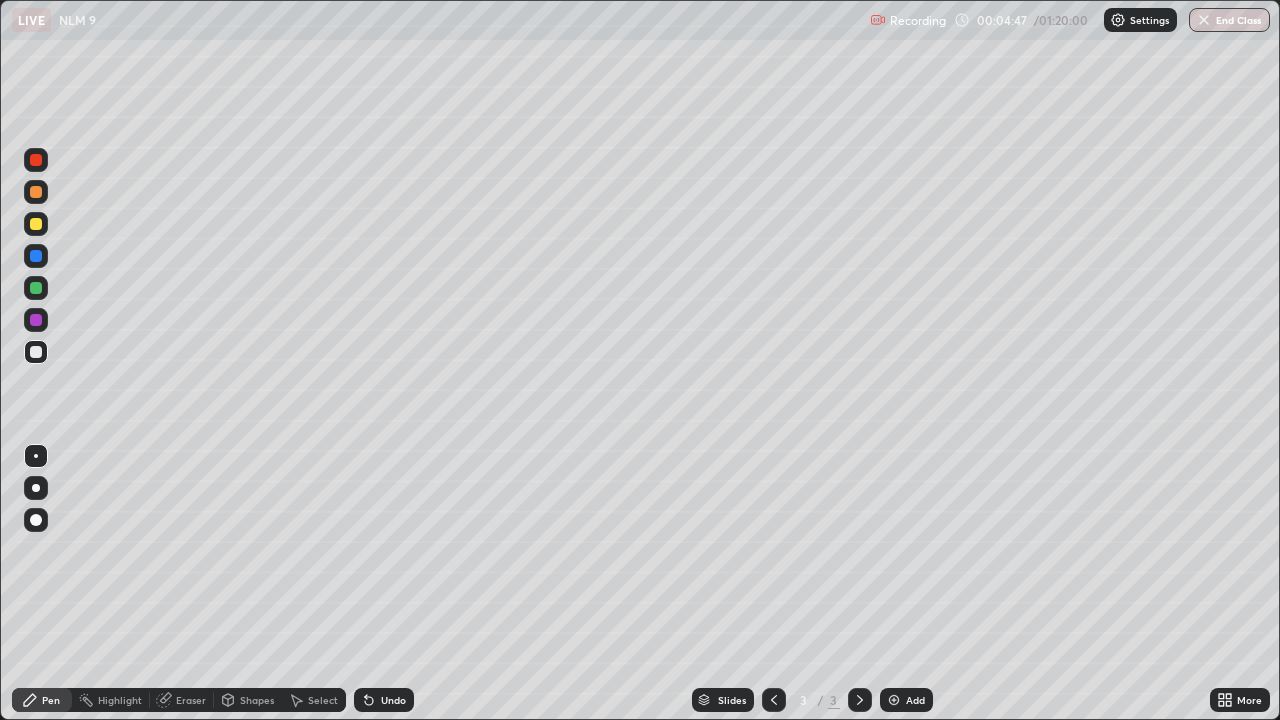 click at bounding box center (36, 224) 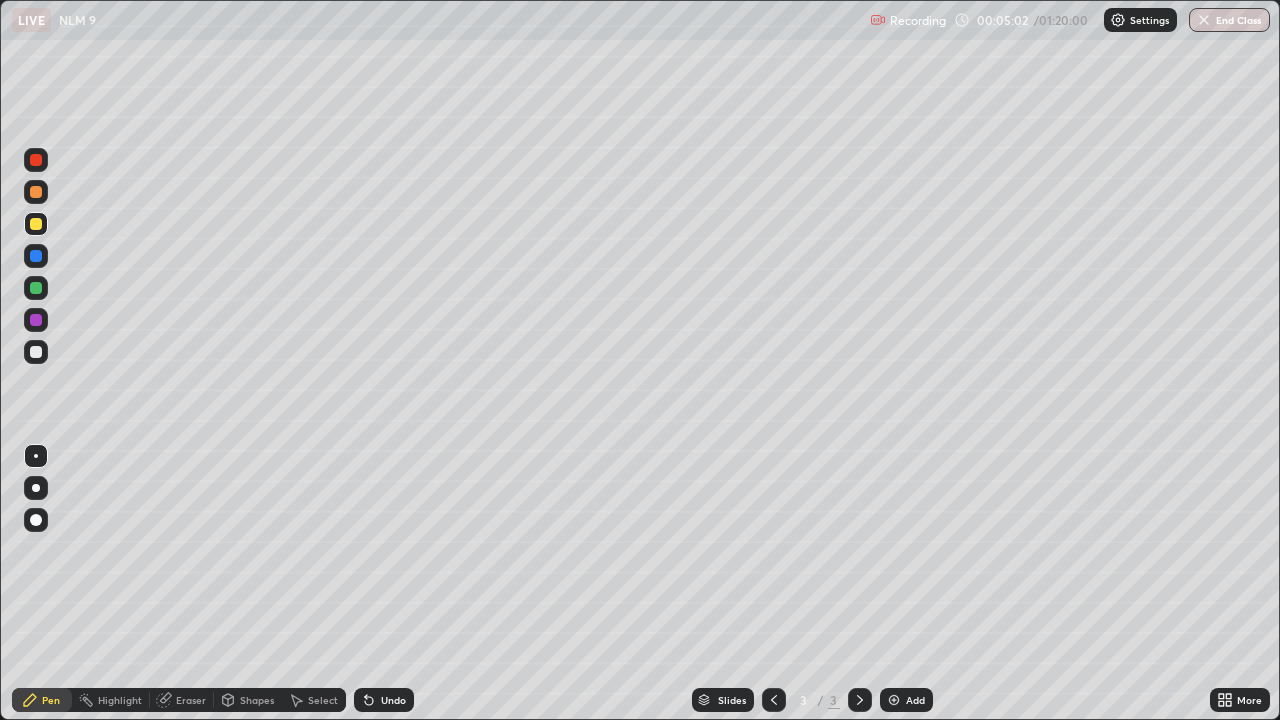 click on "Eraser" at bounding box center [182, 700] 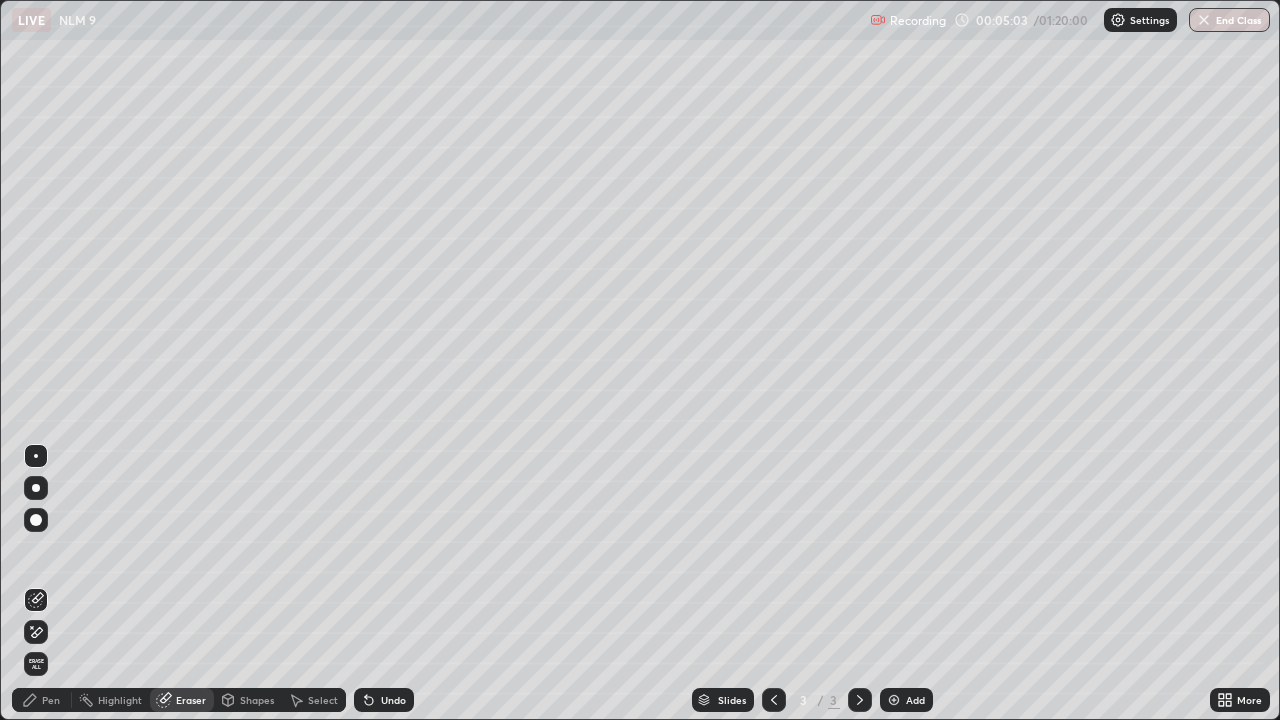click on "Highlight" at bounding box center (111, 700) 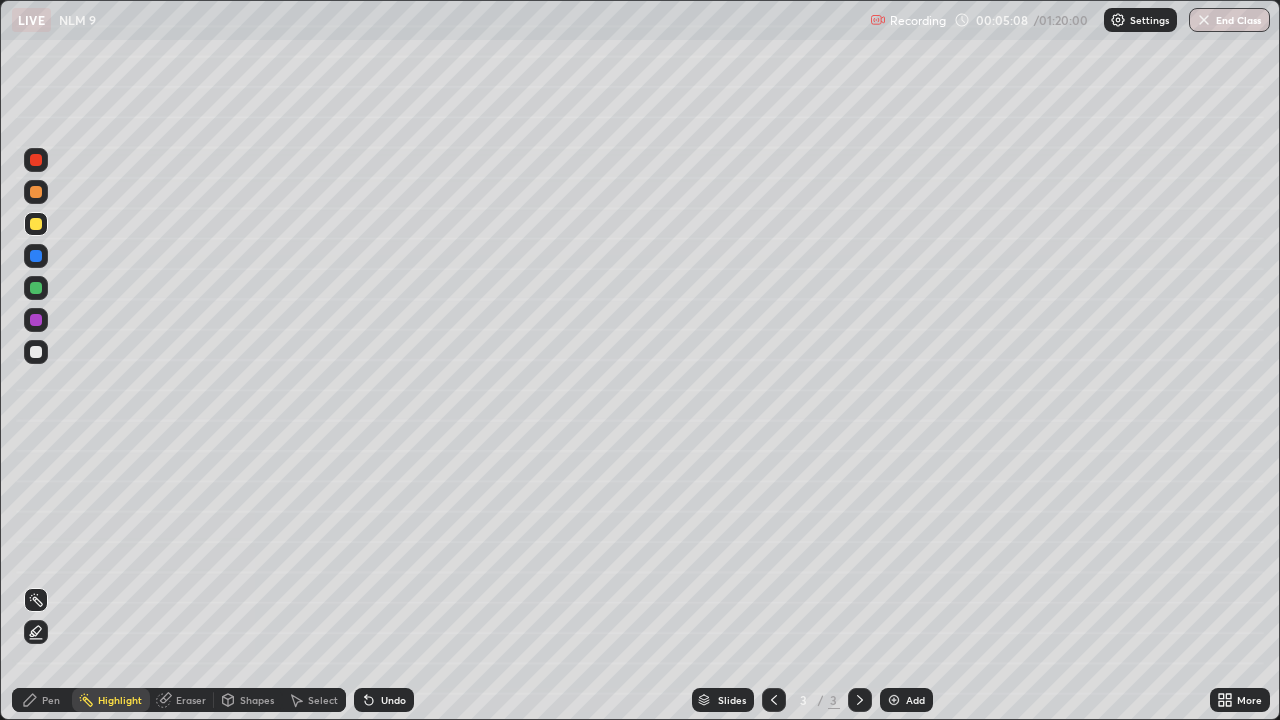 click on "Pen" at bounding box center (42, 700) 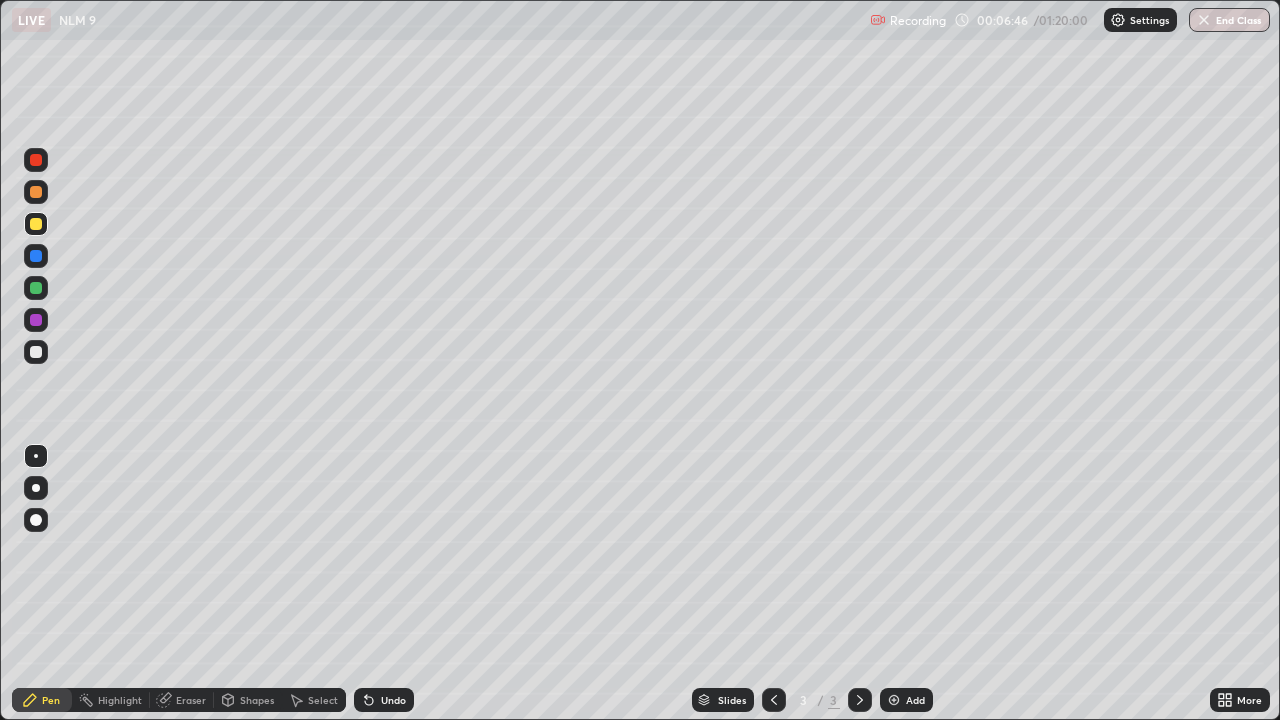 click on "Add" at bounding box center (915, 700) 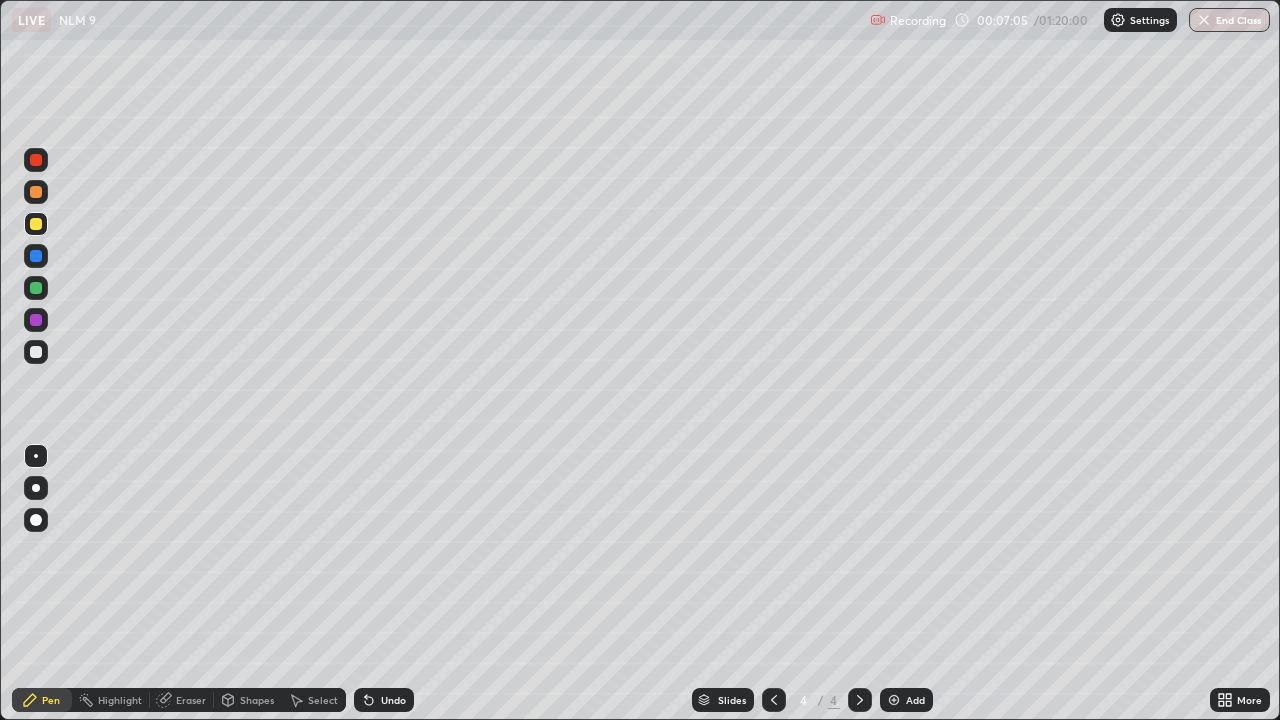 click at bounding box center [36, 352] 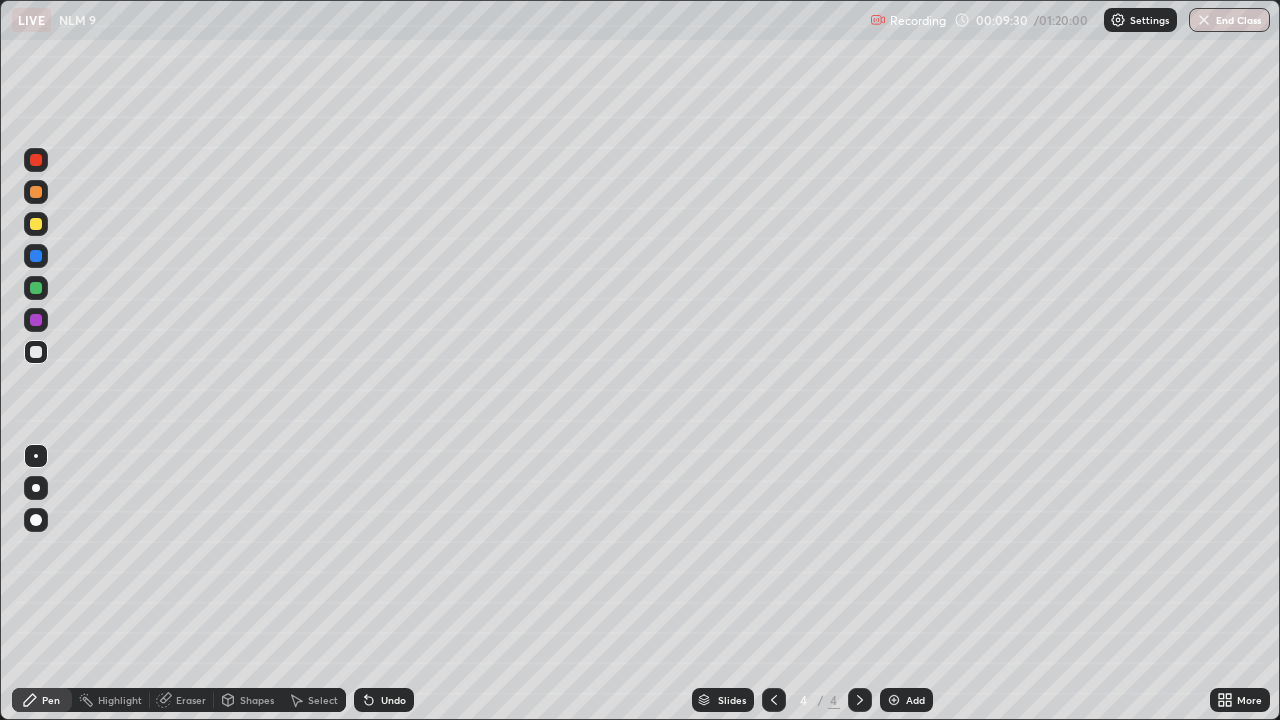 click at bounding box center [36, 224] 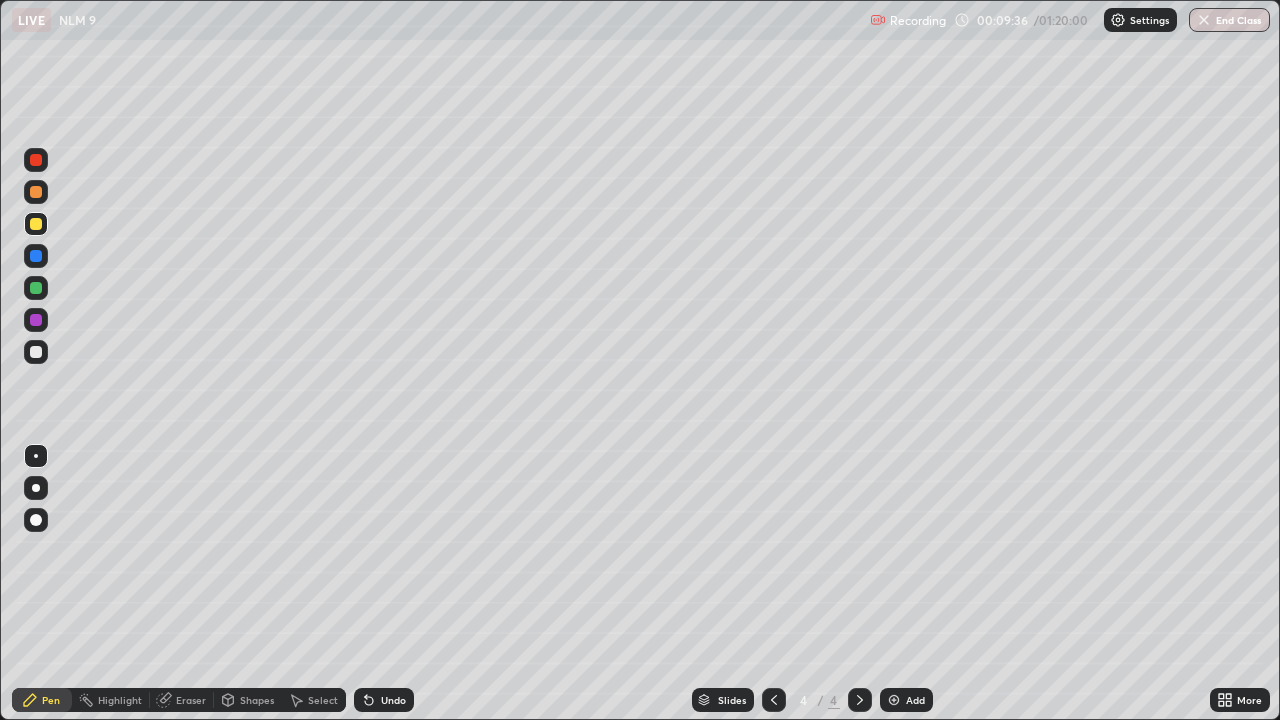 click at bounding box center (36, 288) 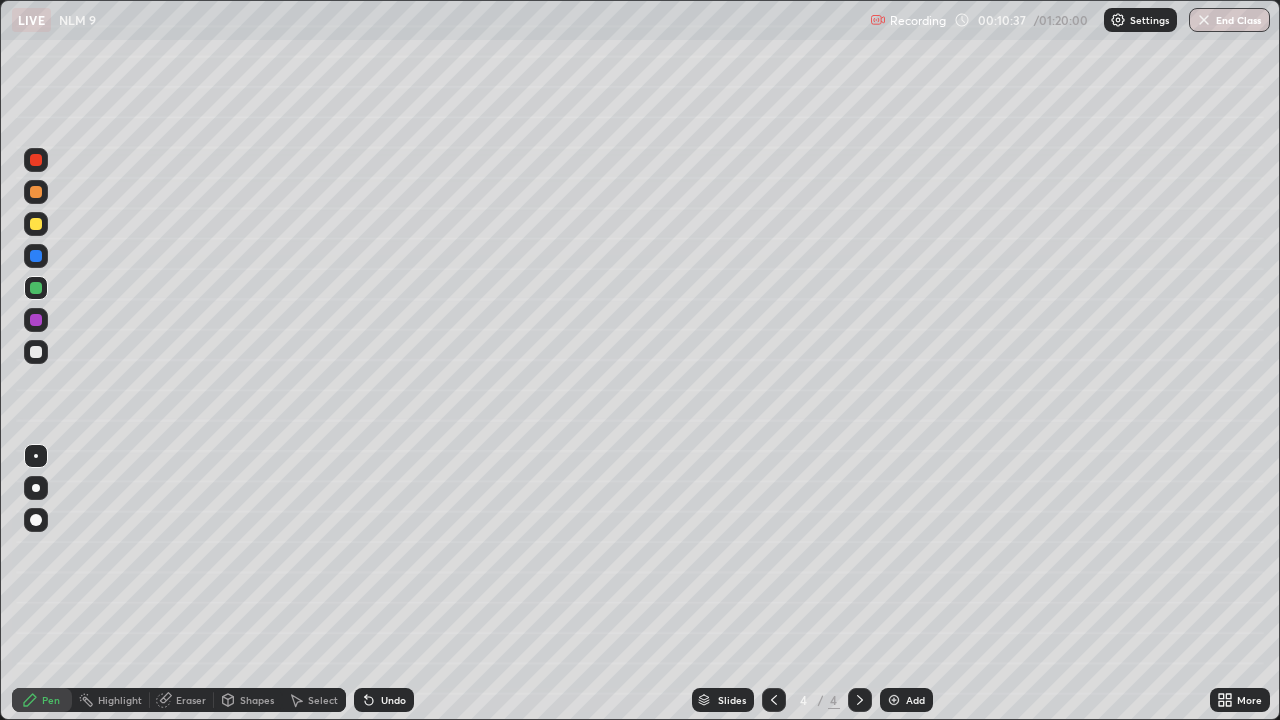 click at bounding box center [36, 224] 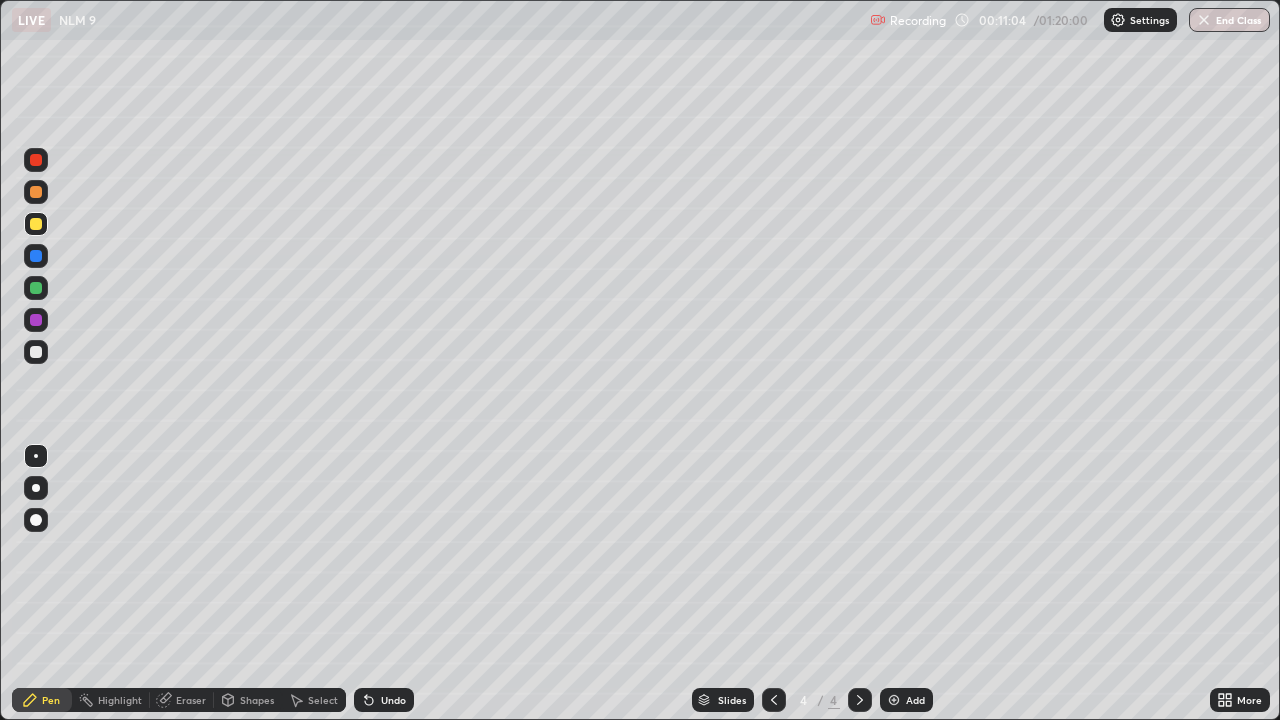 click at bounding box center (36, 160) 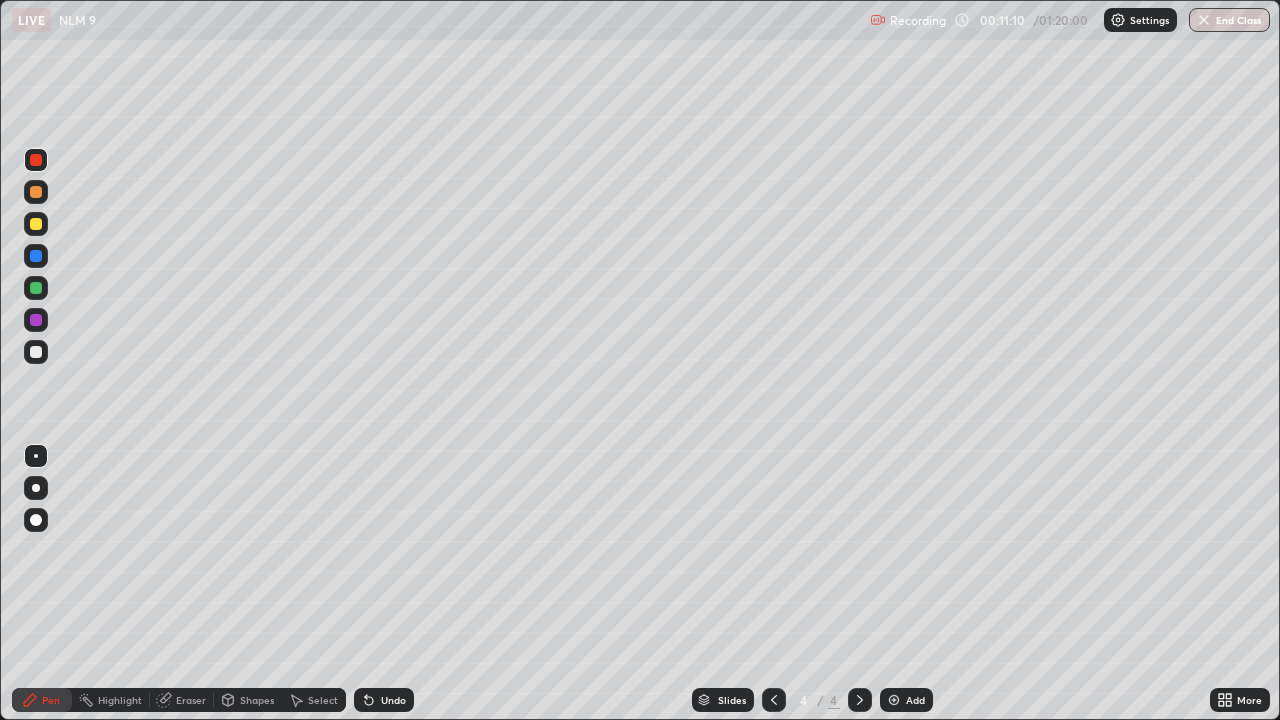 click at bounding box center [36, 224] 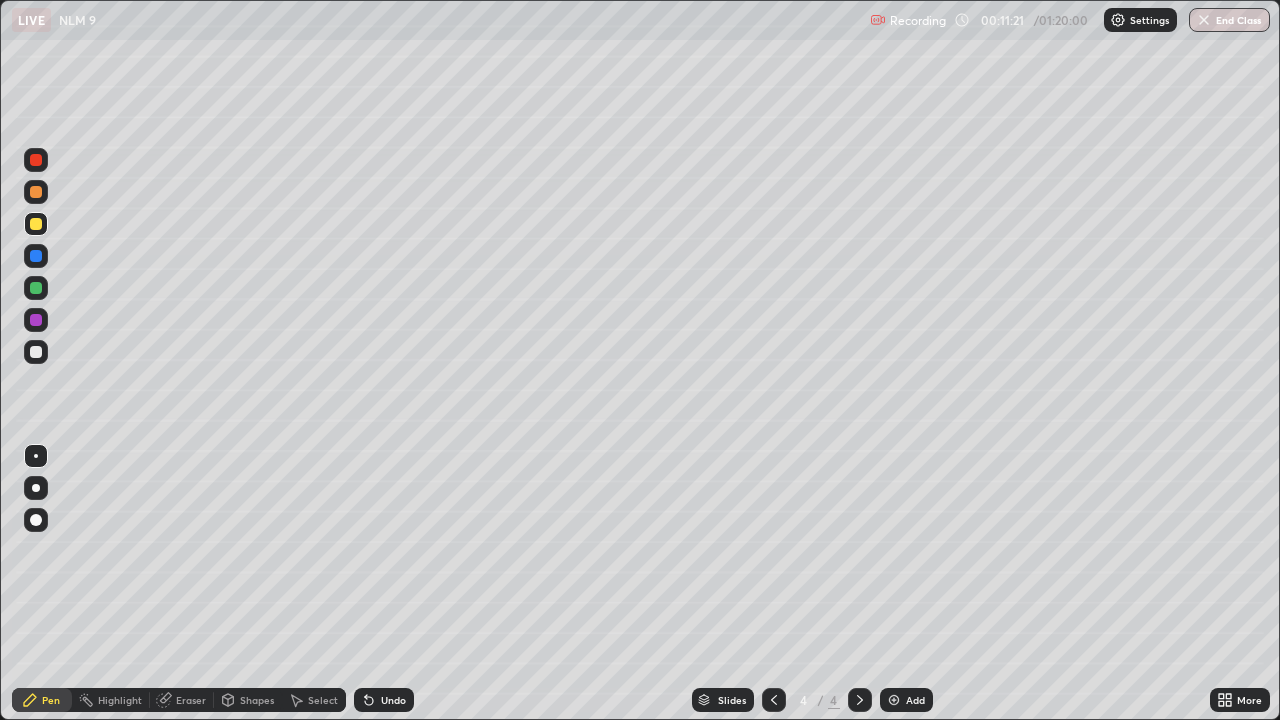 click at bounding box center [36, 160] 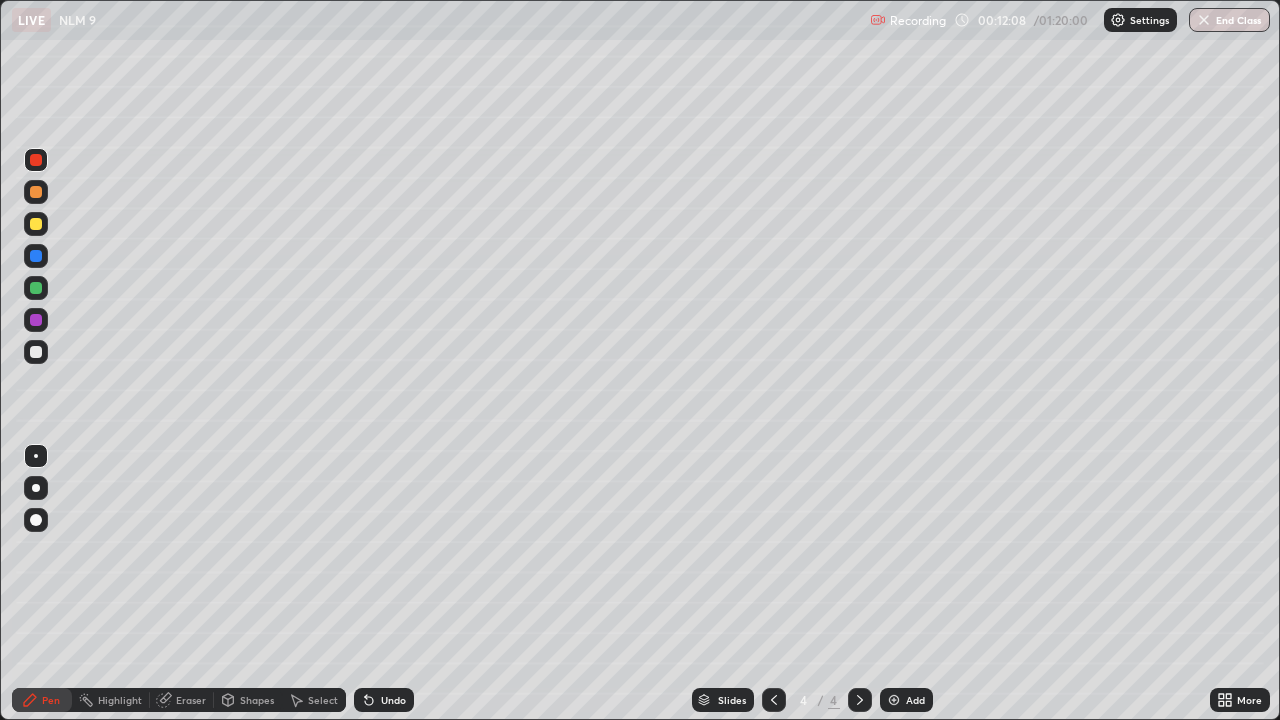 click 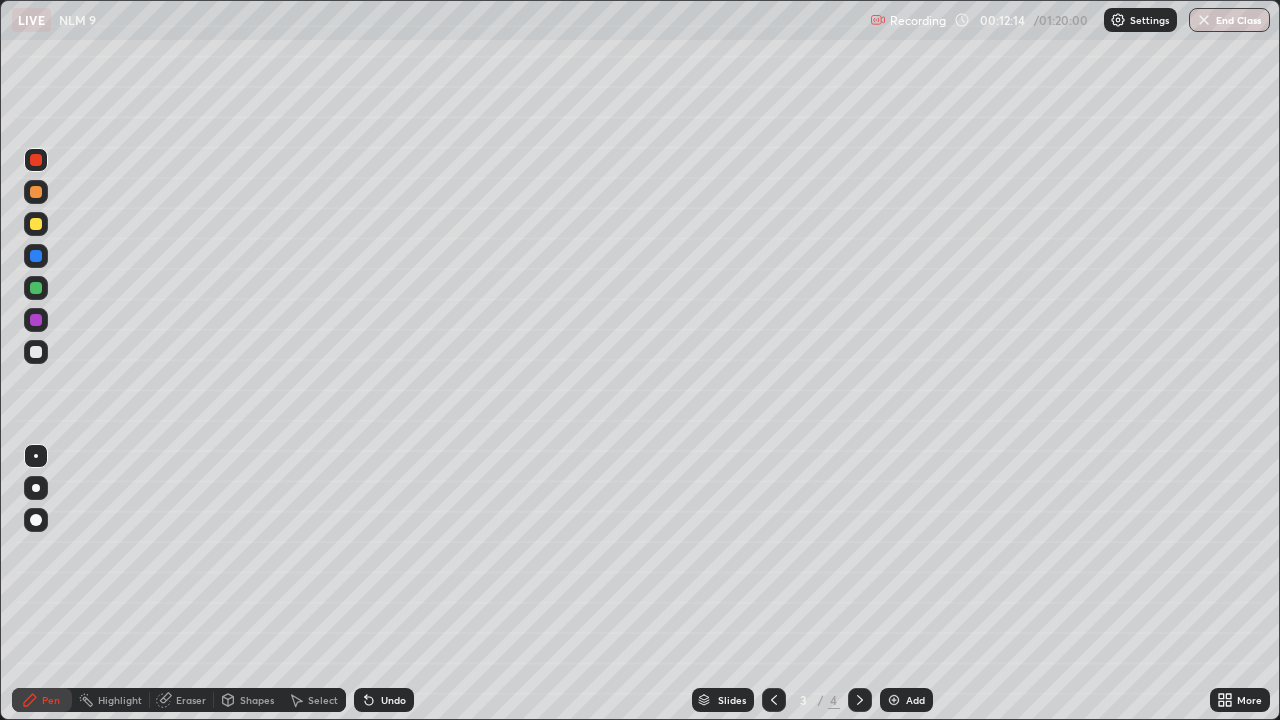 click 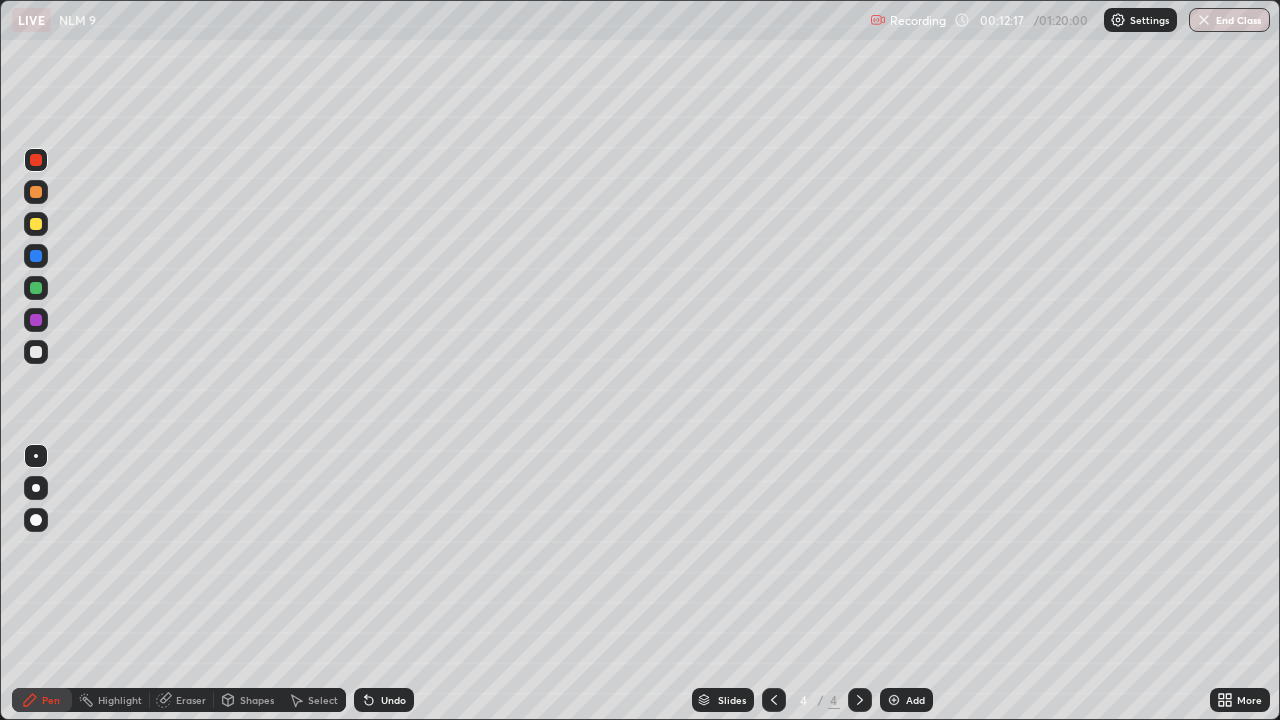 click at bounding box center (36, 352) 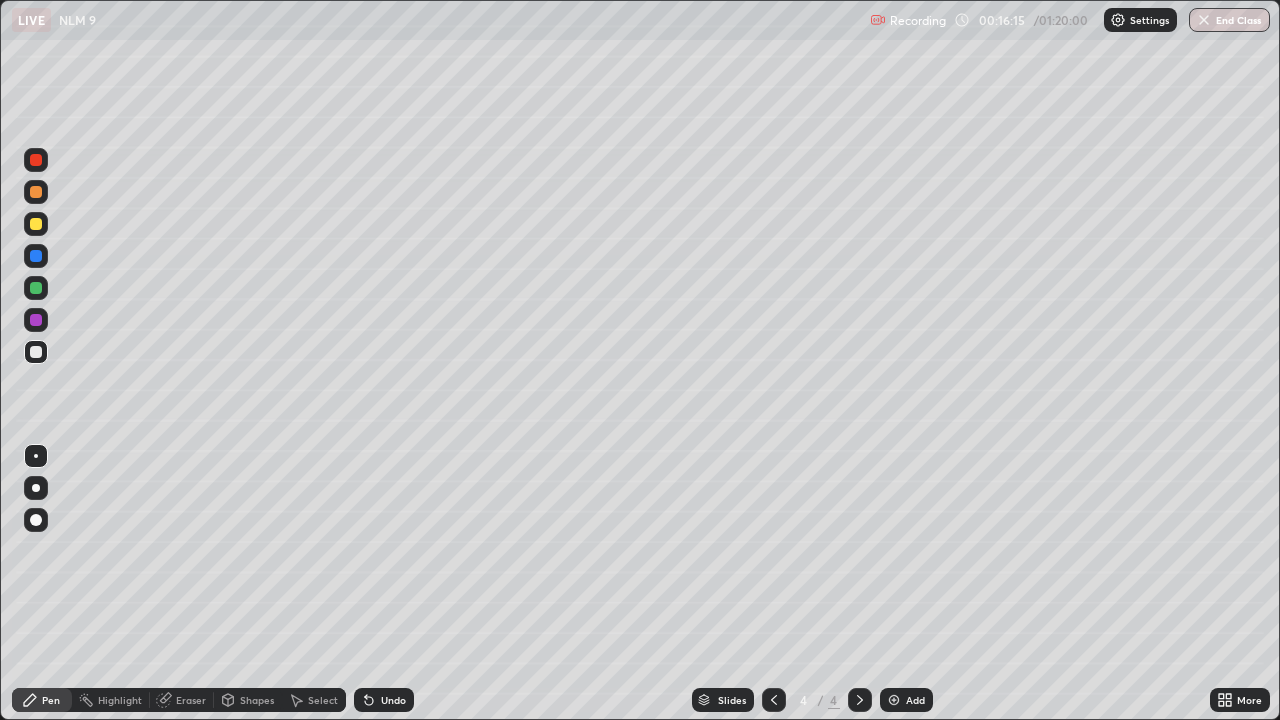 click on "Add" at bounding box center [915, 700] 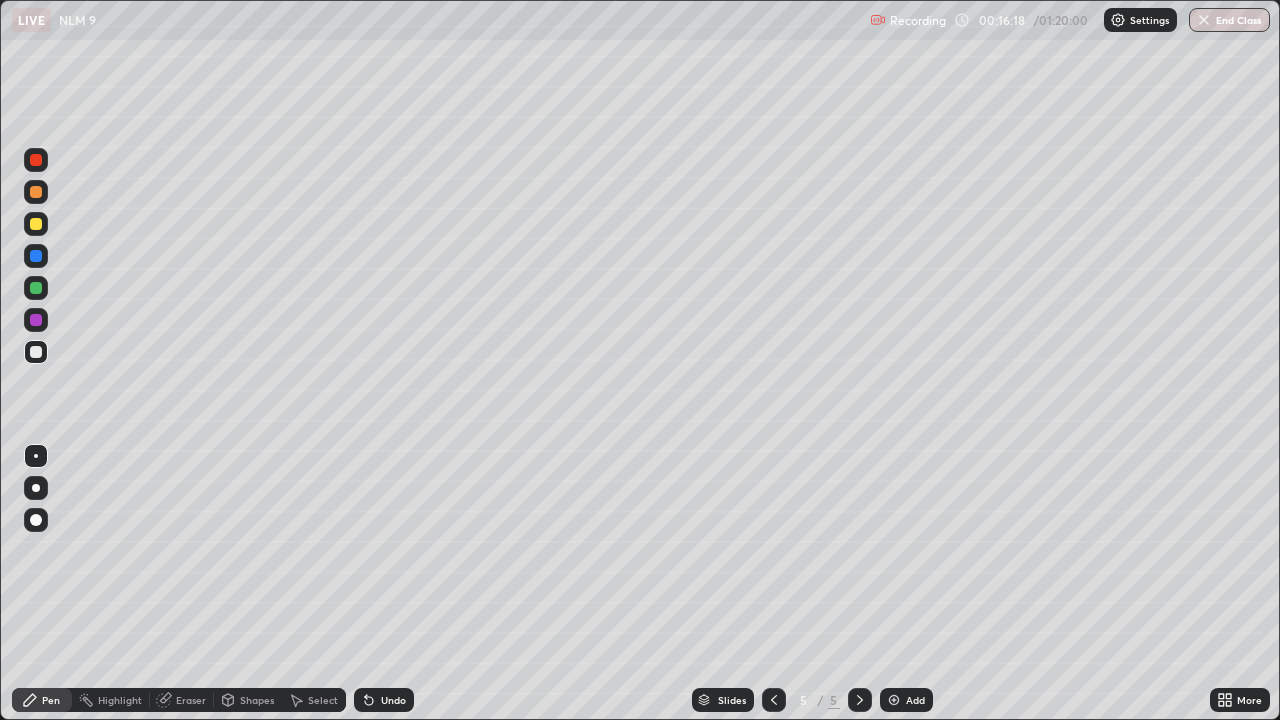 click at bounding box center [36, 488] 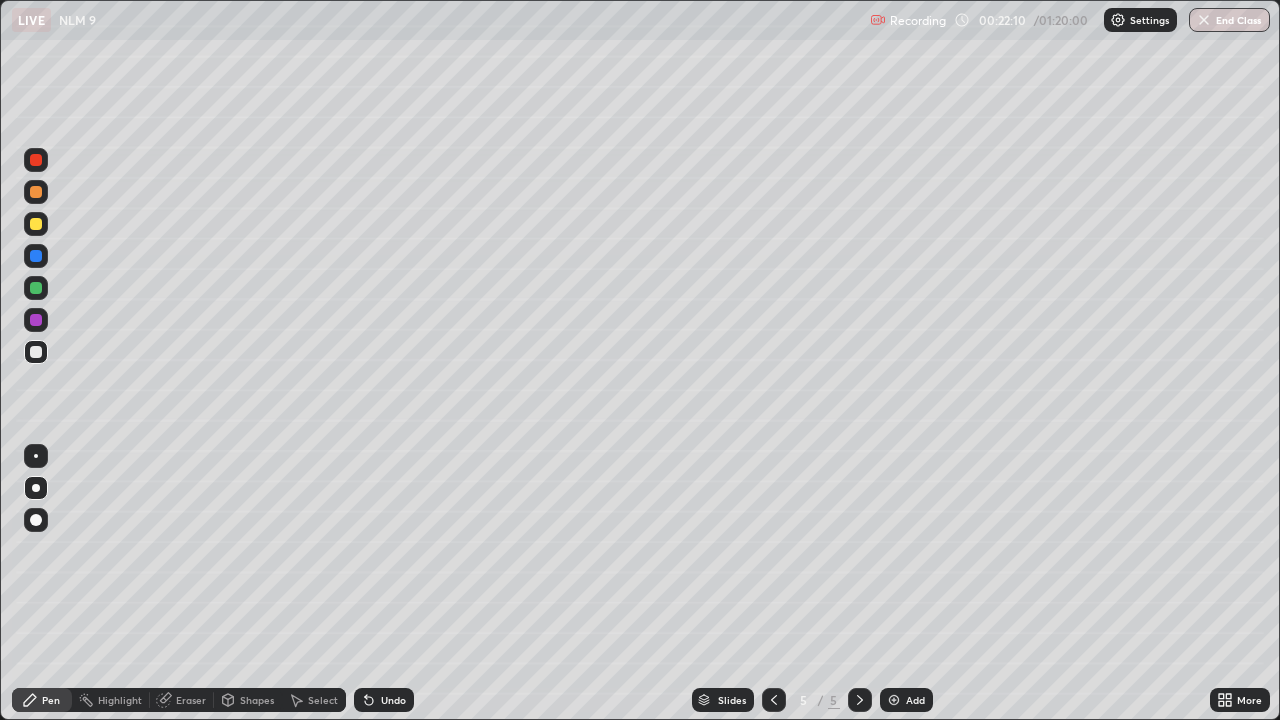 click 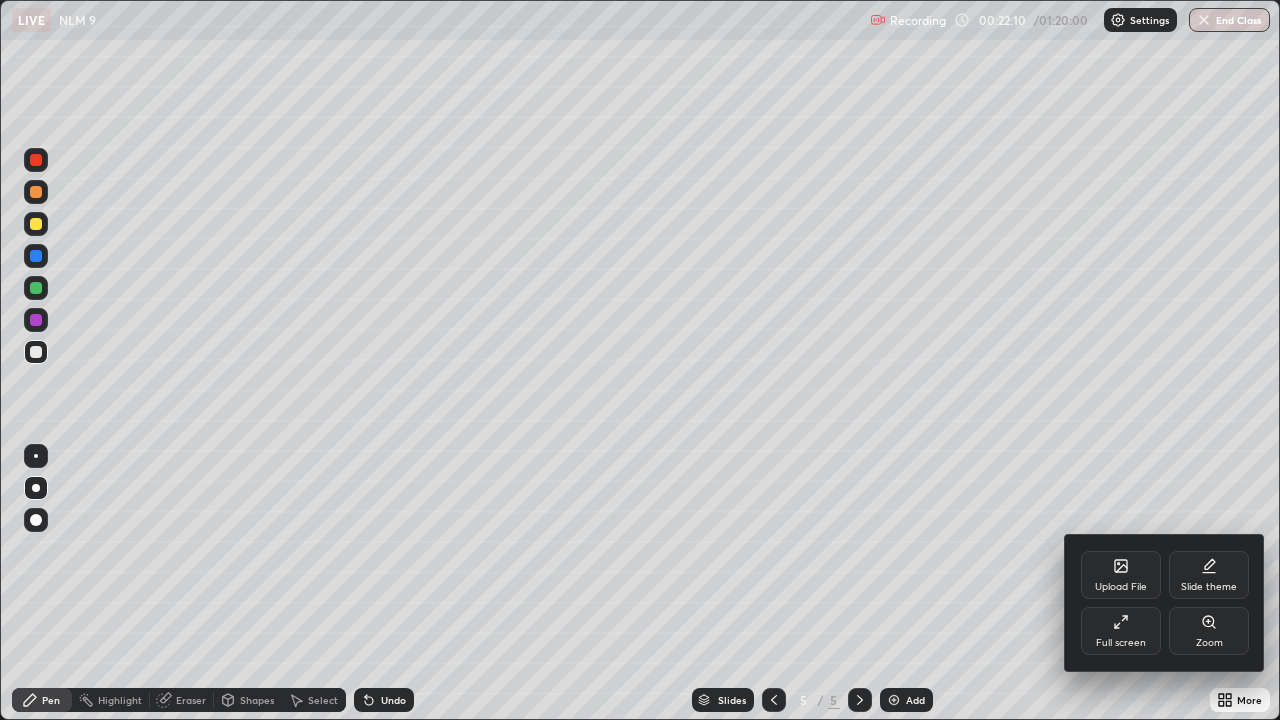 click on "Full screen" at bounding box center [1121, 631] 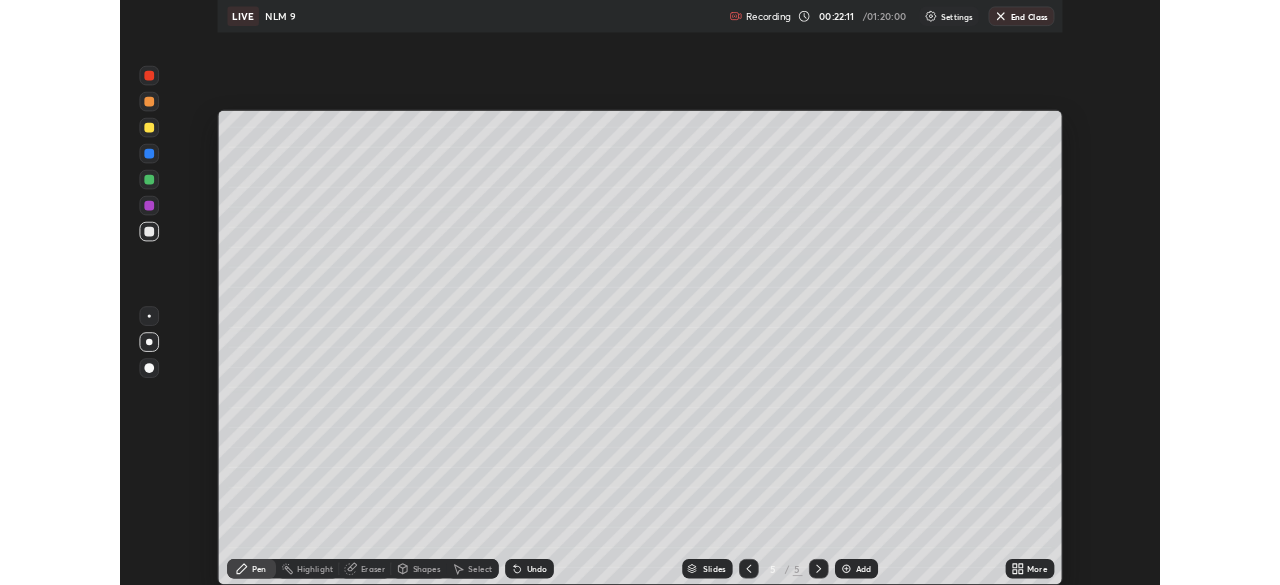 scroll, scrollTop: 585, scrollLeft: 1280, axis: both 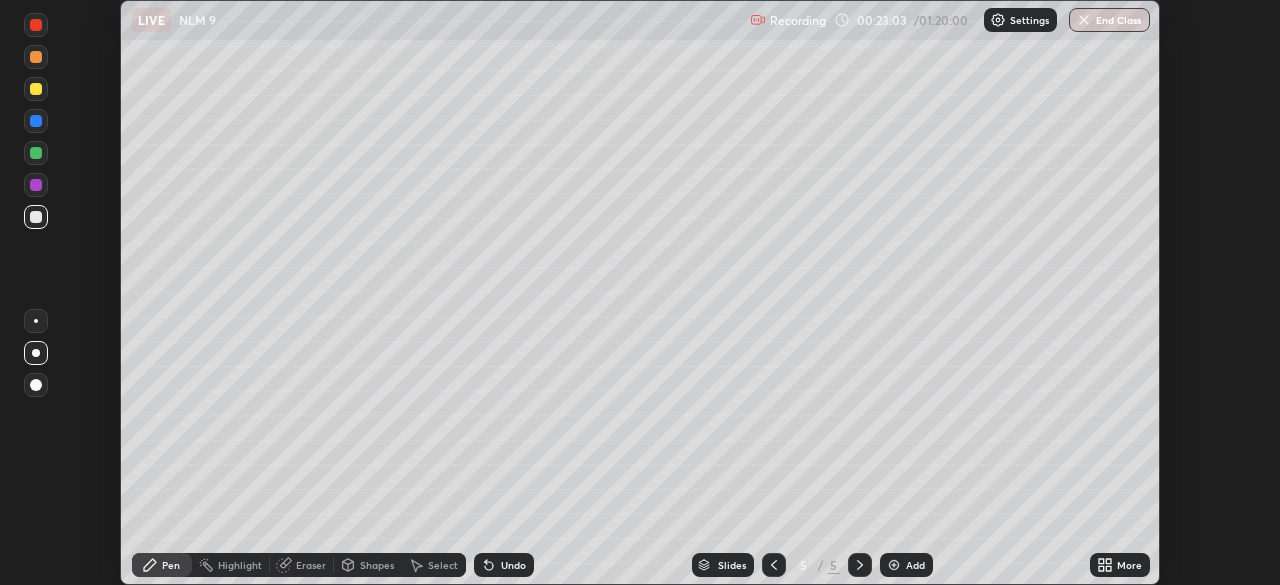 click on "More" at bounding box center [1129, 565] 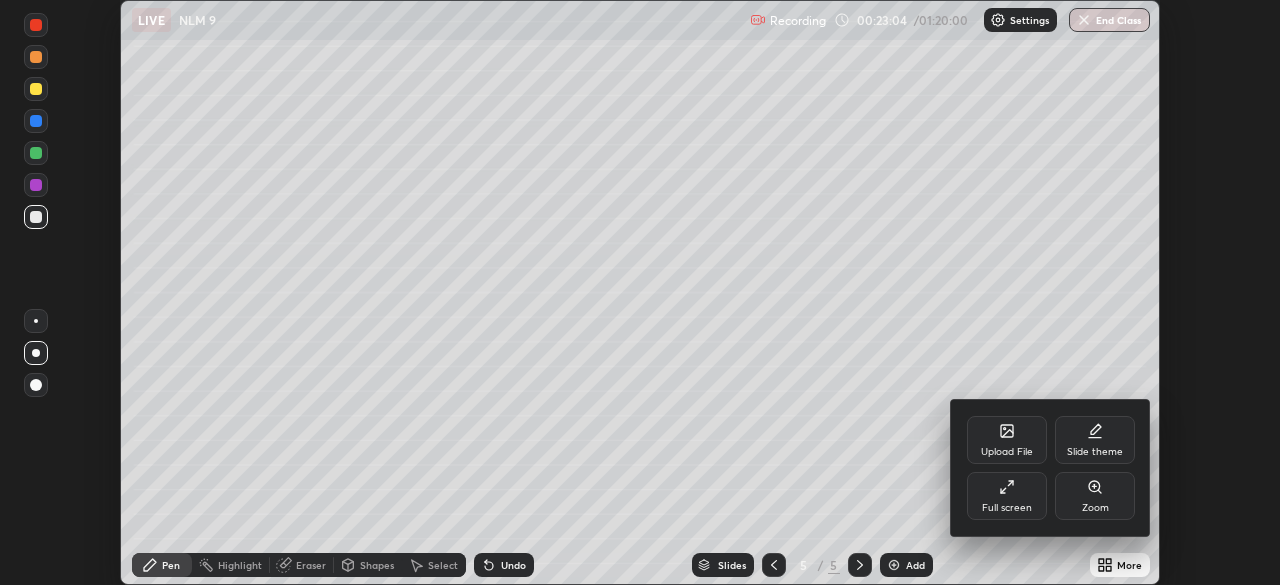 click on "Full screen" at bounding box center (1007, 508) 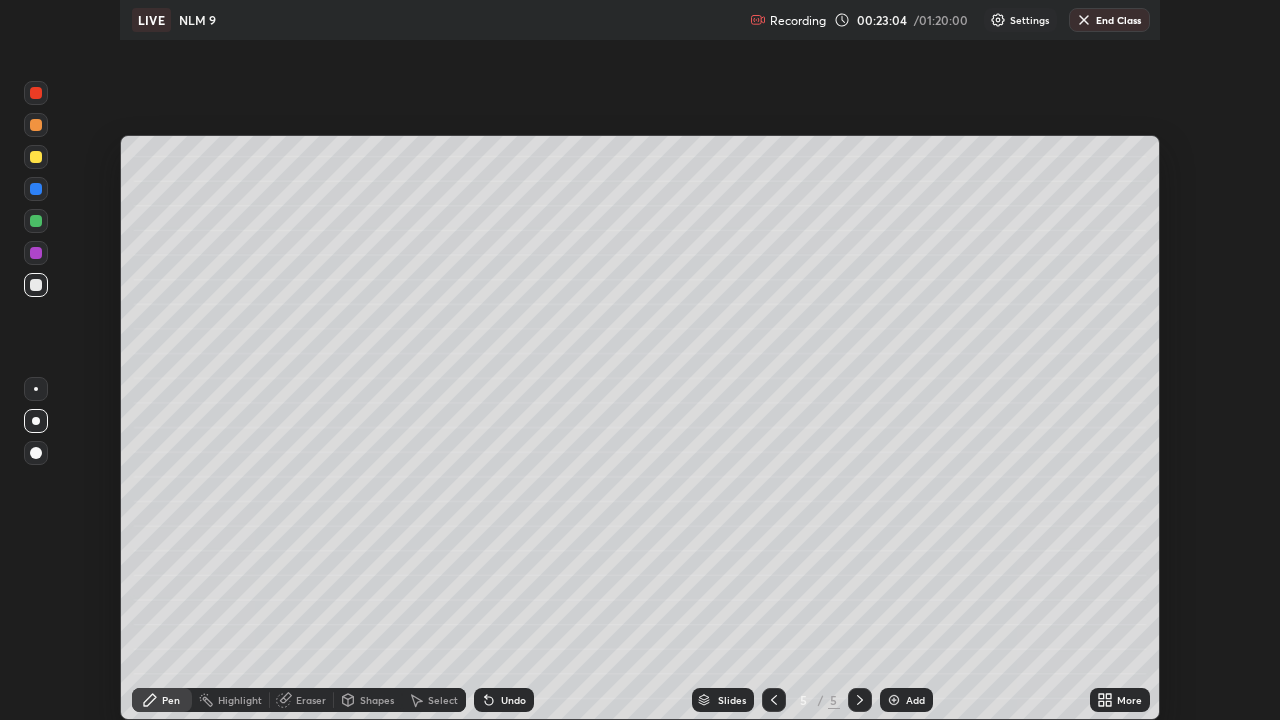 scroll, scrollTop: 99280, scrollLeft: 98720, axis: both 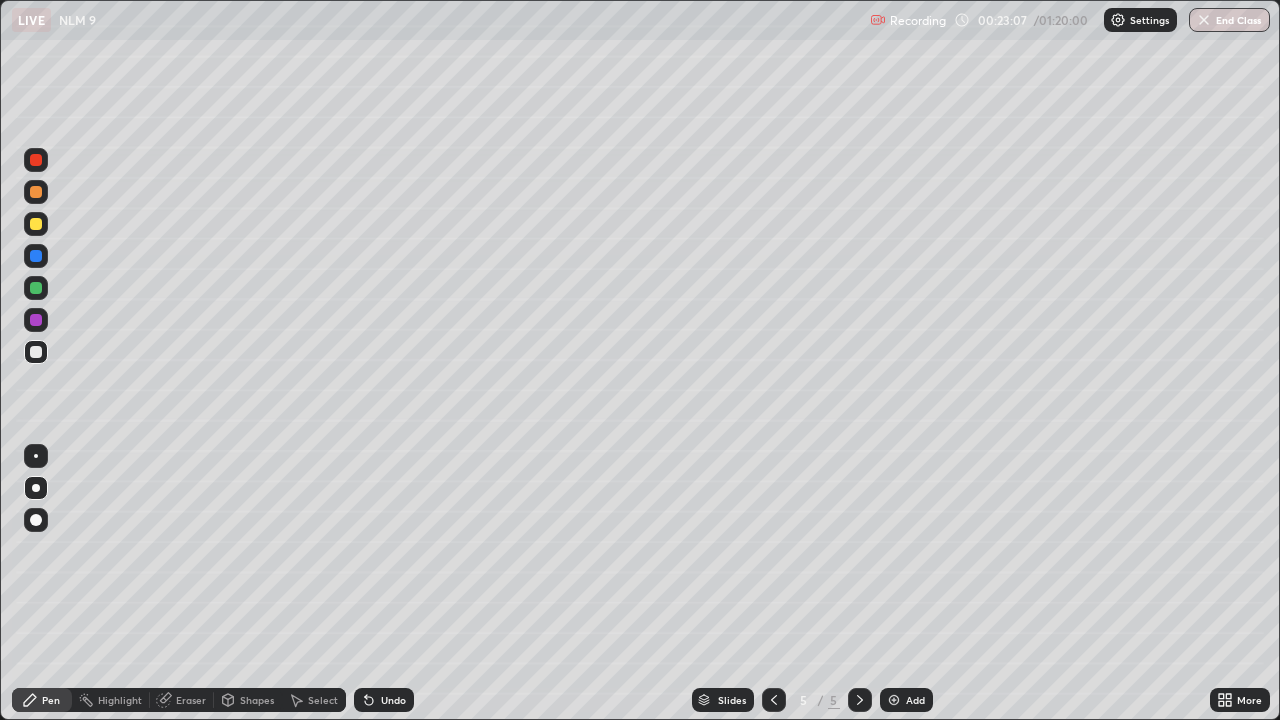 click on "Pen" at bounding box center (42, 700) 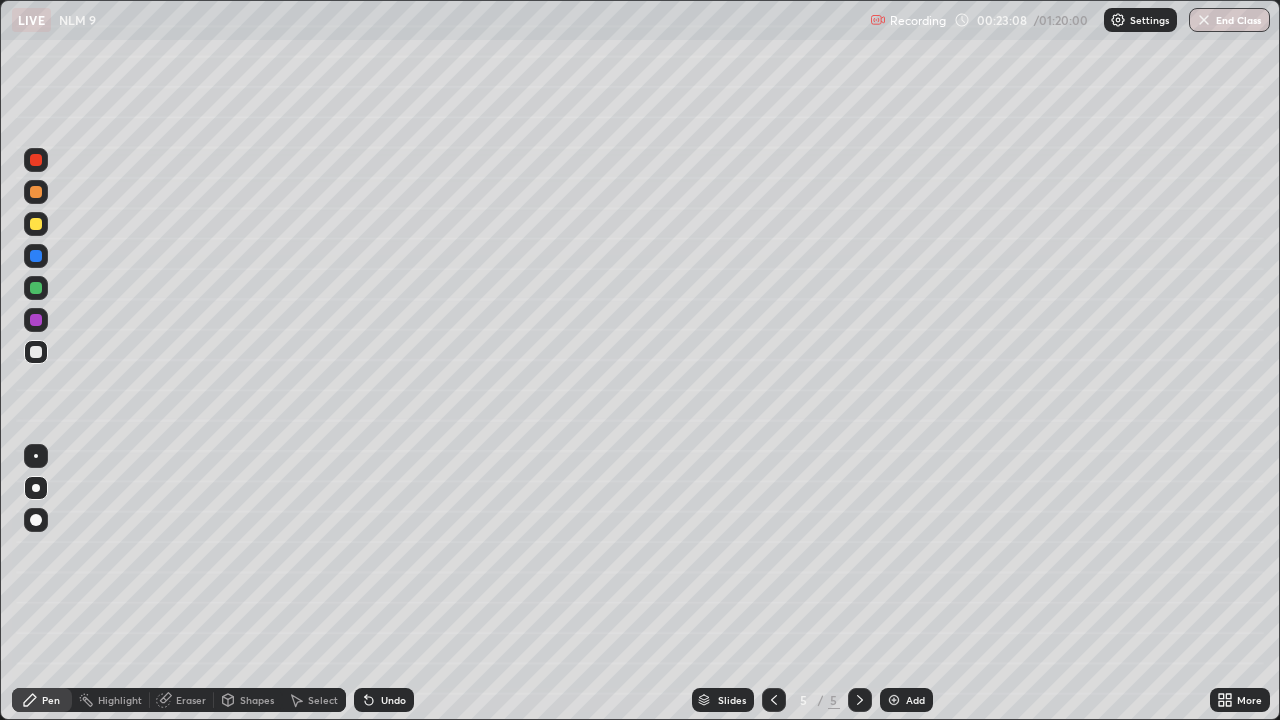 click at bounding box center (36, 352) 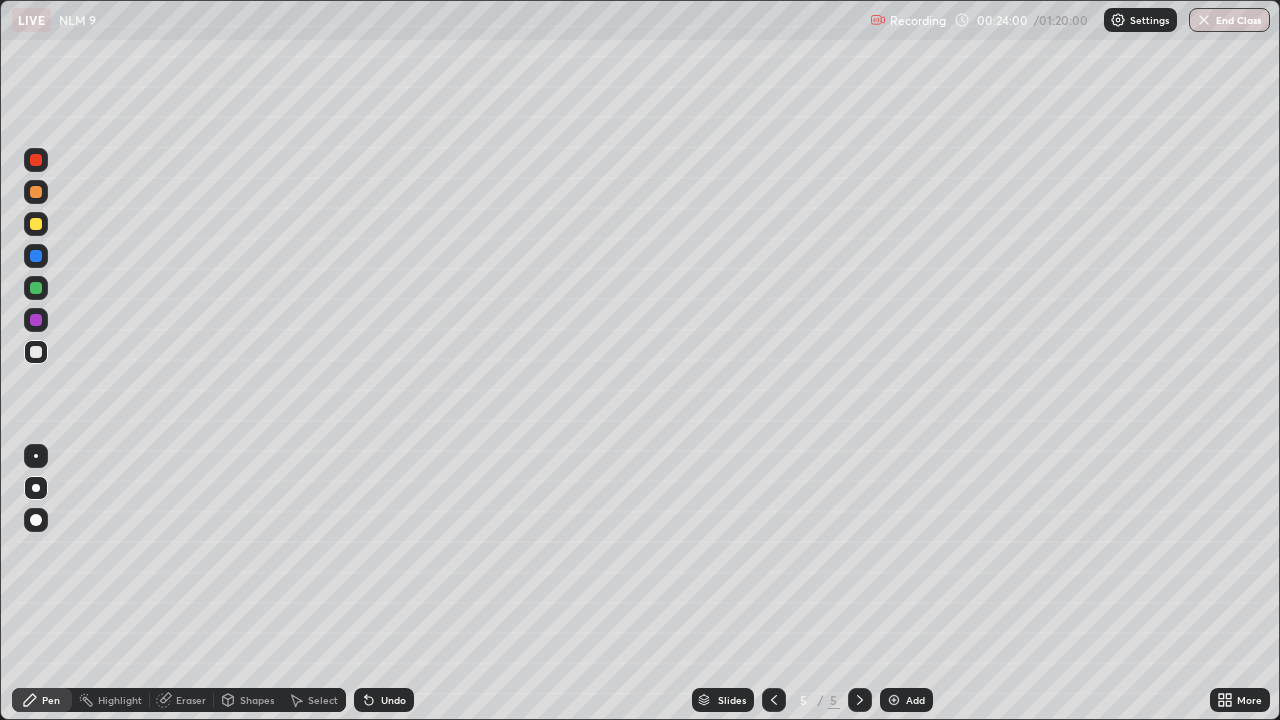 click at bounding box center [36, 456] 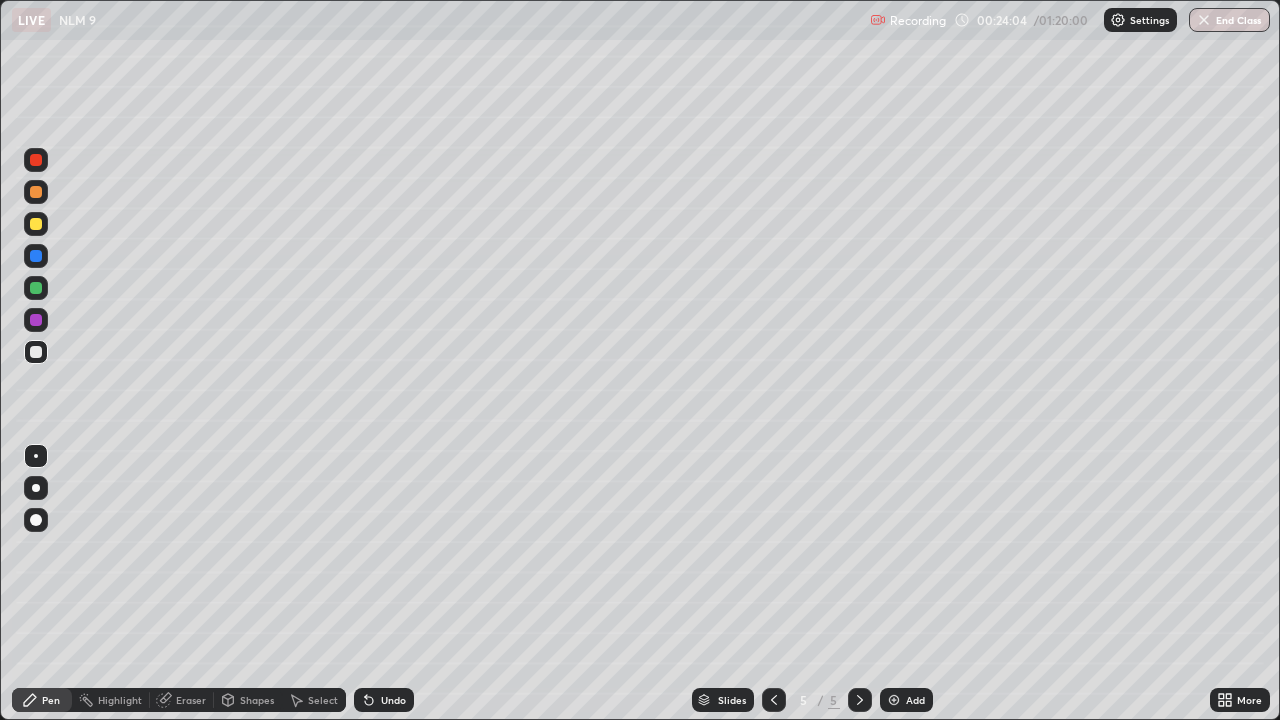 click at bounding box center [36, 352] 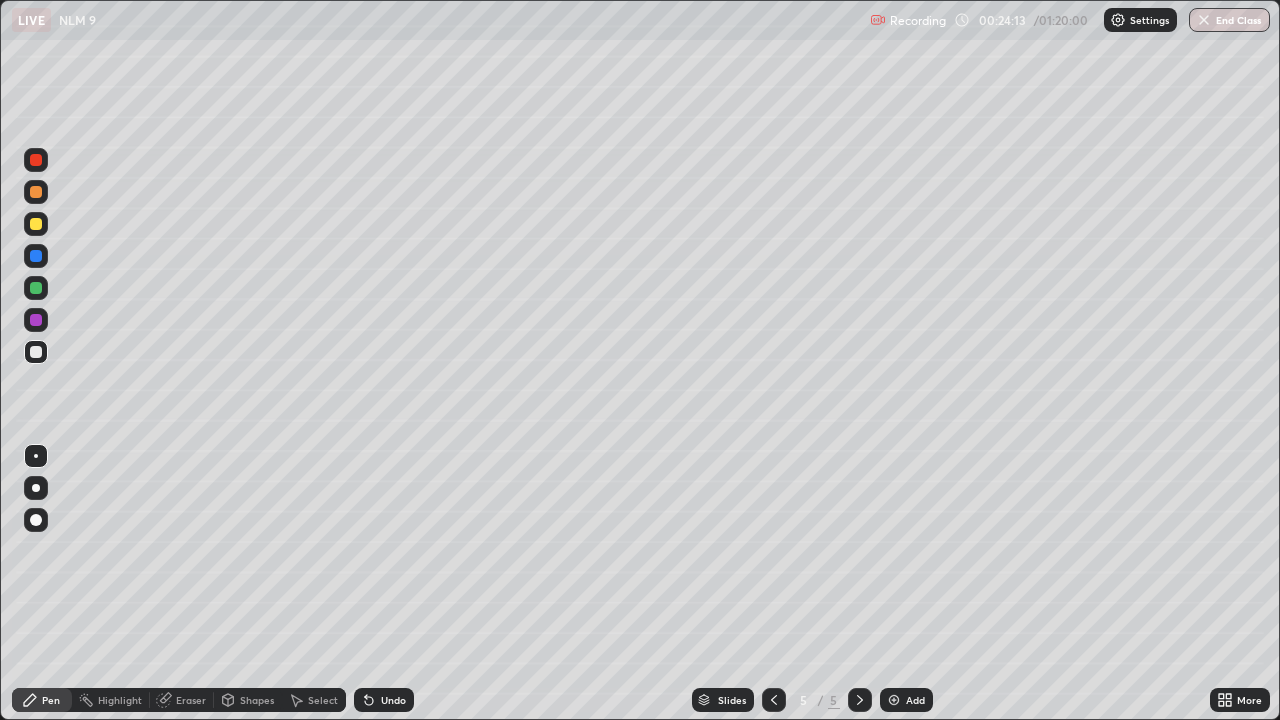 click at bounding box center [36, 224] 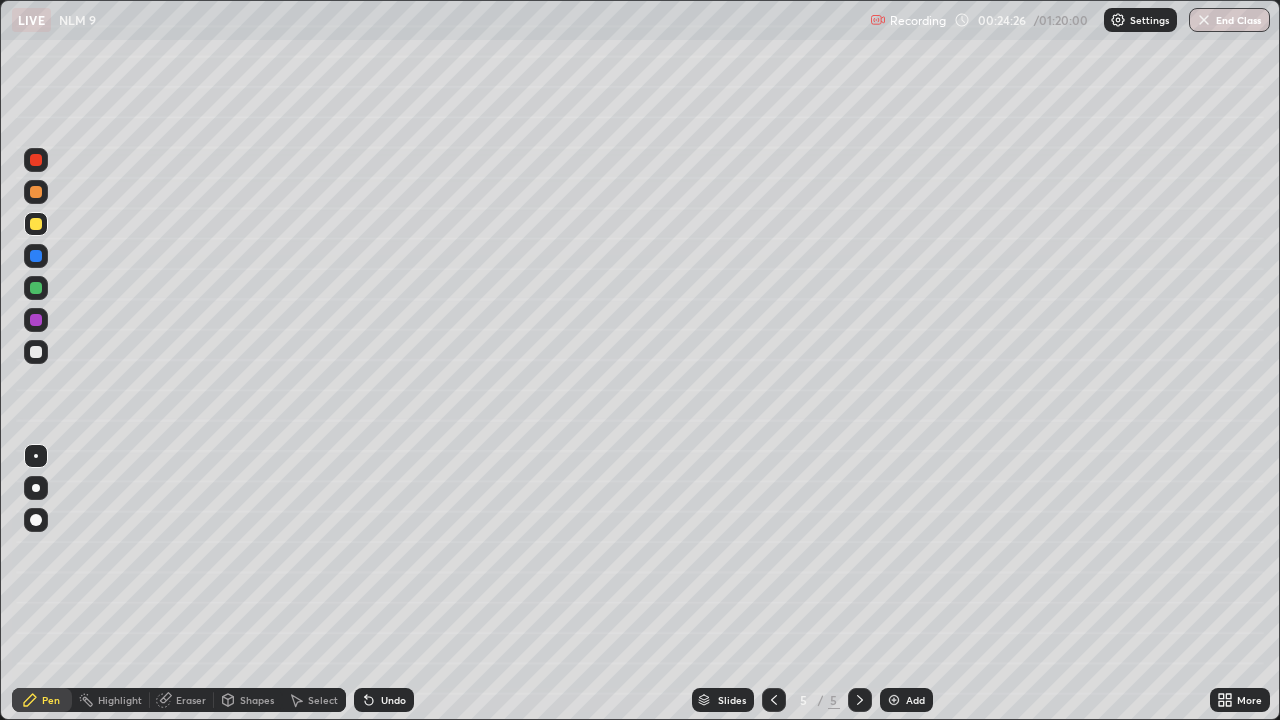 click at bounding box center [36, 256] 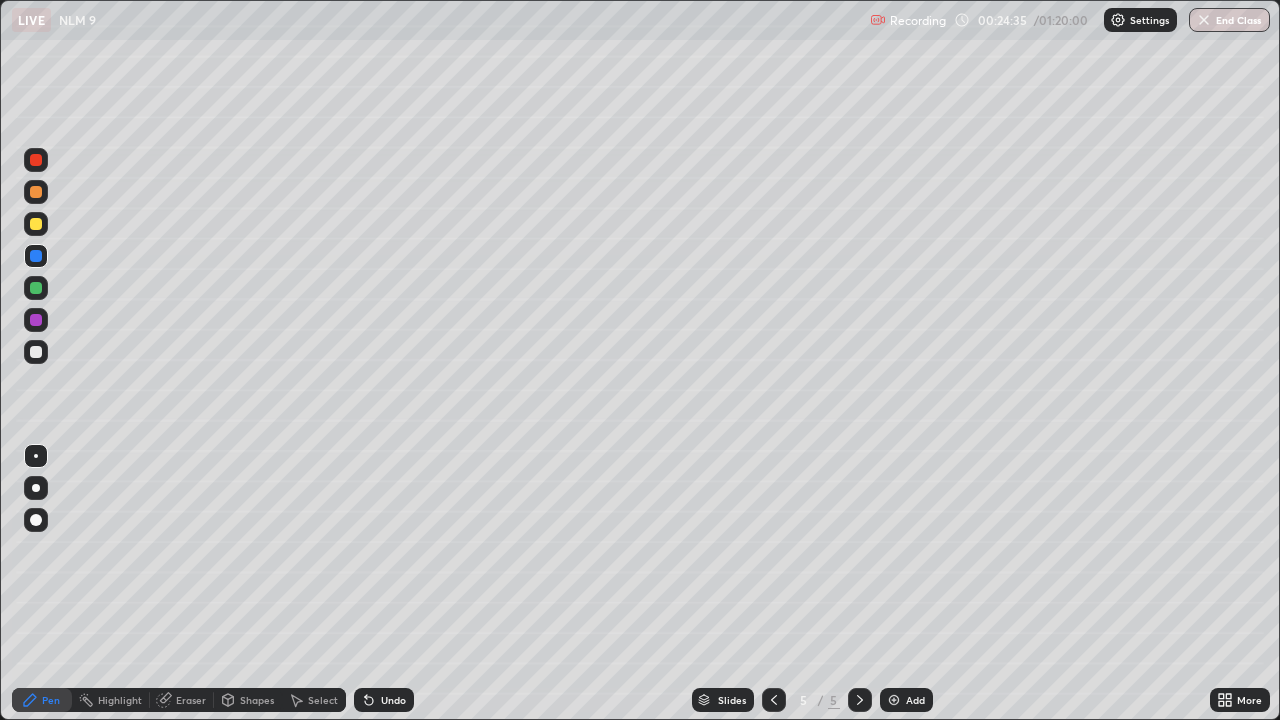 click at bounding box center (36, 352) 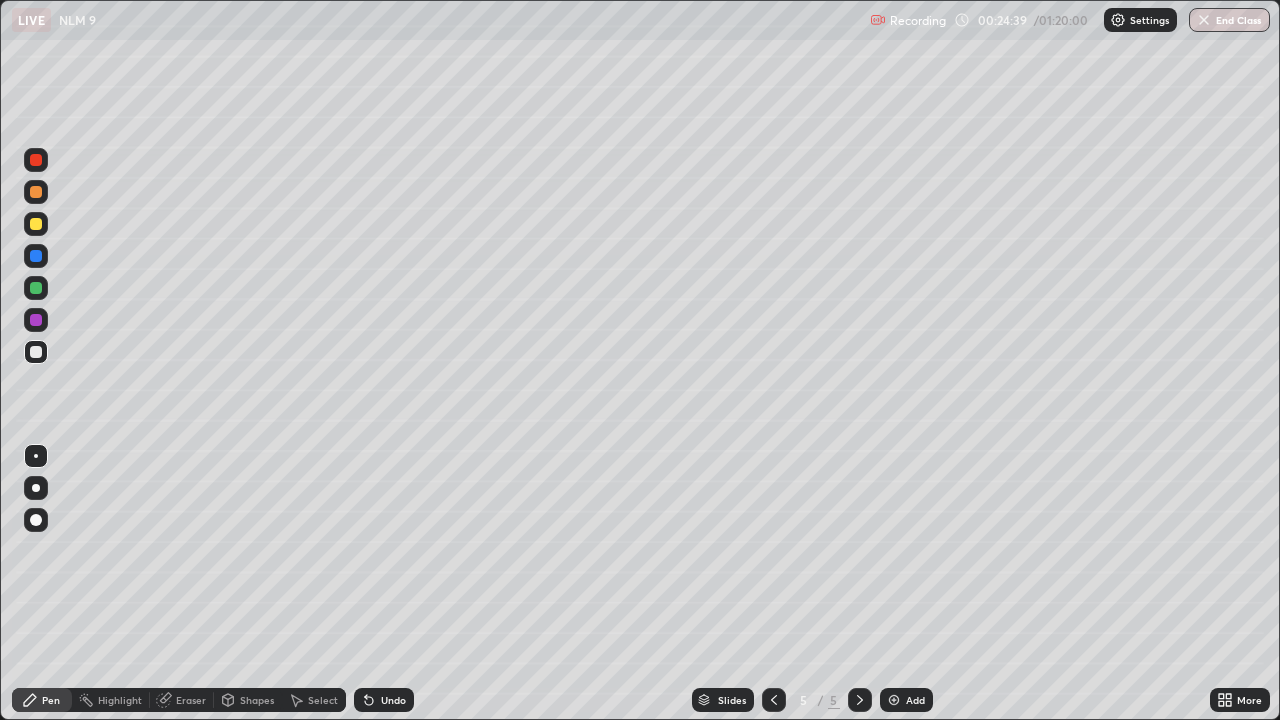 click at bounding box center [36, 224] 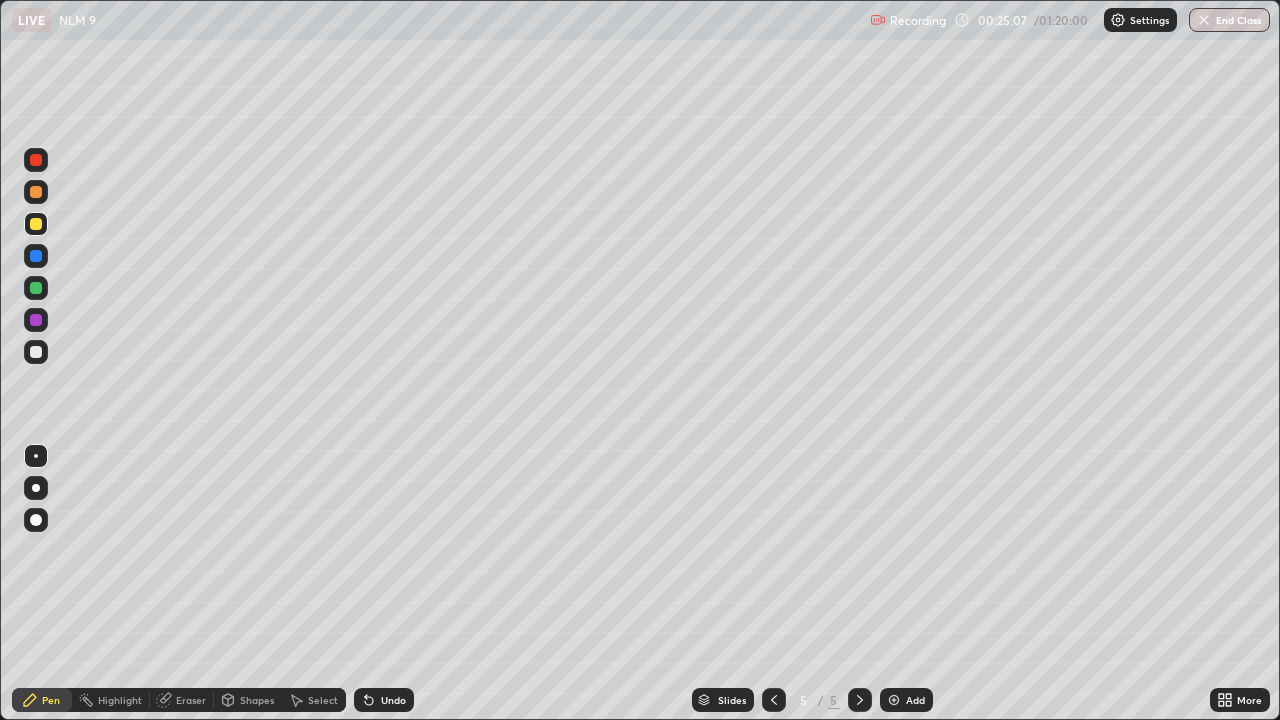 click at bounding box center [36, 352] 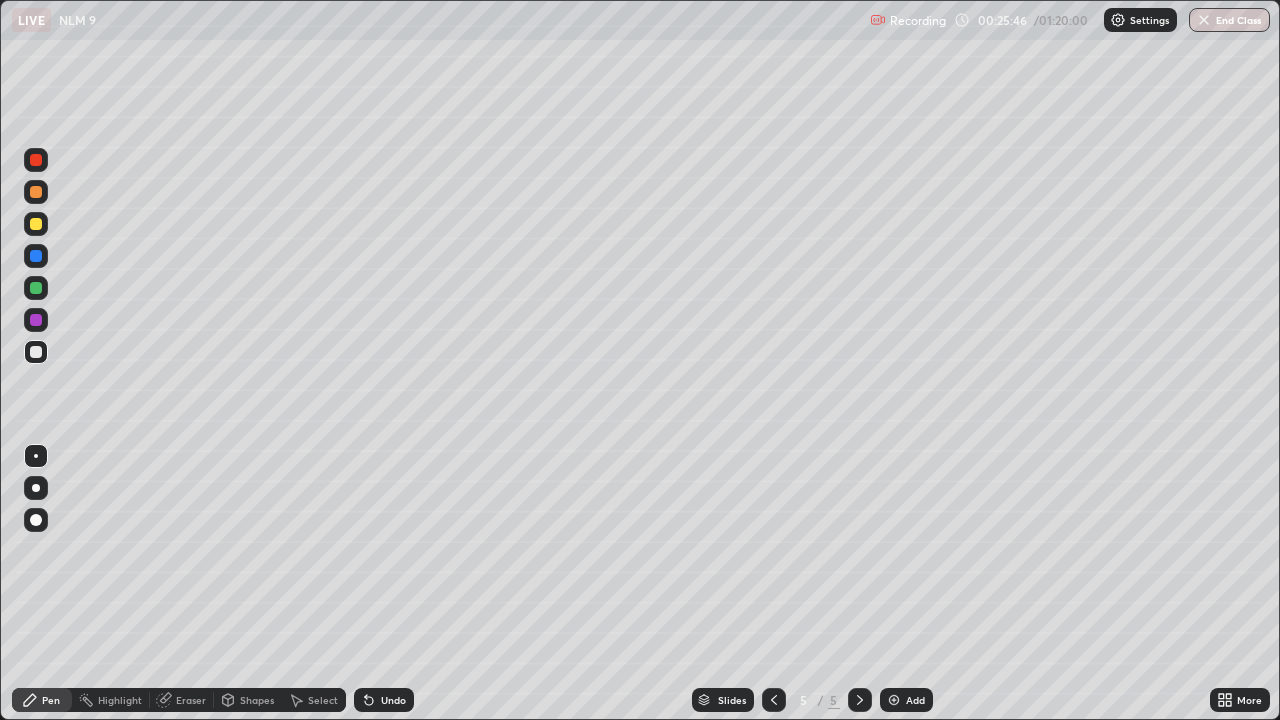 click at bounding box center [36, 224] 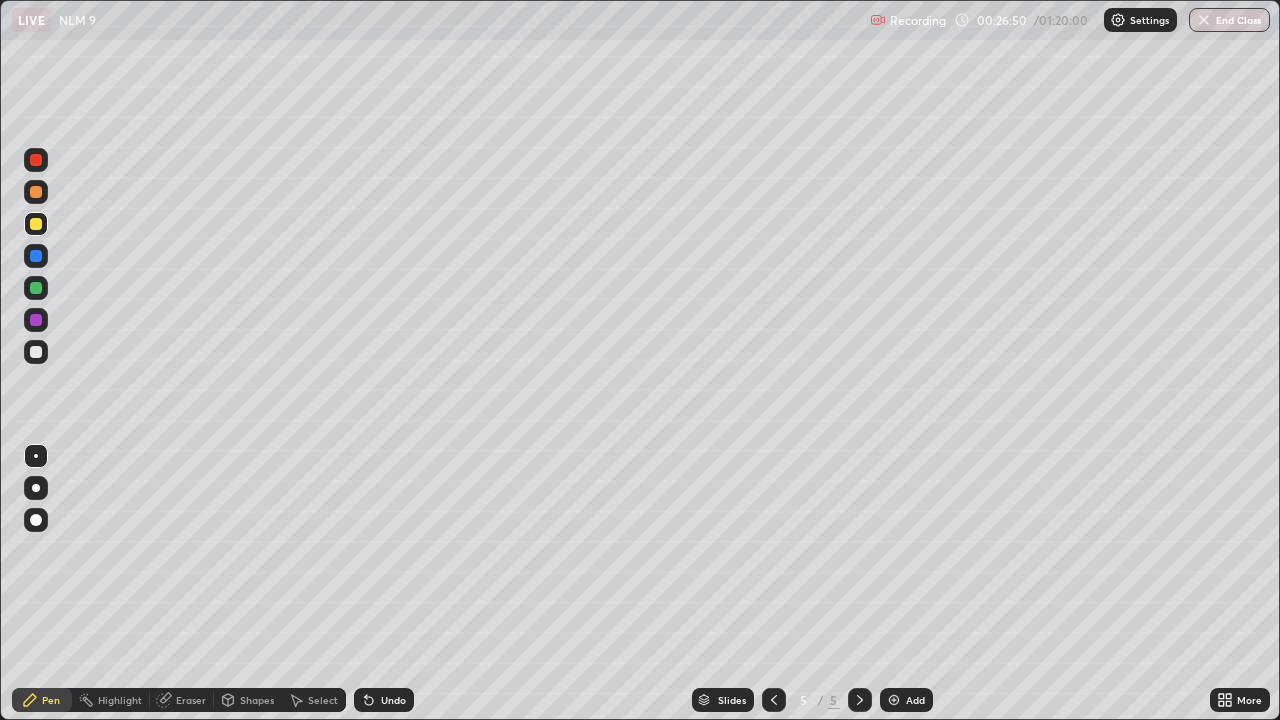 click on "Select" at bounding box center [323, 700] 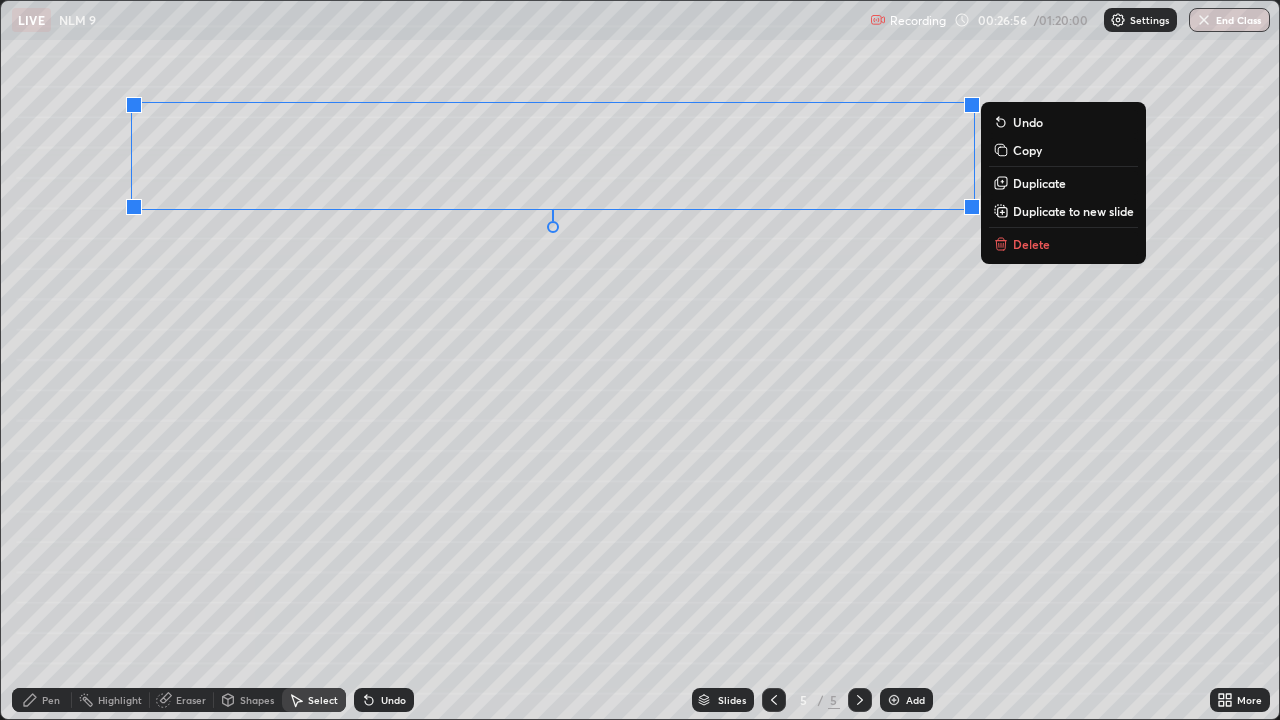 click on "Duplicate" at bounding box center [1039, 183] 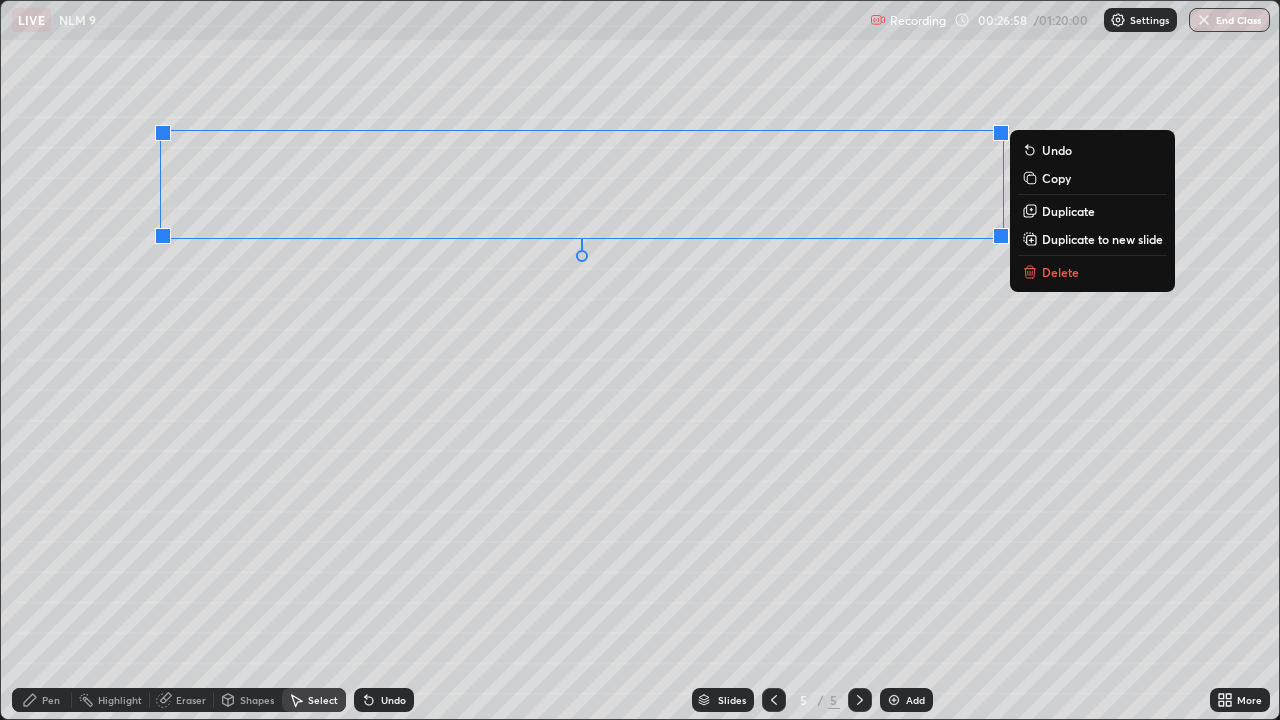 click on "Undo" at bounding box center (393, 700) 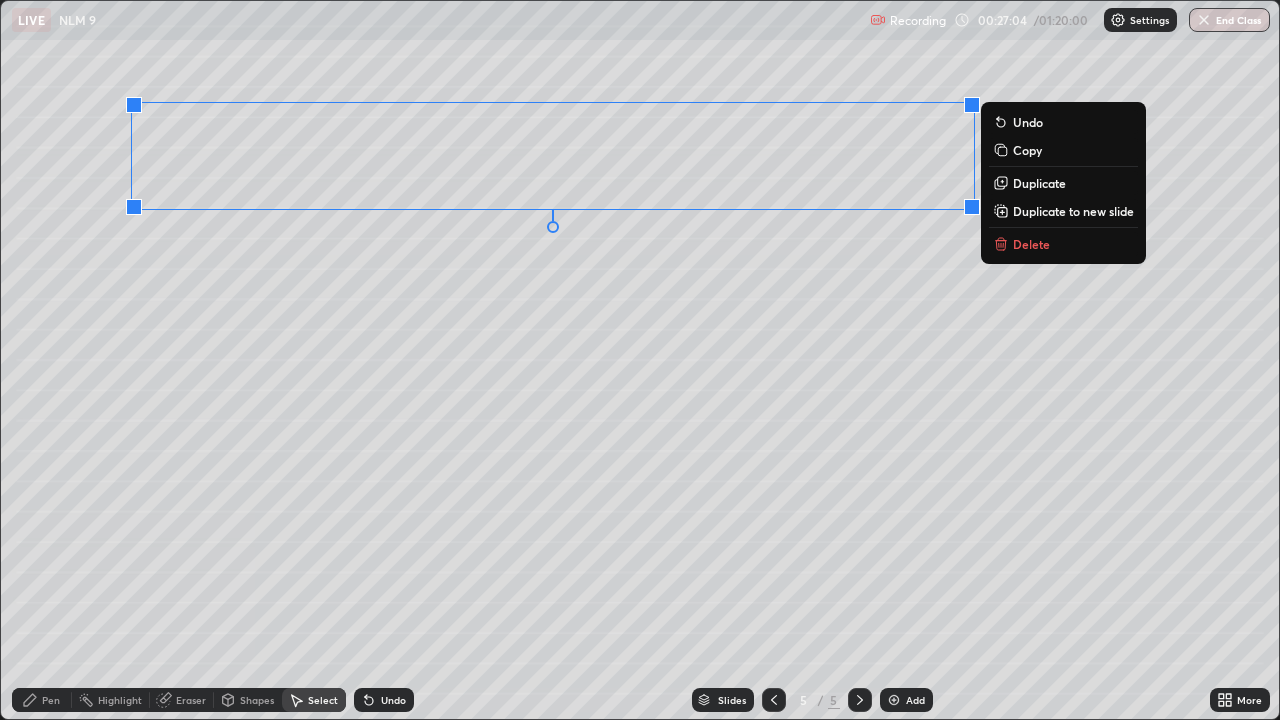 click on "Duplicate to new slide" at bounding box center [1073, 211] 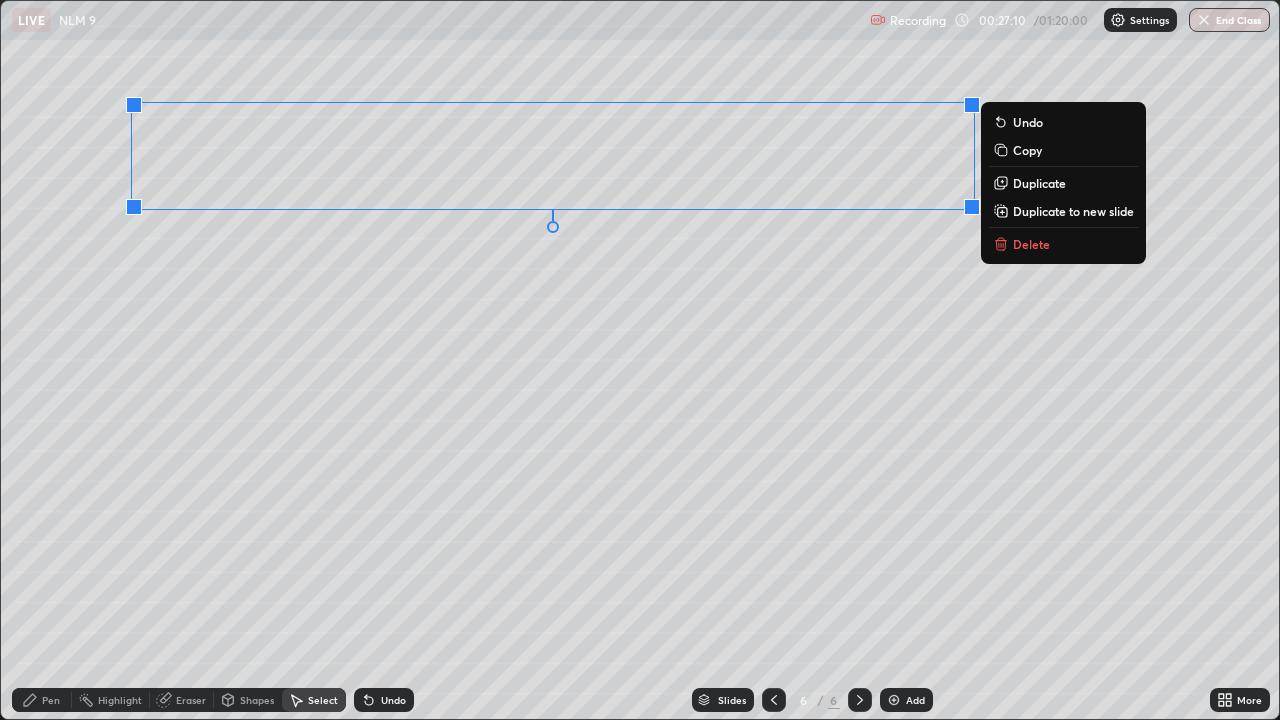 click on "Duplicate" at bounding box center (1039, 183) 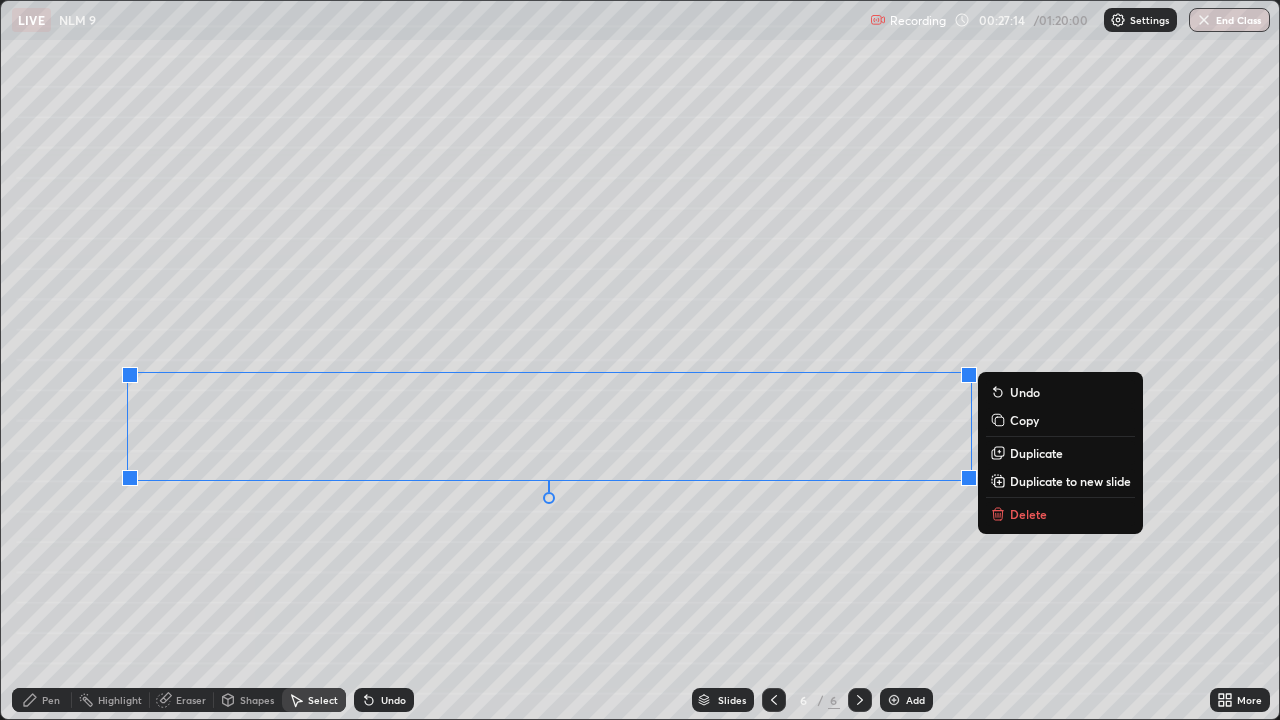 click on "0 ° Undo Copy Duplicate Duplicate to new slide Delete" at bounding box center [640, 360] 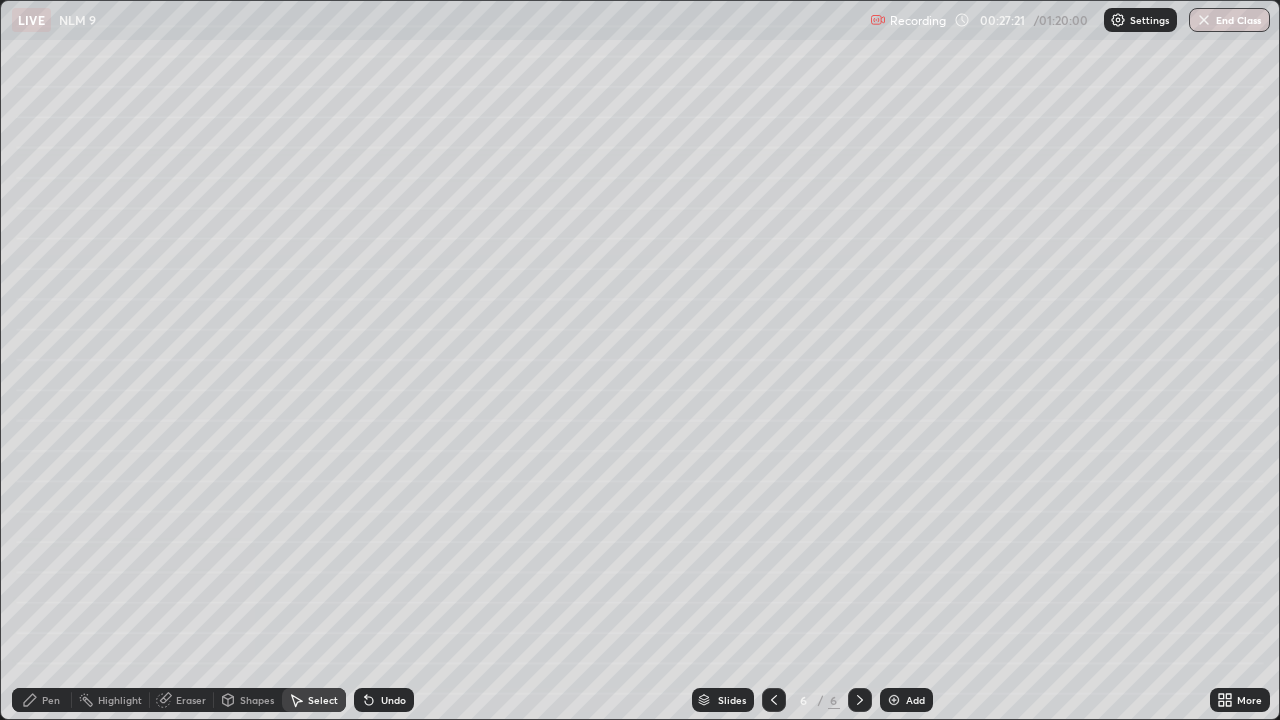 click on "Pen" at bounding box center (42, 700) 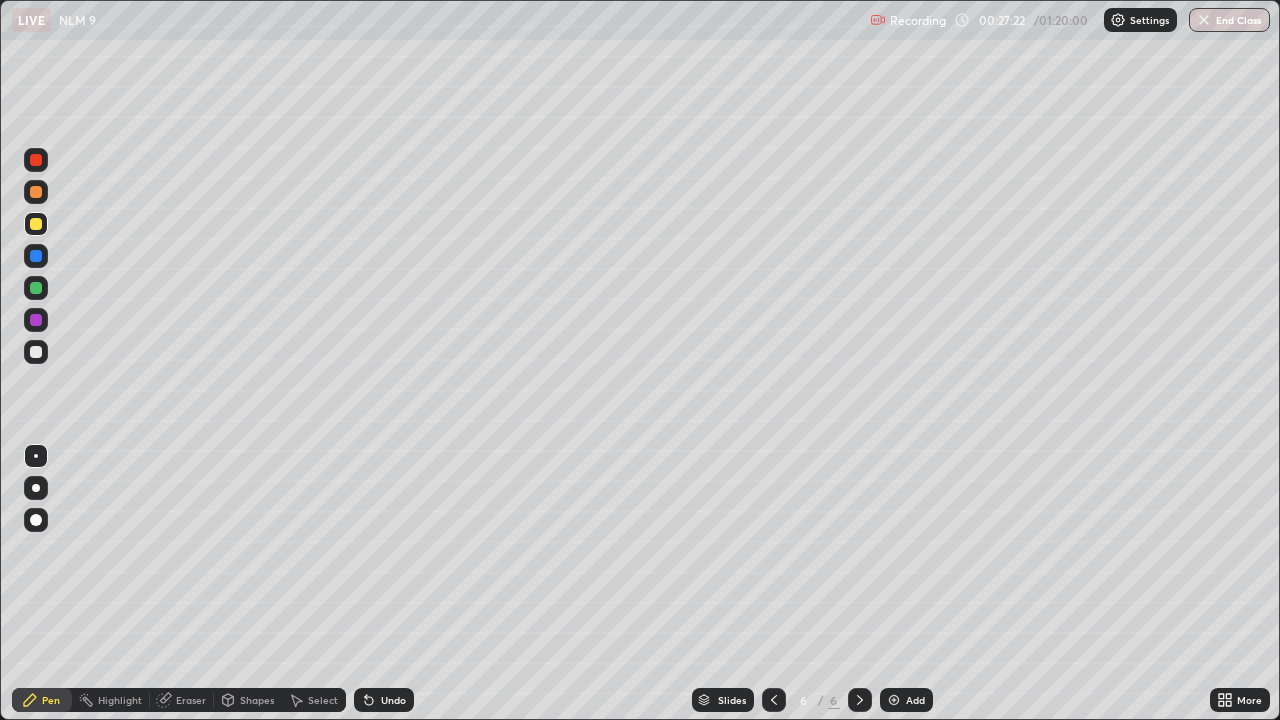 click at bounding box center [36, 352] 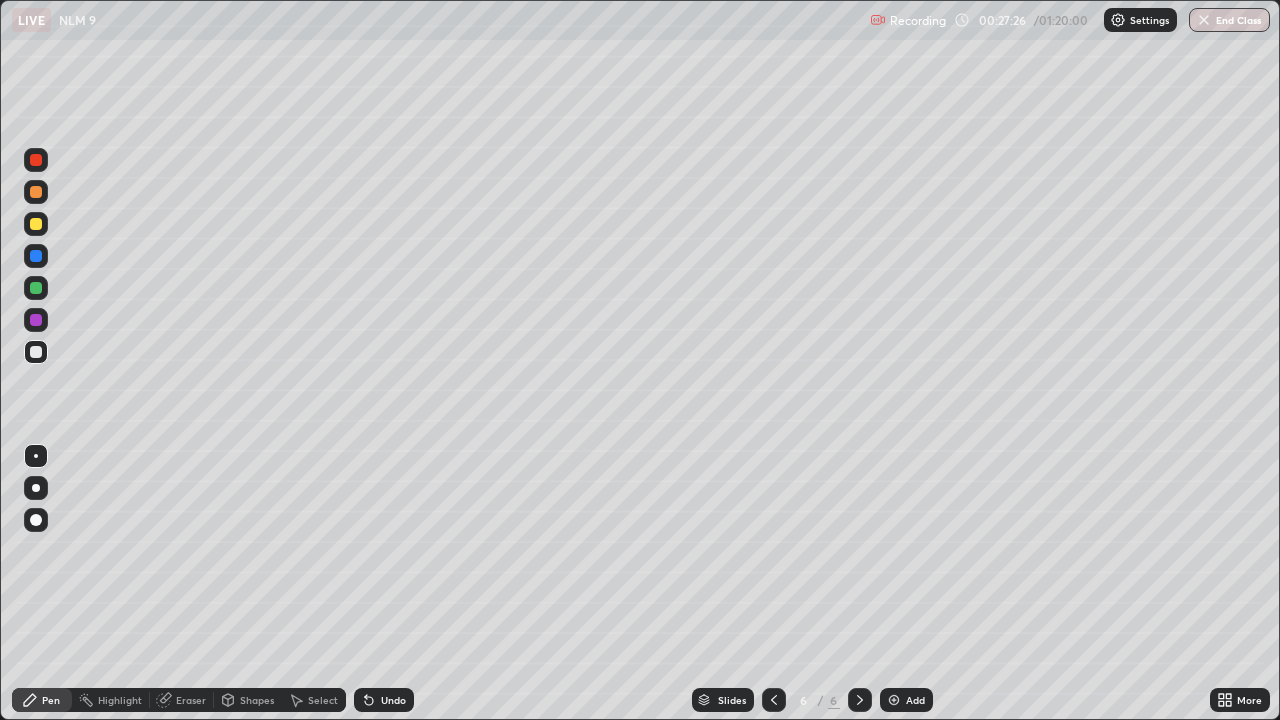 click at bounding box center (36, 160) 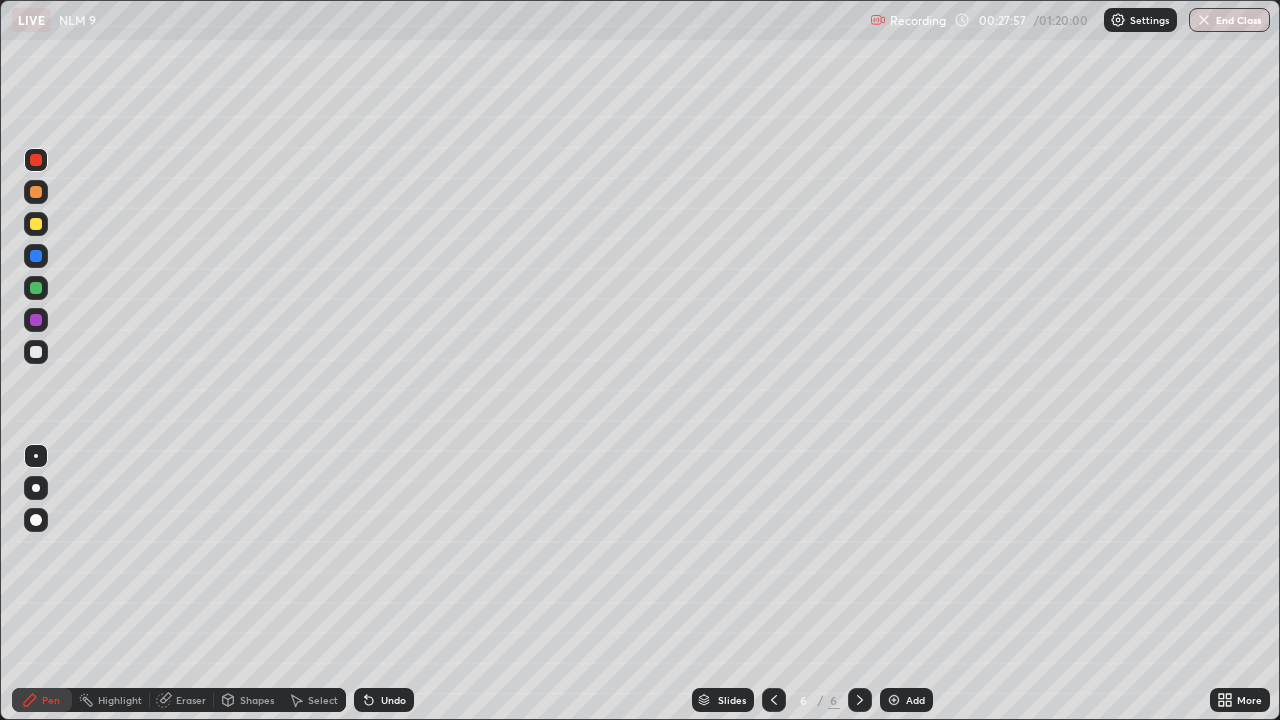 click at bounding box center (774, 700) 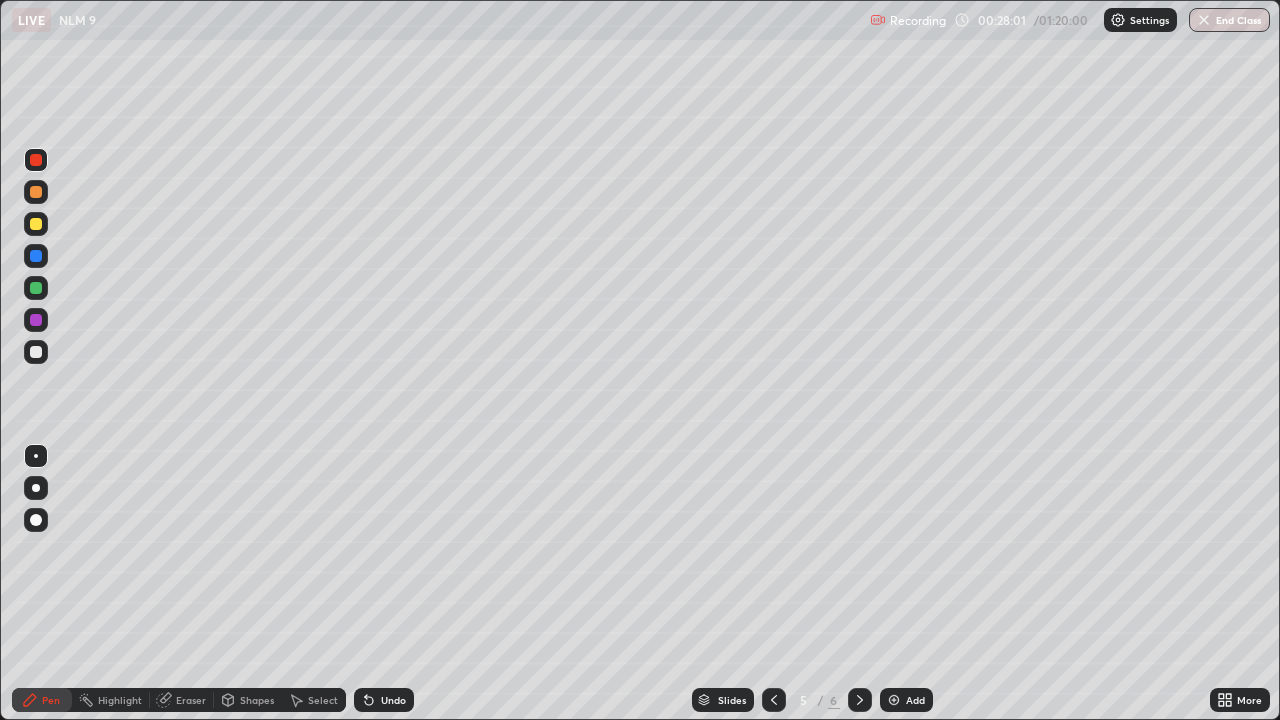 click 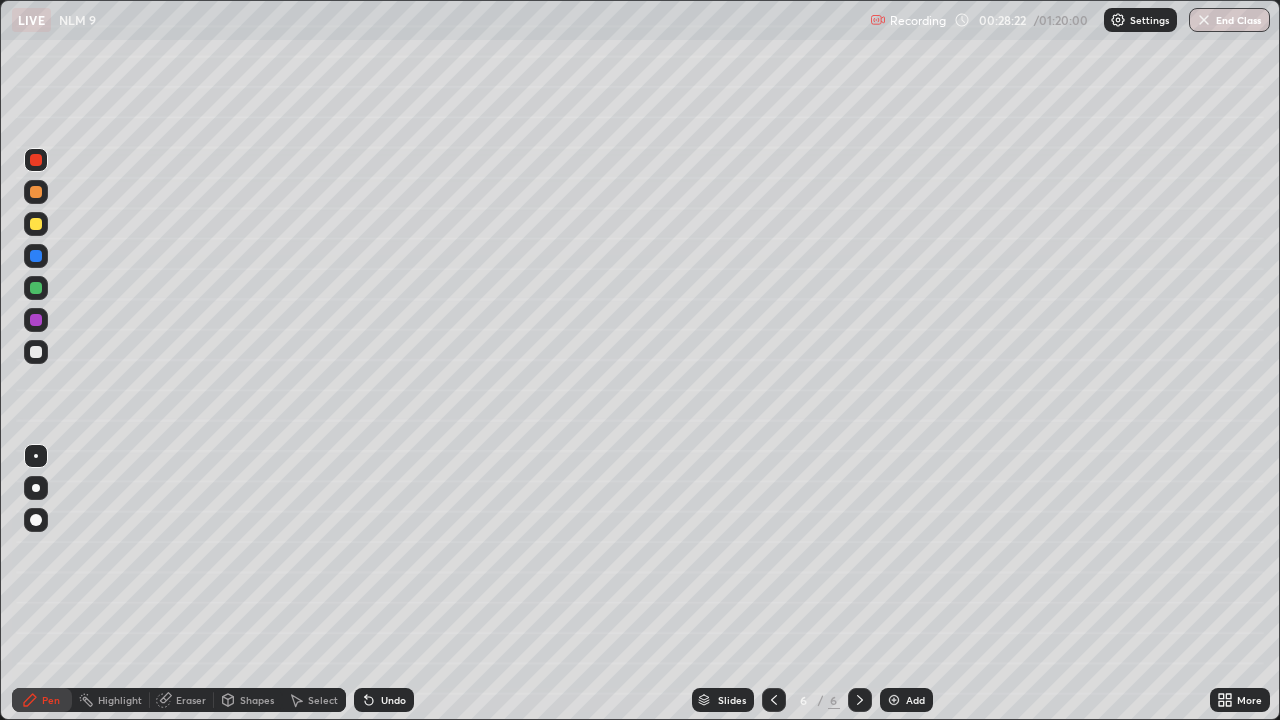 click at bounding box center [36, 352] 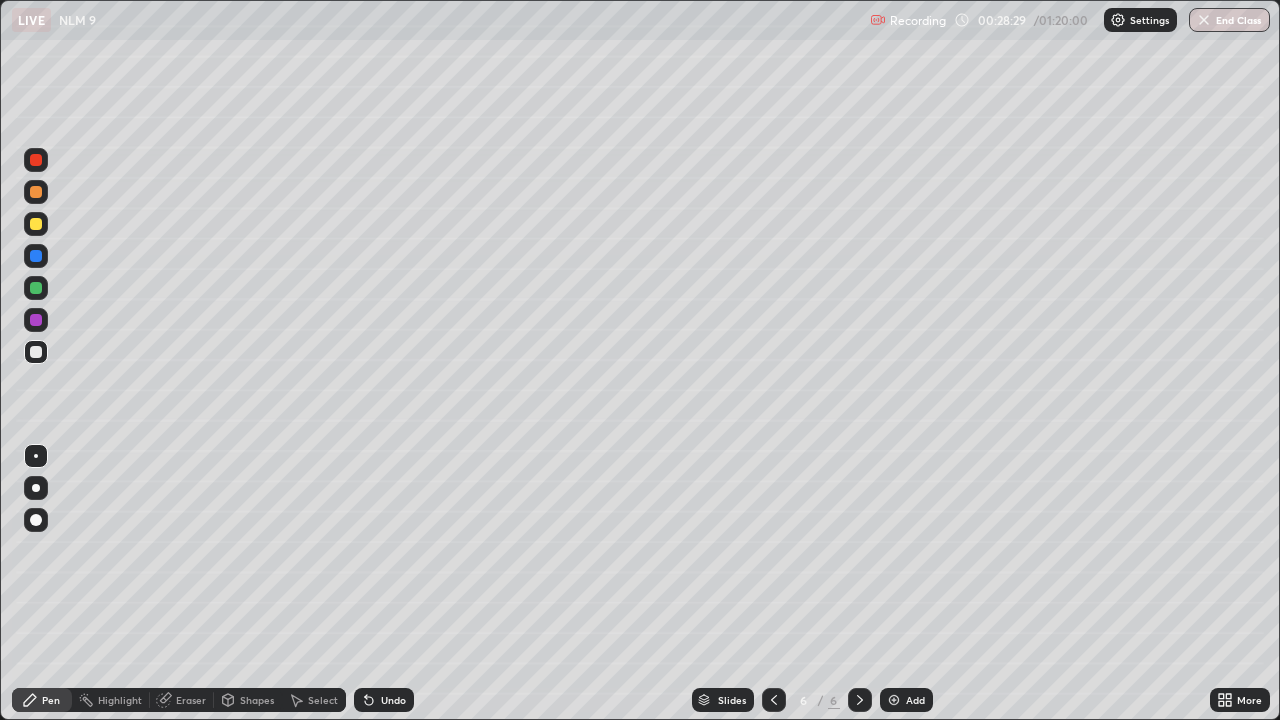 click at bounding box center [36, 160] 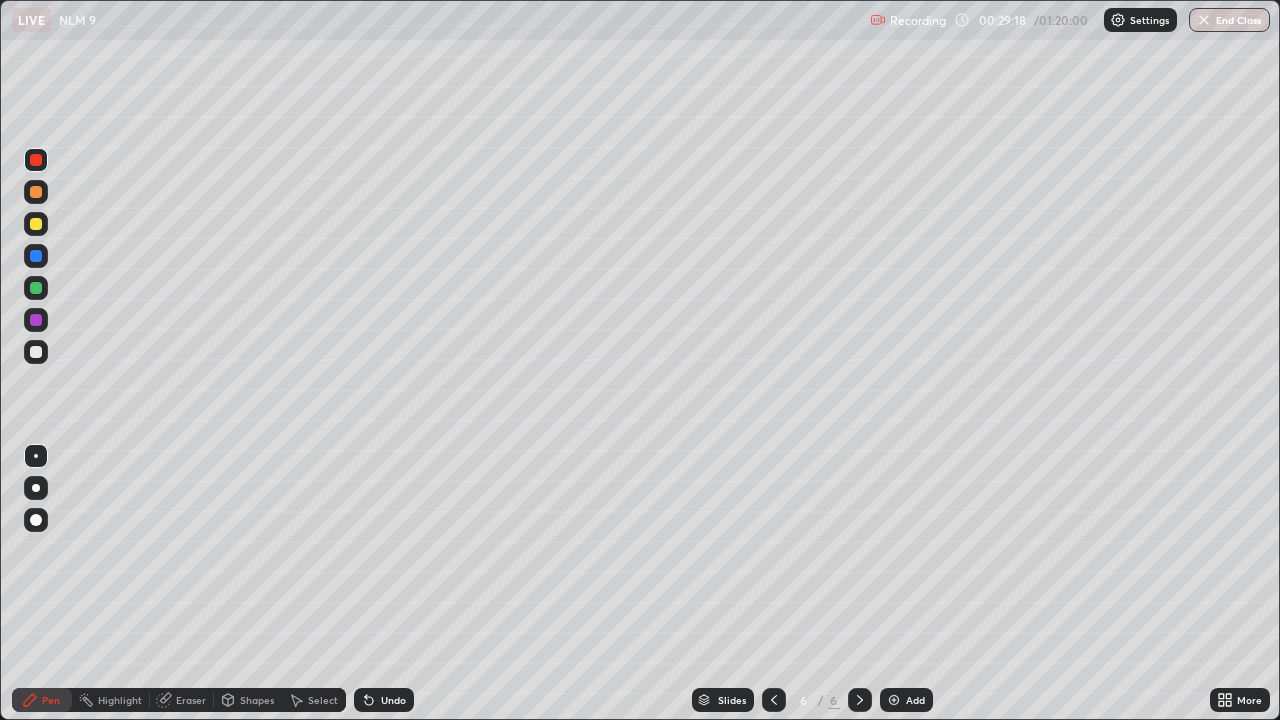 click at bounding box center (774, 700) 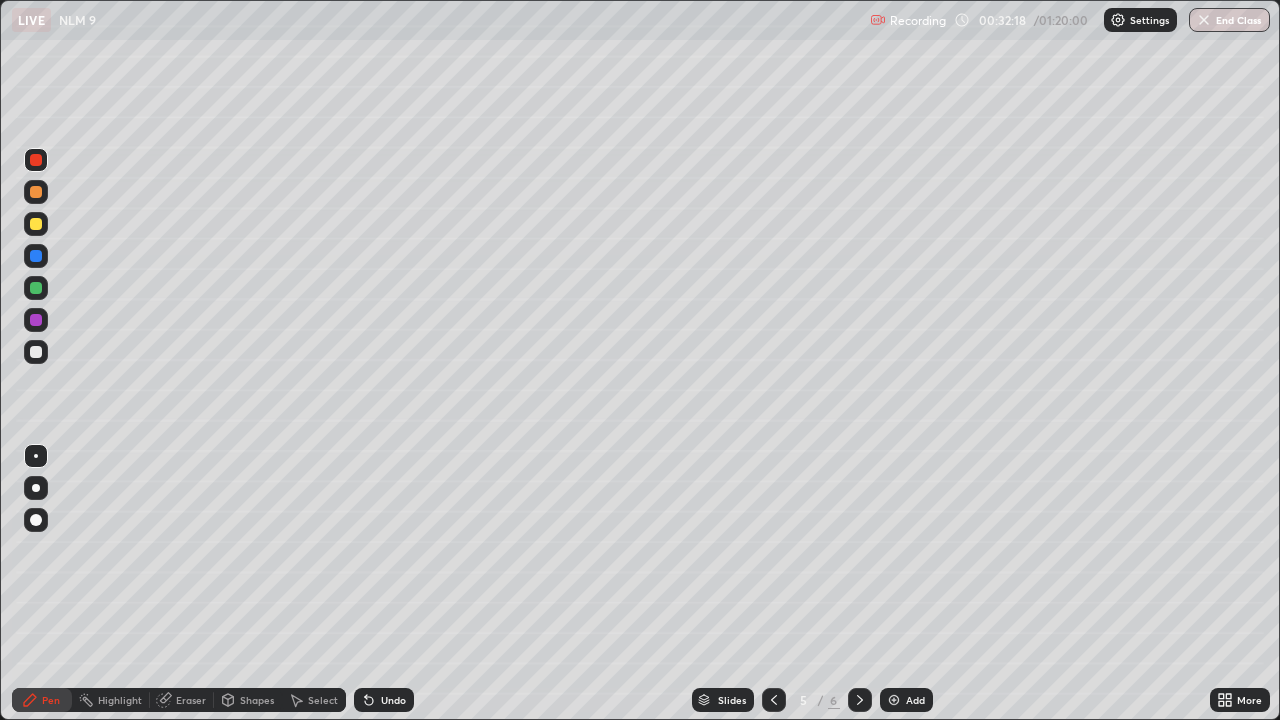click 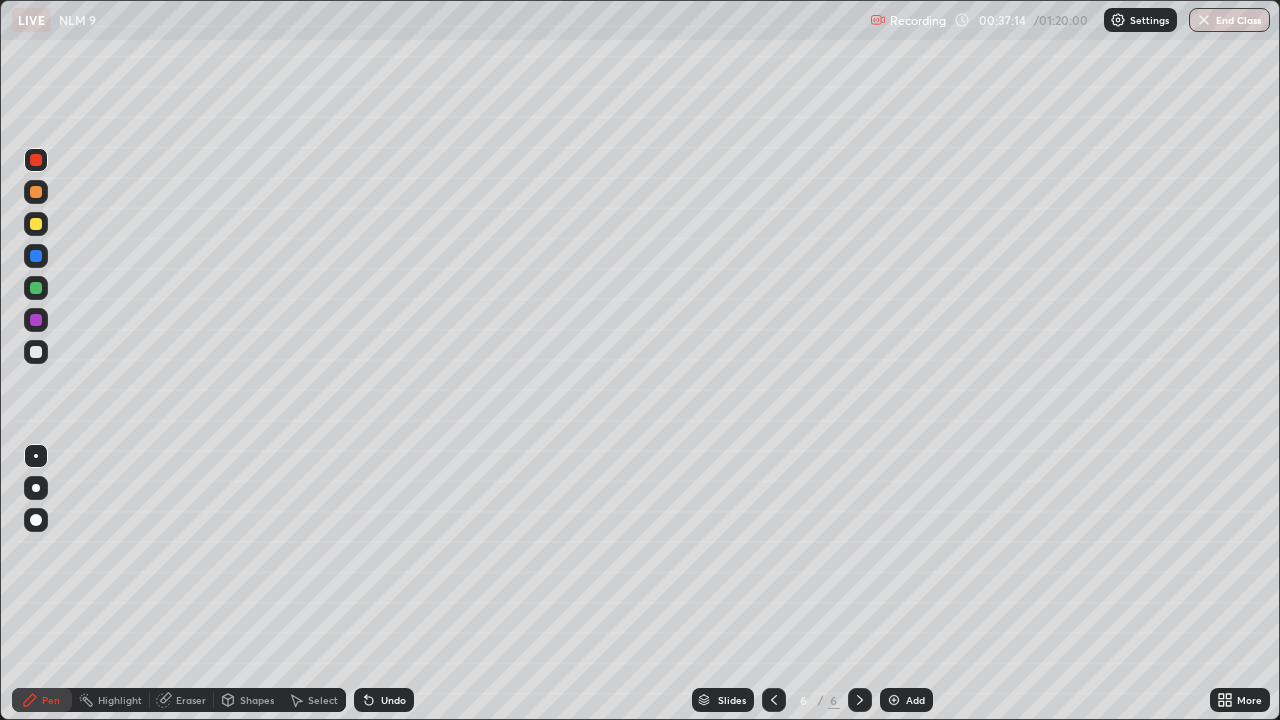 click at bounding box center (894, 700) 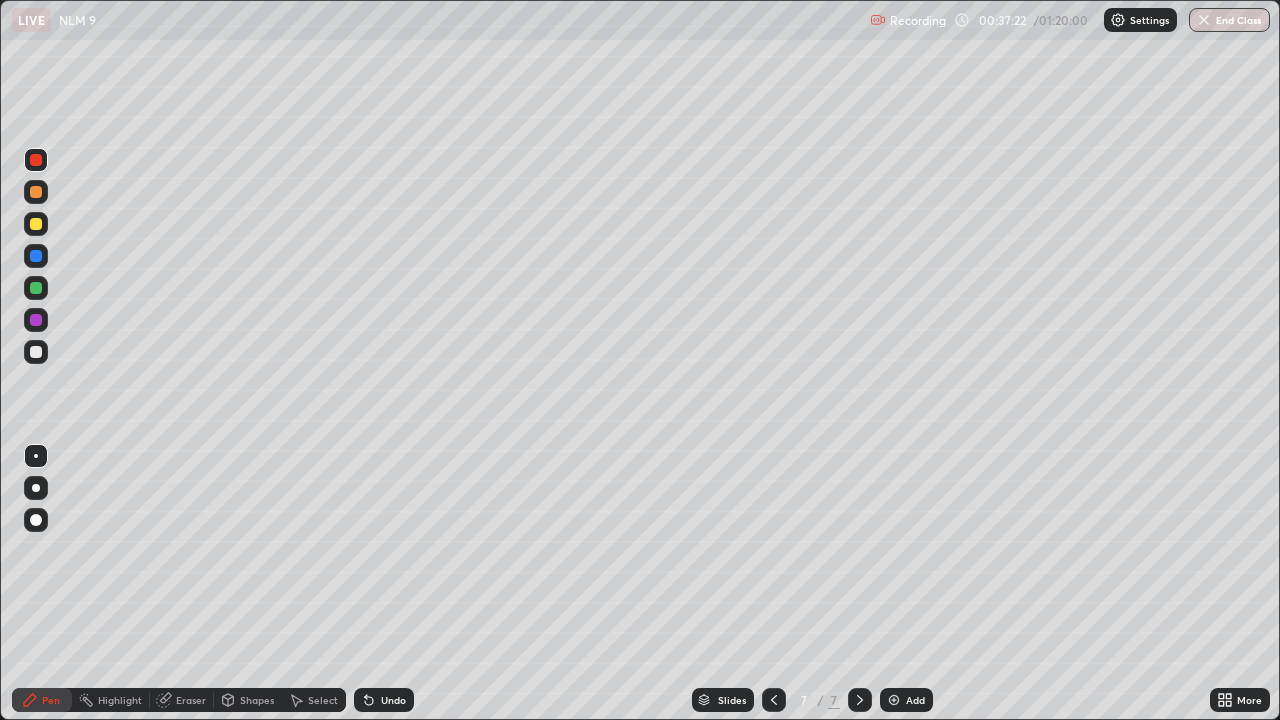 click at bounding box center [36, 224] 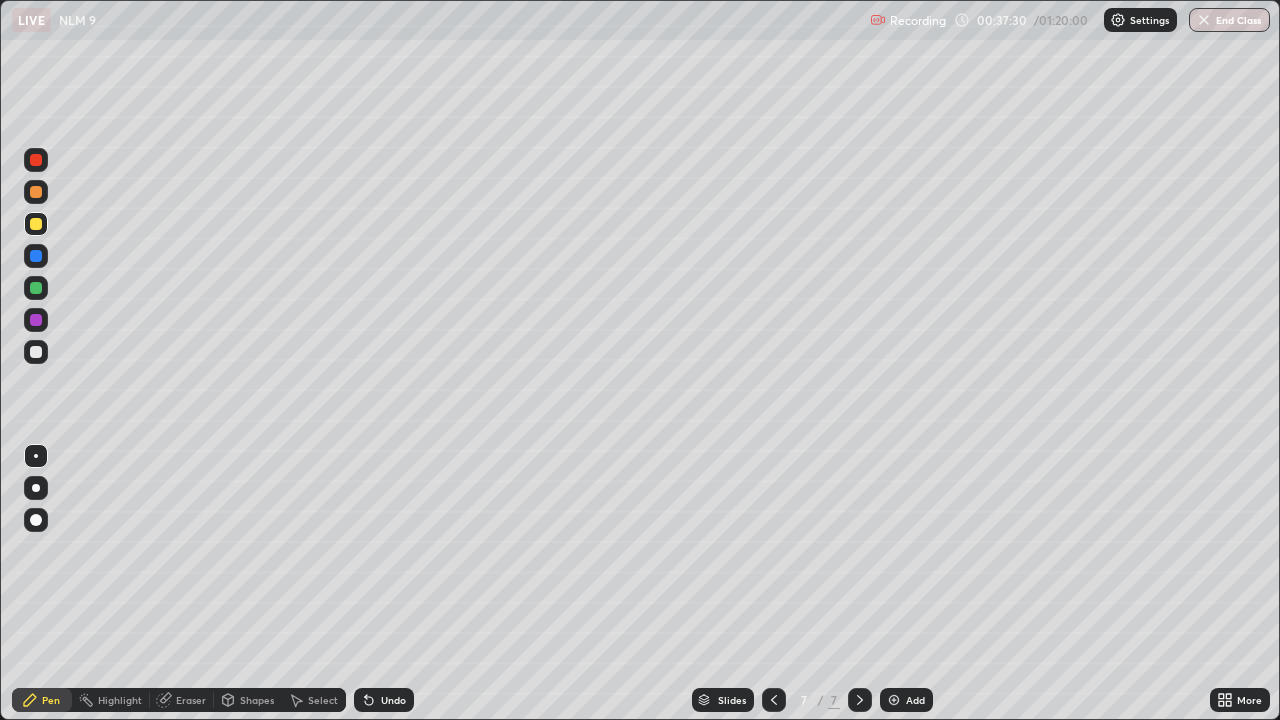 click at bounding box center [36, 256] 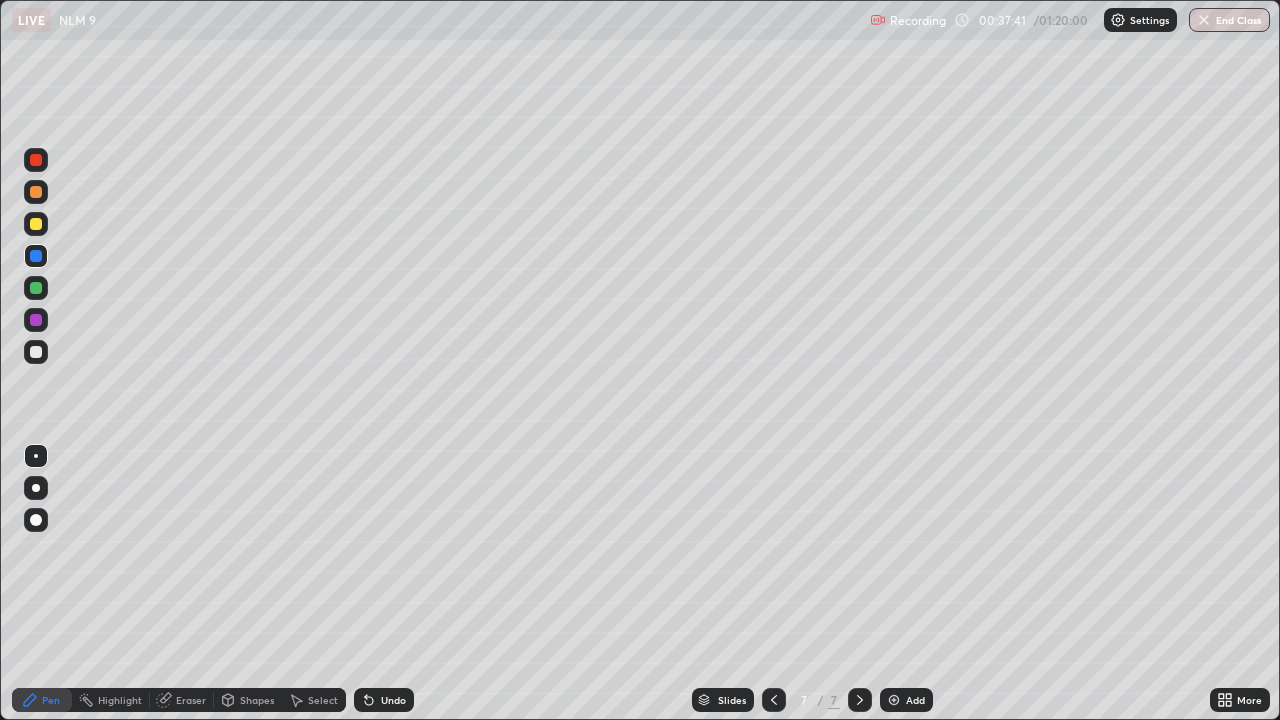 click at bounding box center [36, 224] 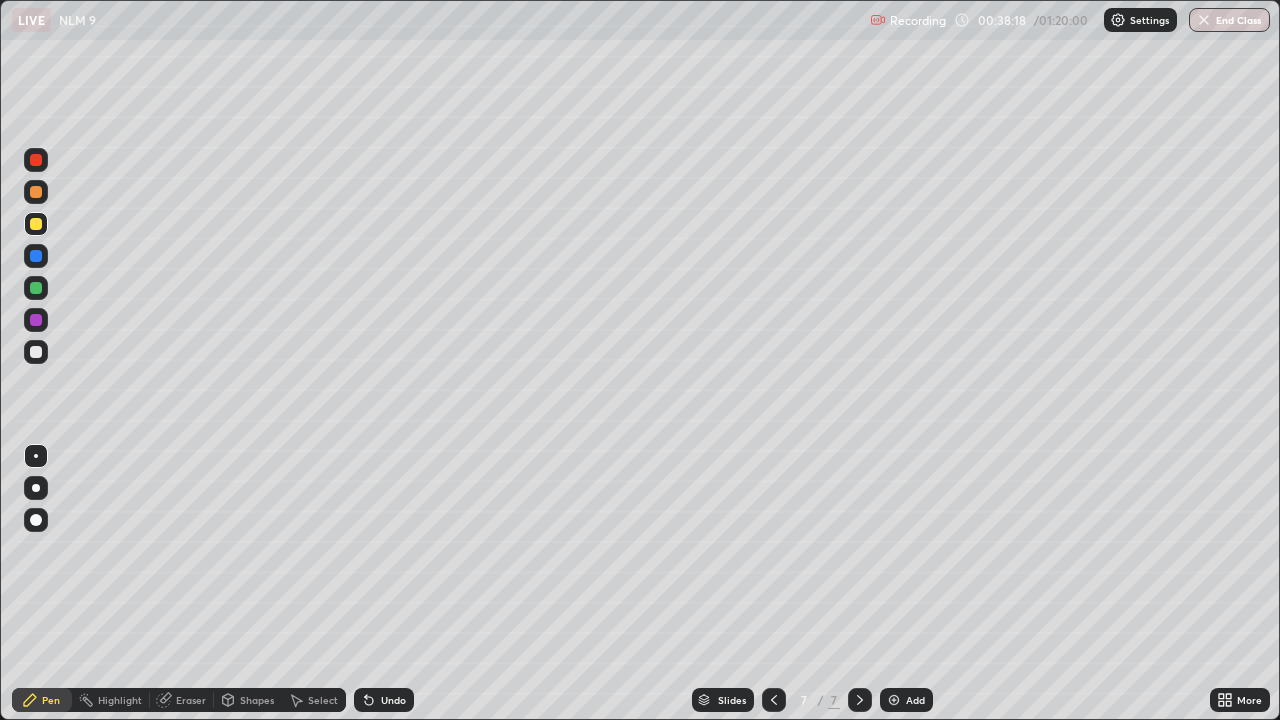 click at bounding box center (36, 320) 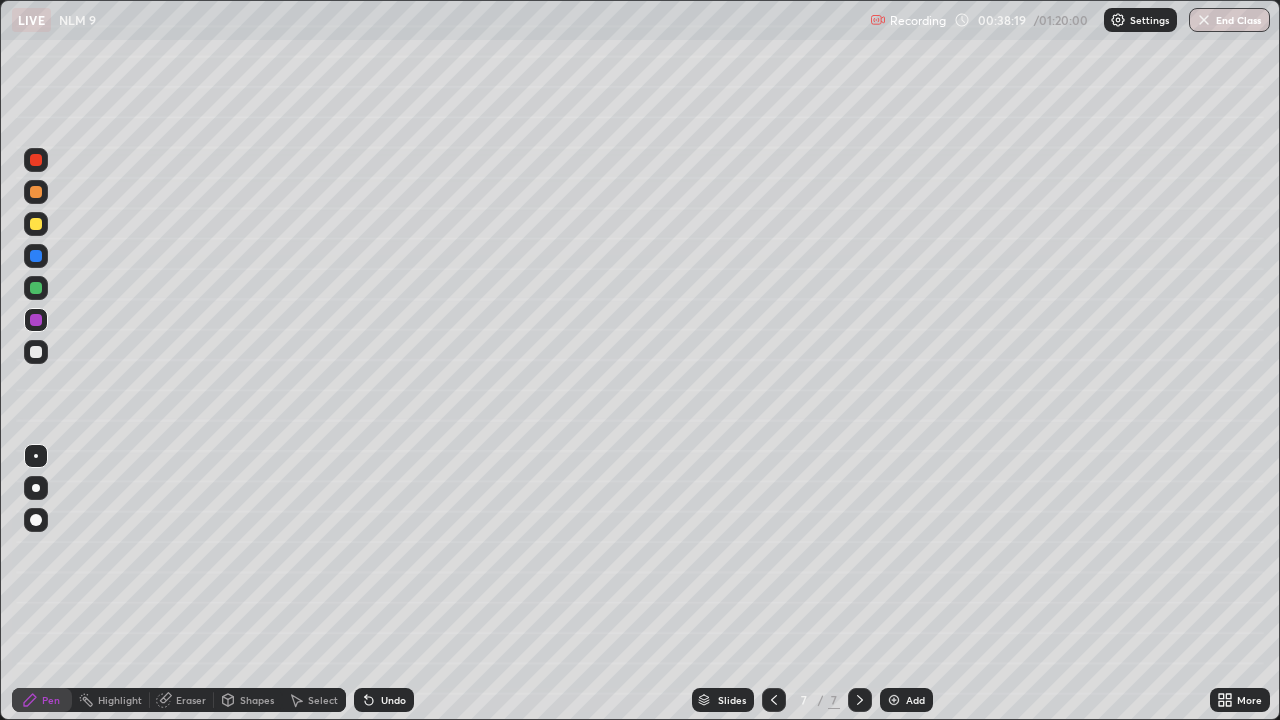click at bounding box center (36, 352) 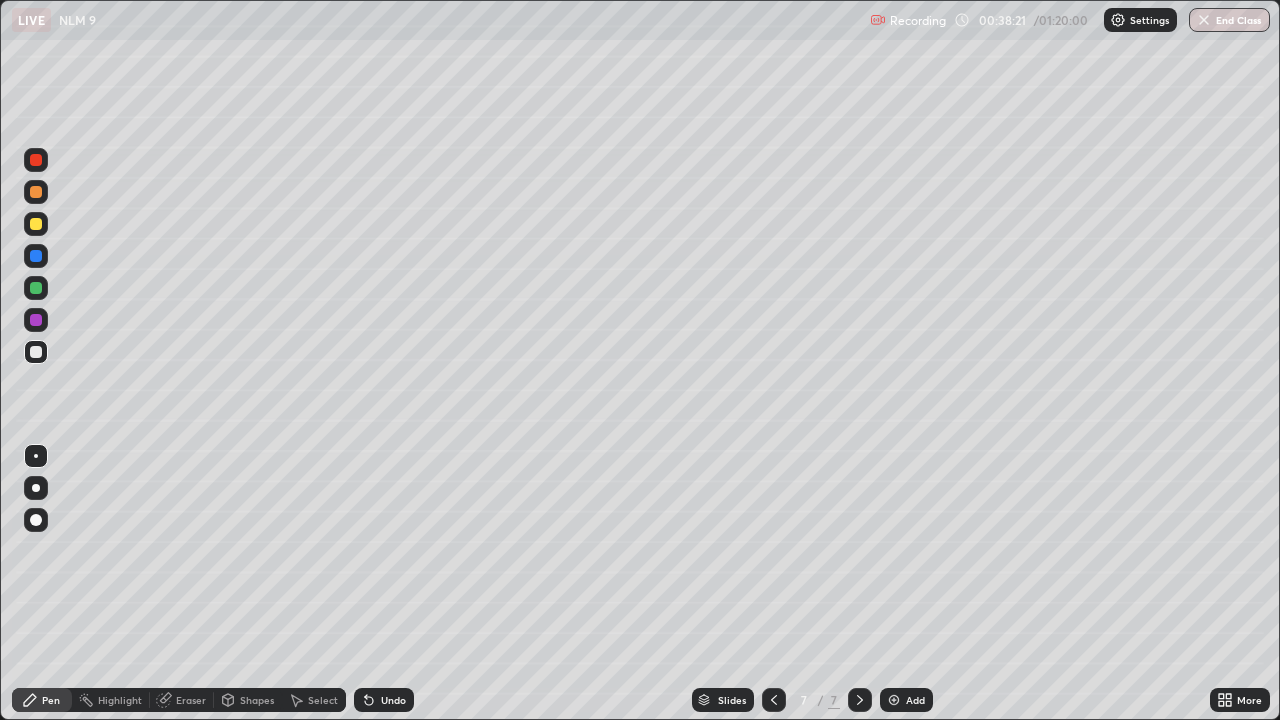 click 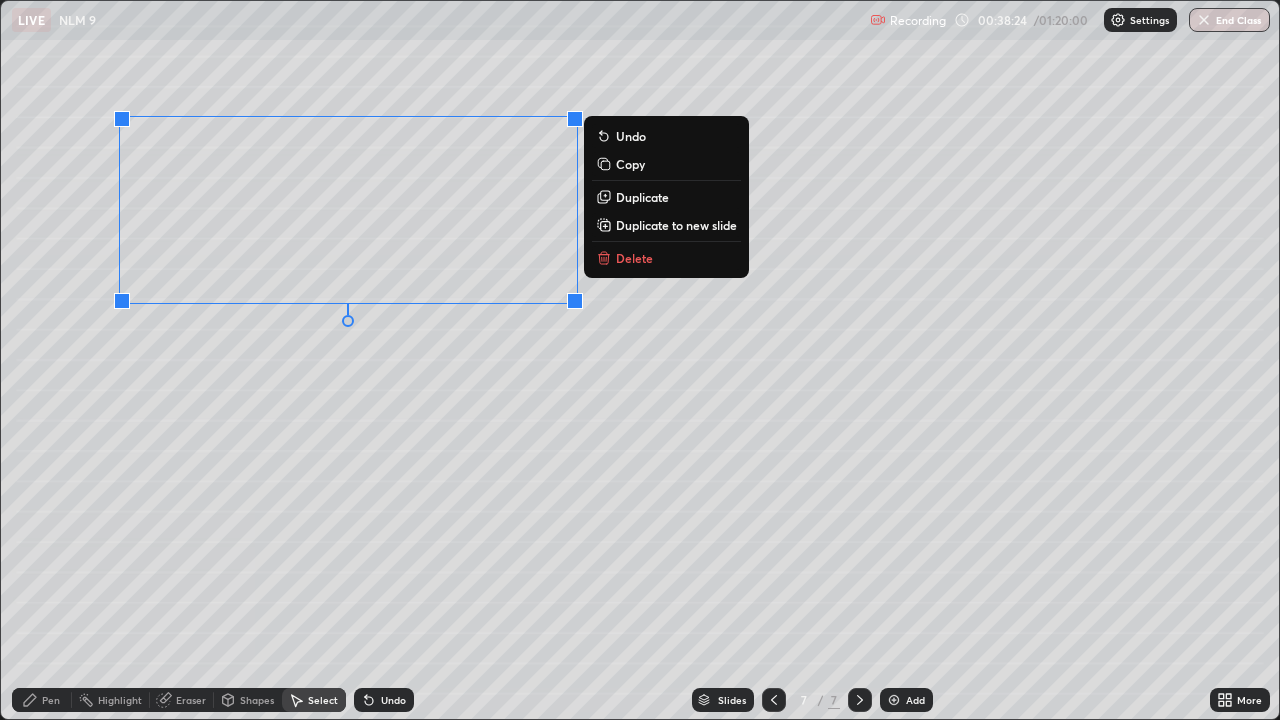click on "Duplicate" at bounding box center [642, 197] 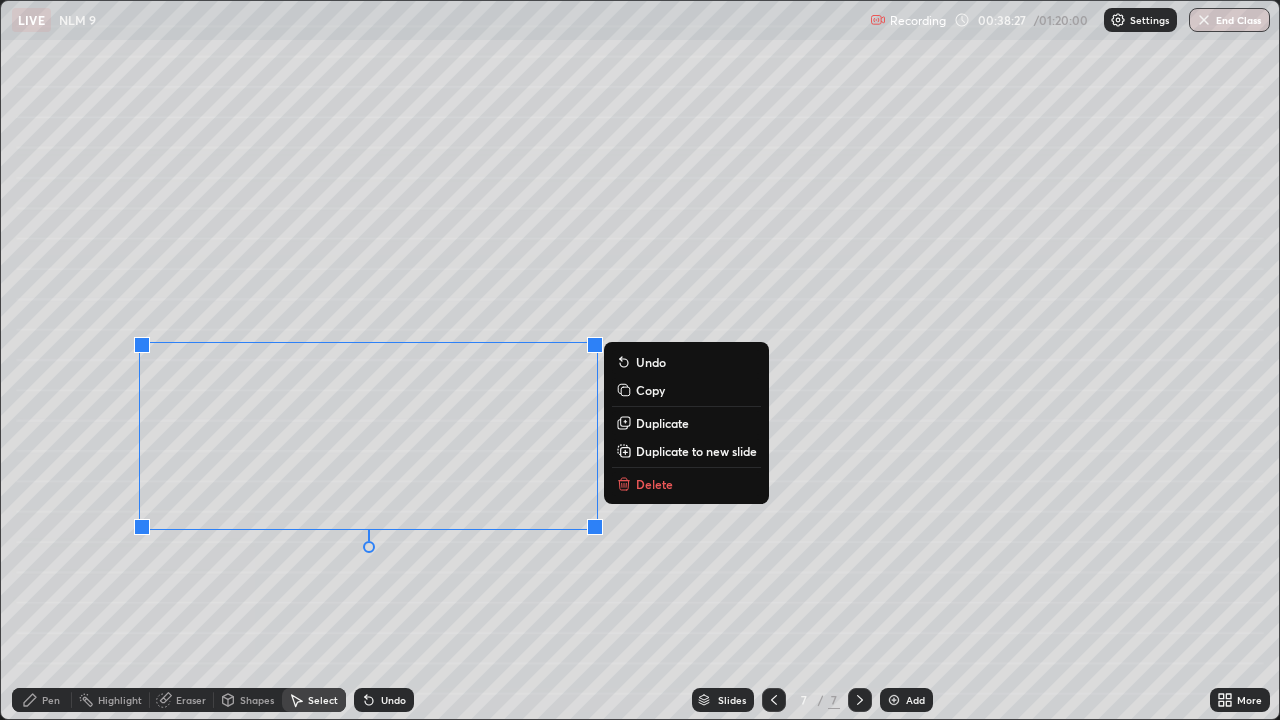 click on "0 ° Undo Copy Duplicate Duplicate to new slide Delete" at bounding box center (640, 360) 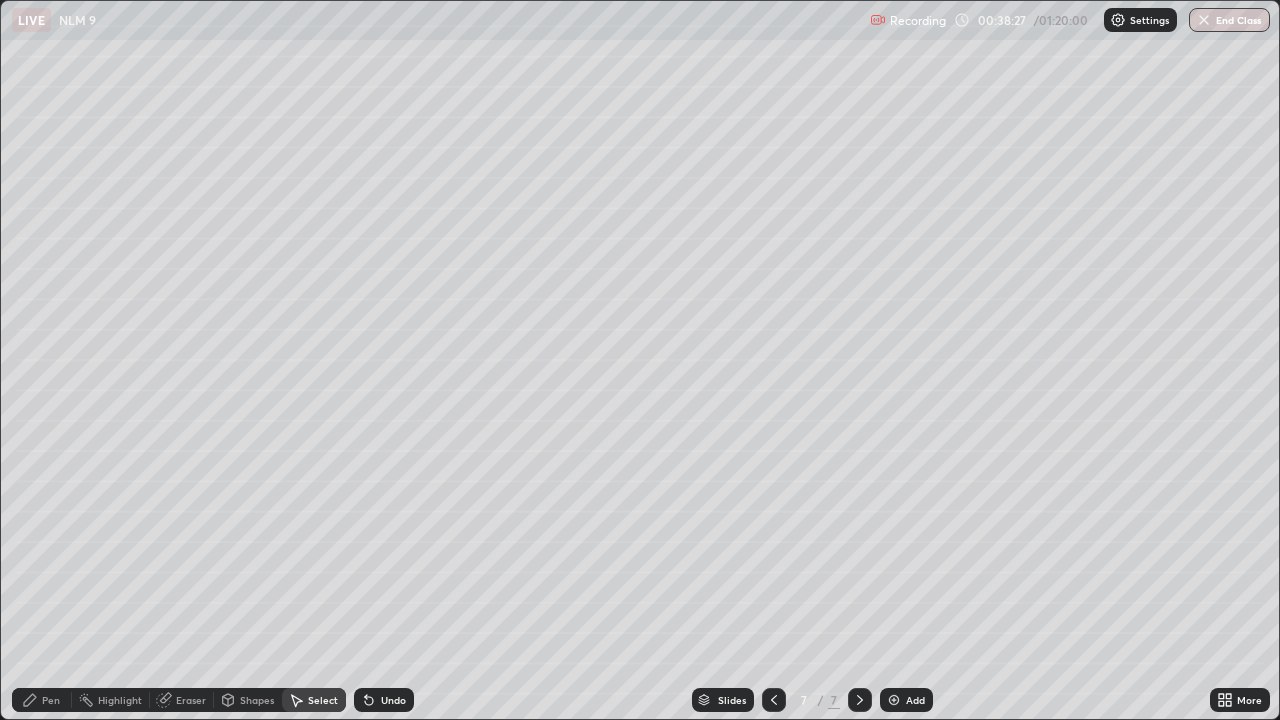 click on "Pen" at bounding box center (42, 700) 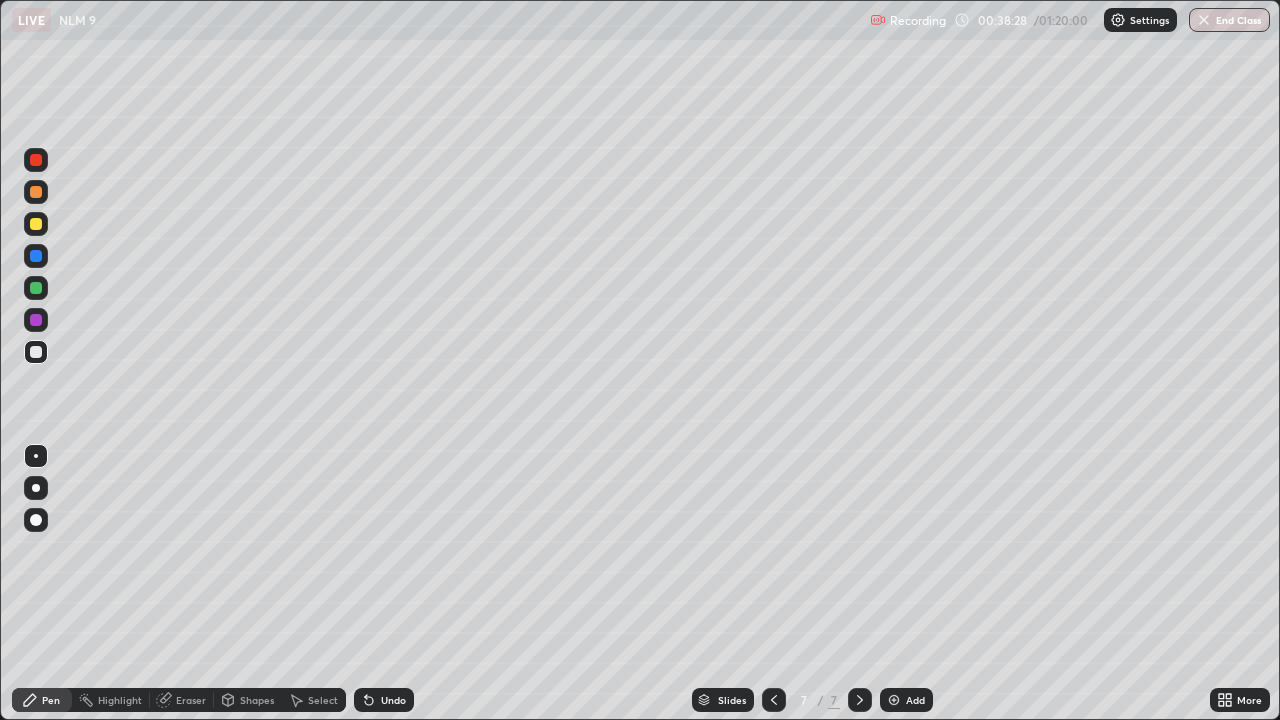 click at bounding box center (36, 352) 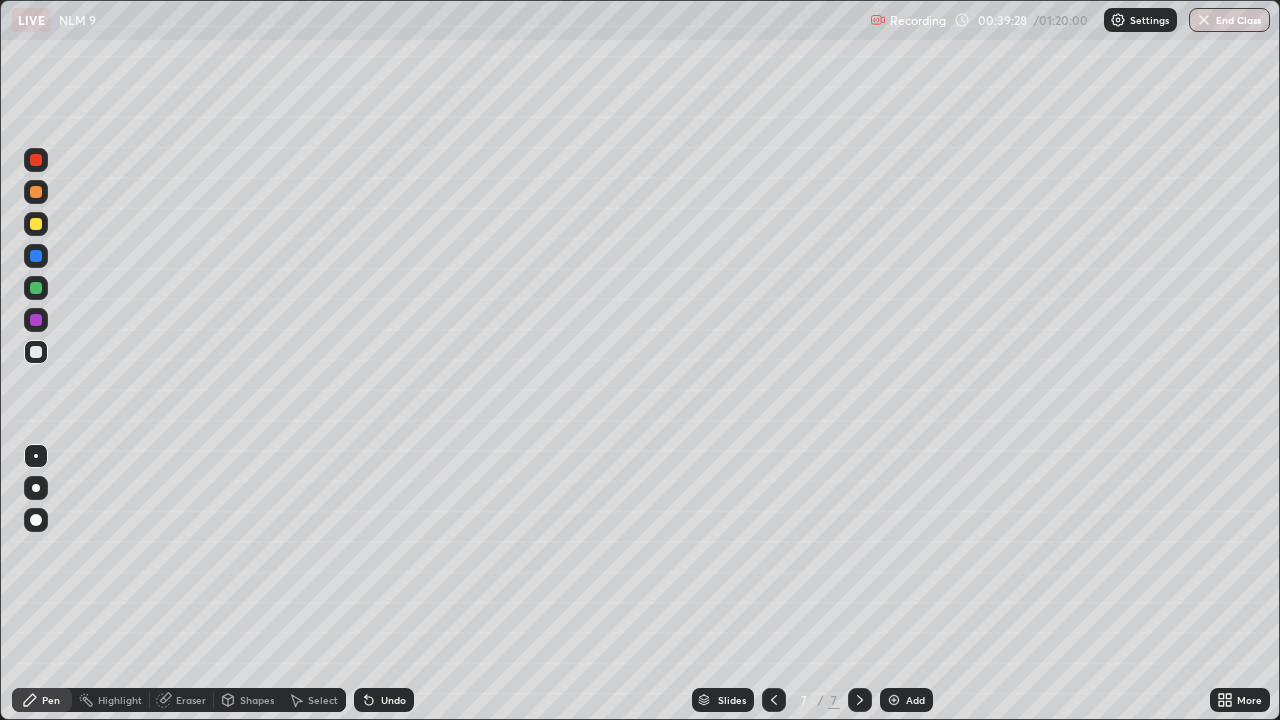 click at bounding box center [36, 288] 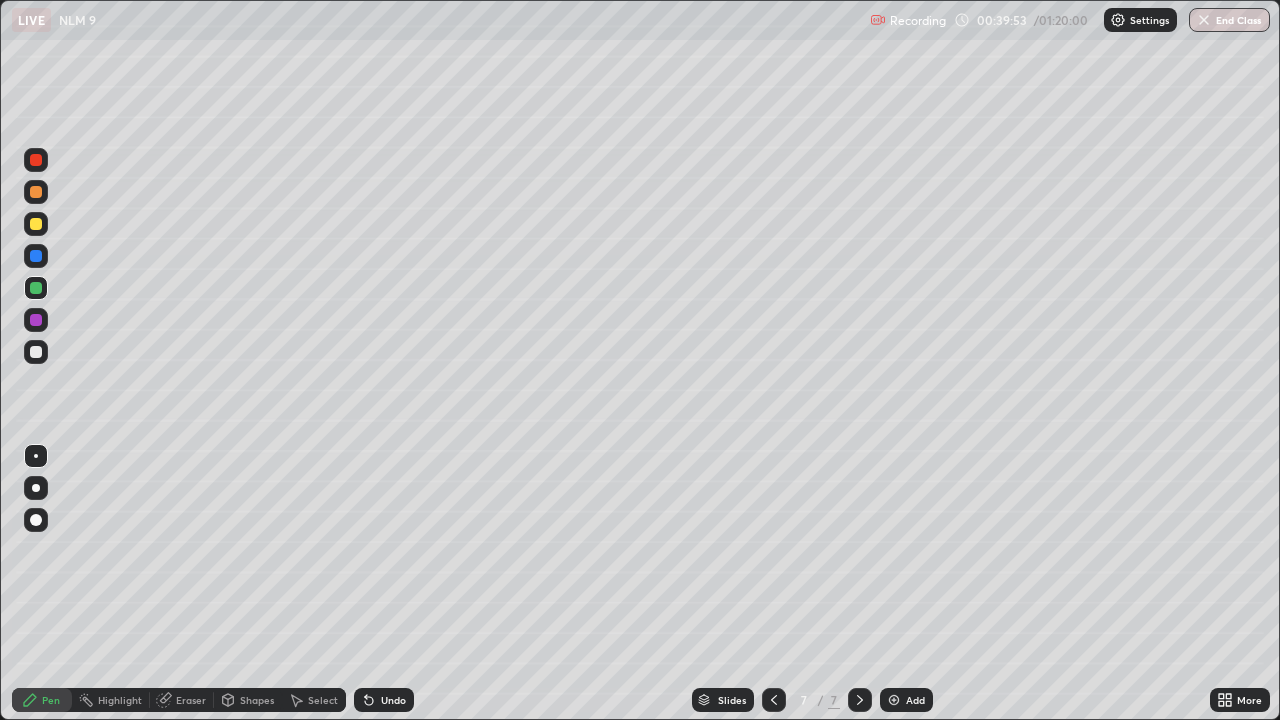 click at bounding box center (36, 352) 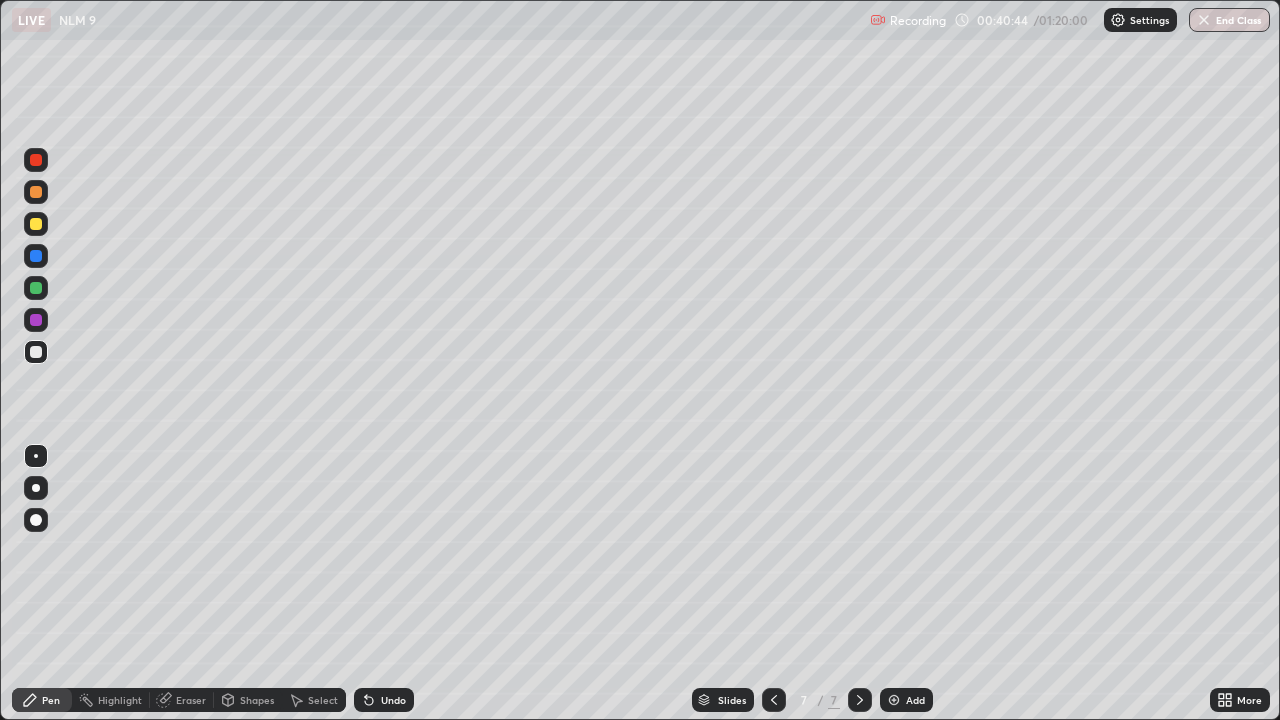 click on "Select" at bounding box center [323, 700] 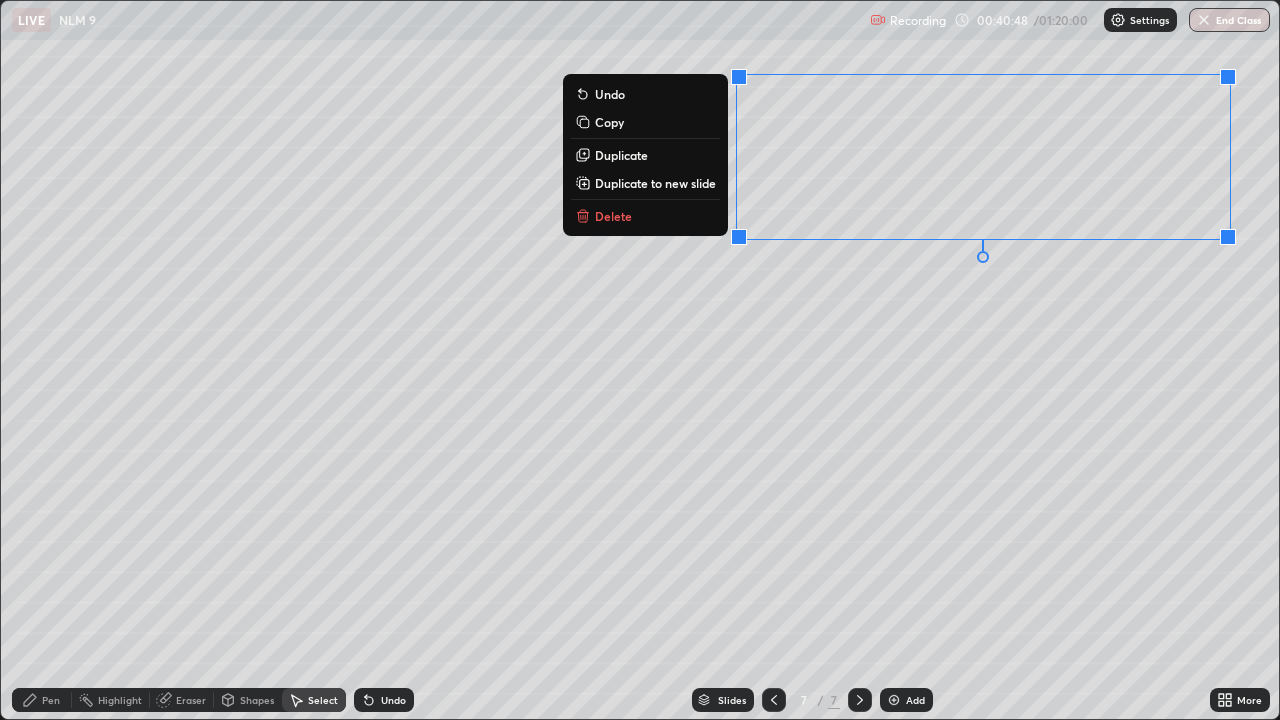 click on "Duplicate" at bounding box center [621, 155] 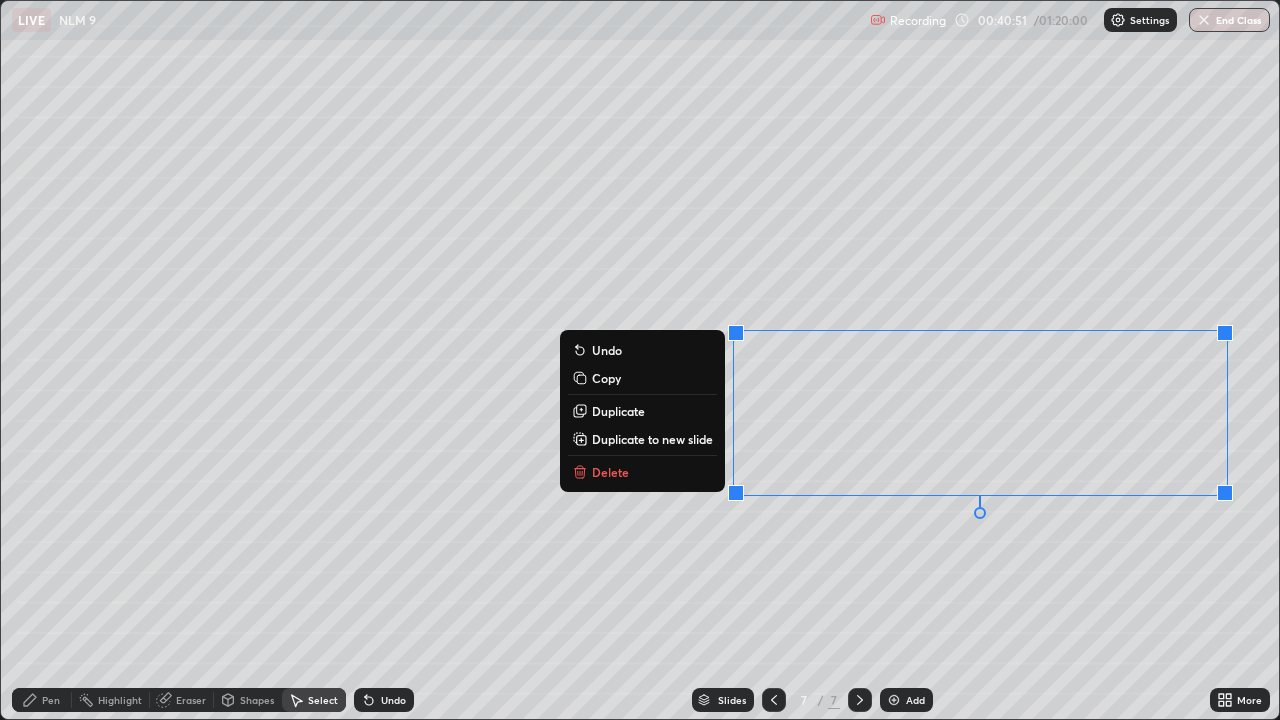click on "Duplicate" at bounding box center (618, 411) 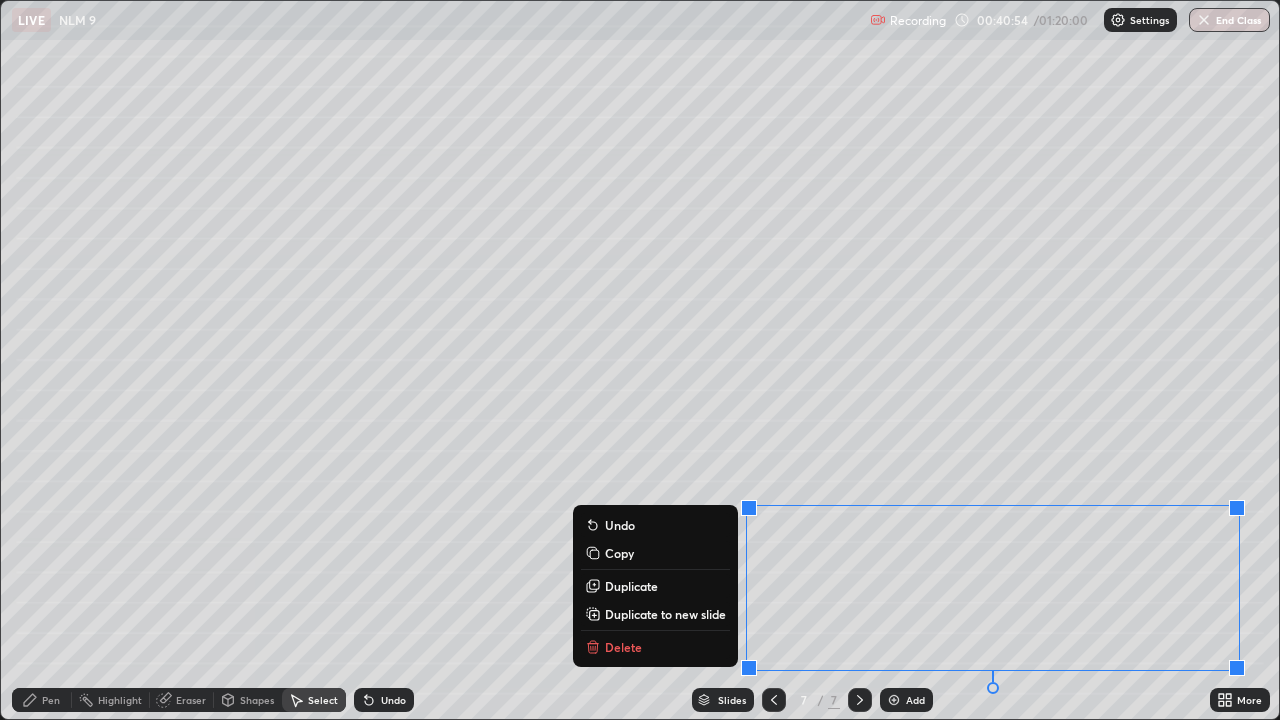 click on "Undo" at bounding box center [655, 525] 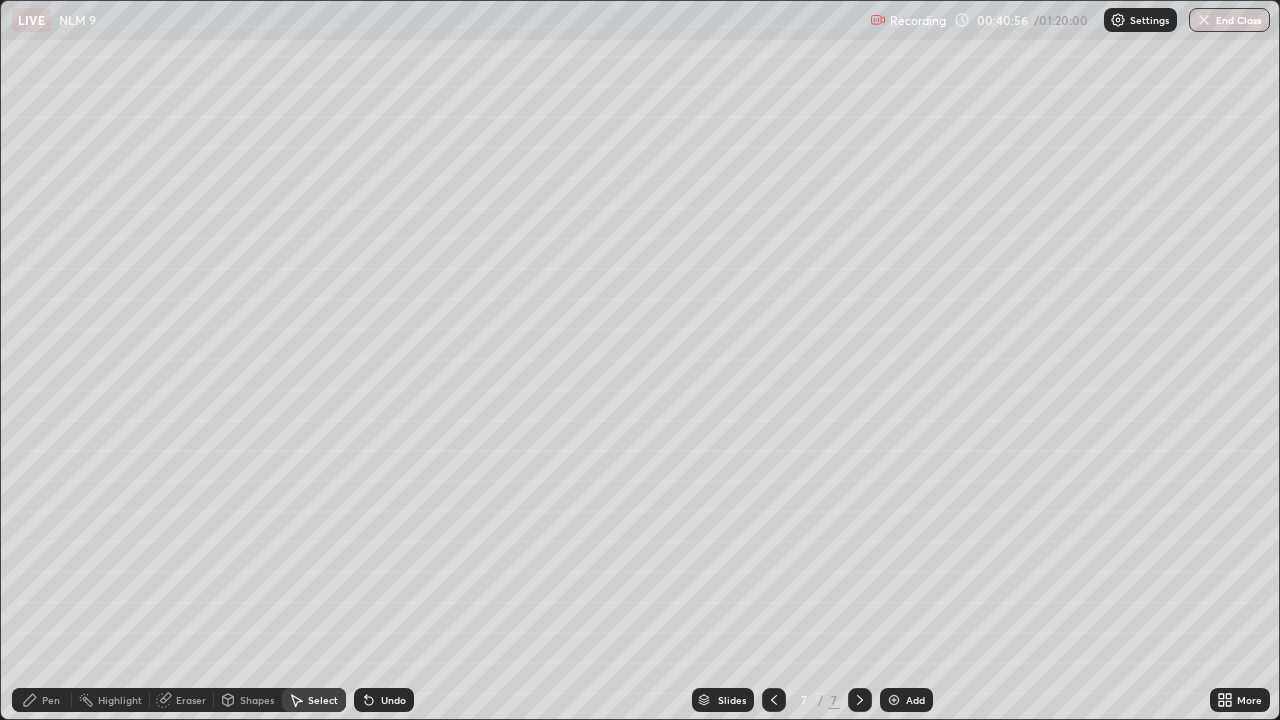 click on "Undo" at bounding box center (393, 700) 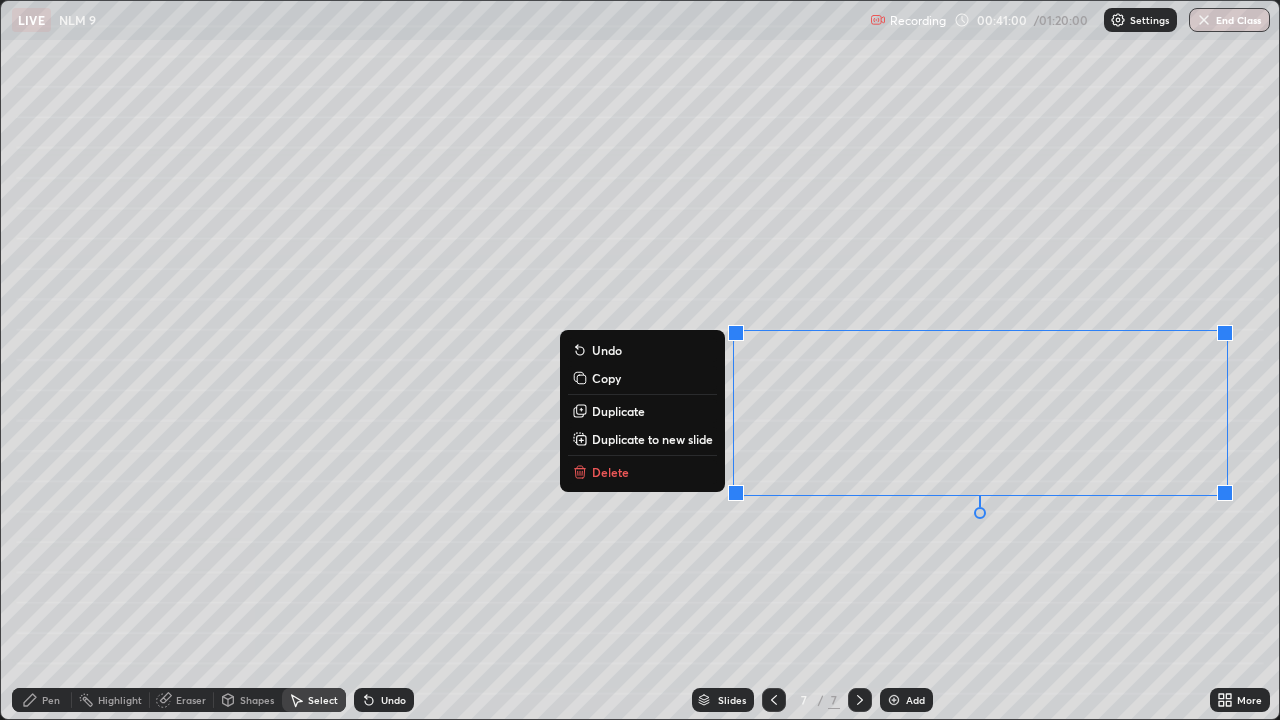 click on "Duplicate" at bounding box center [618, 411] 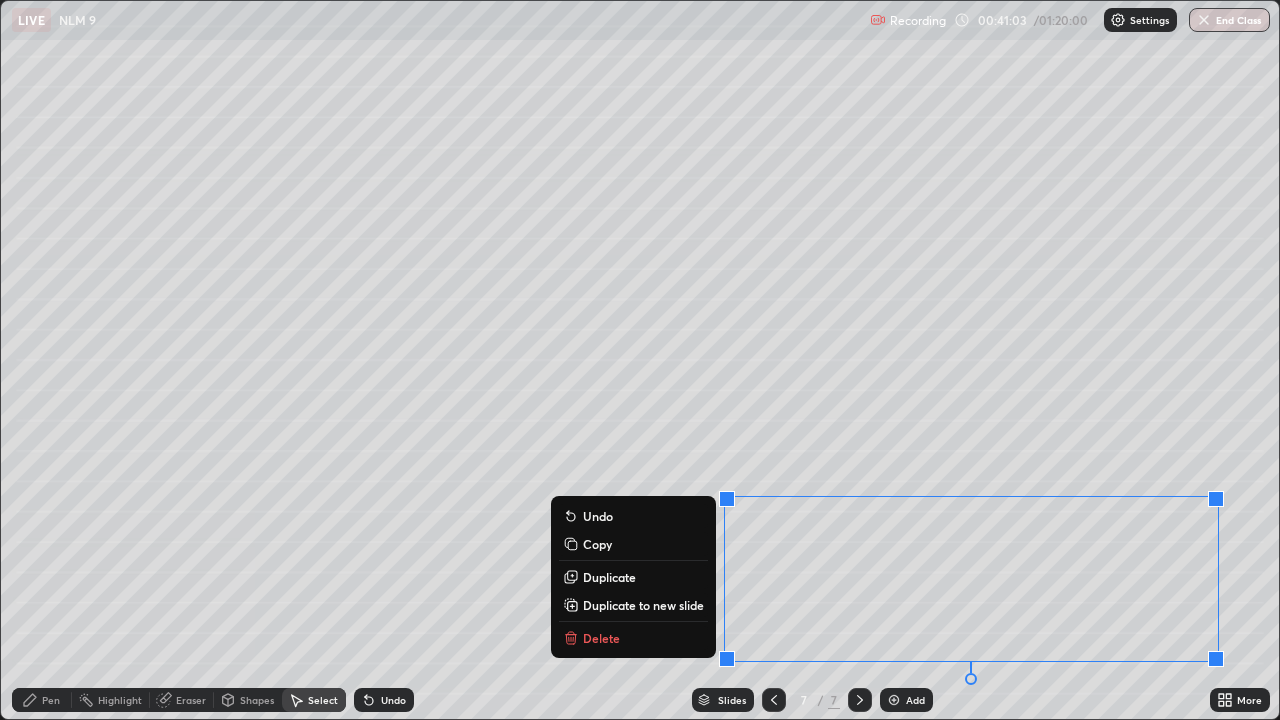 click on "0 ° Undo Copy Duplicate Duplicate to new slide Delete" at bounding box center (640, 360) 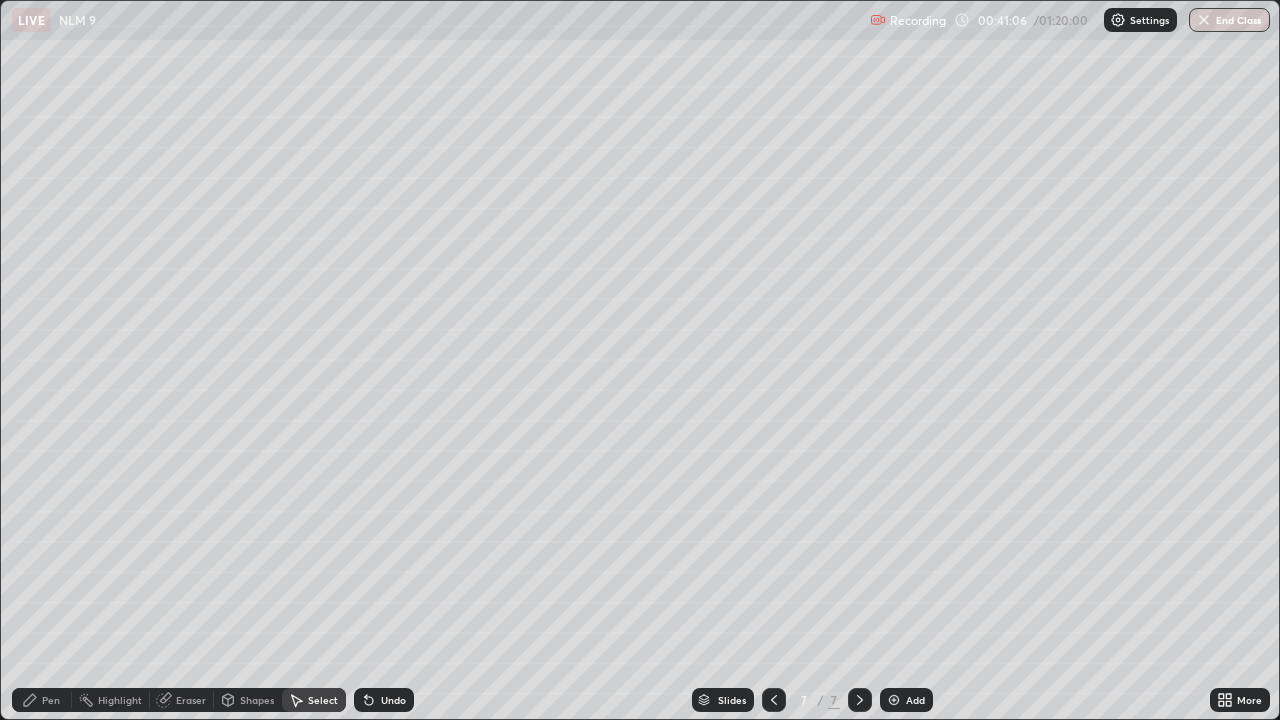 click 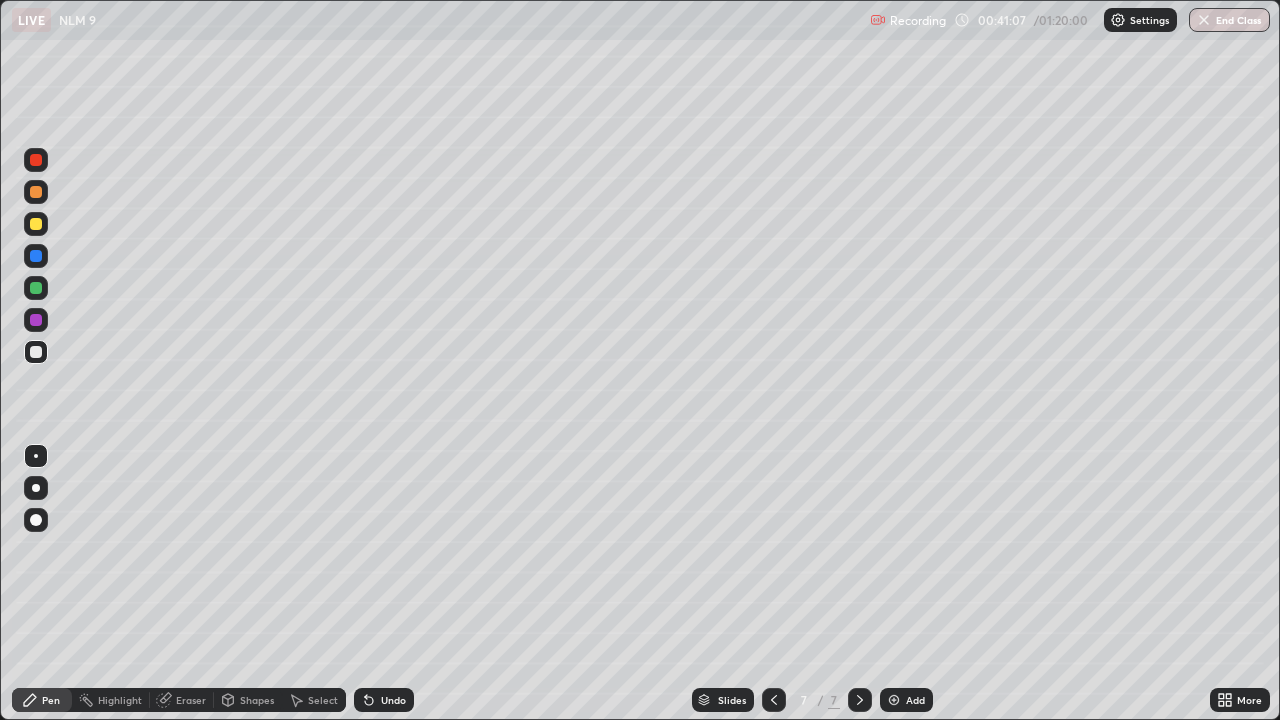 click at bounding box center [36, 224] 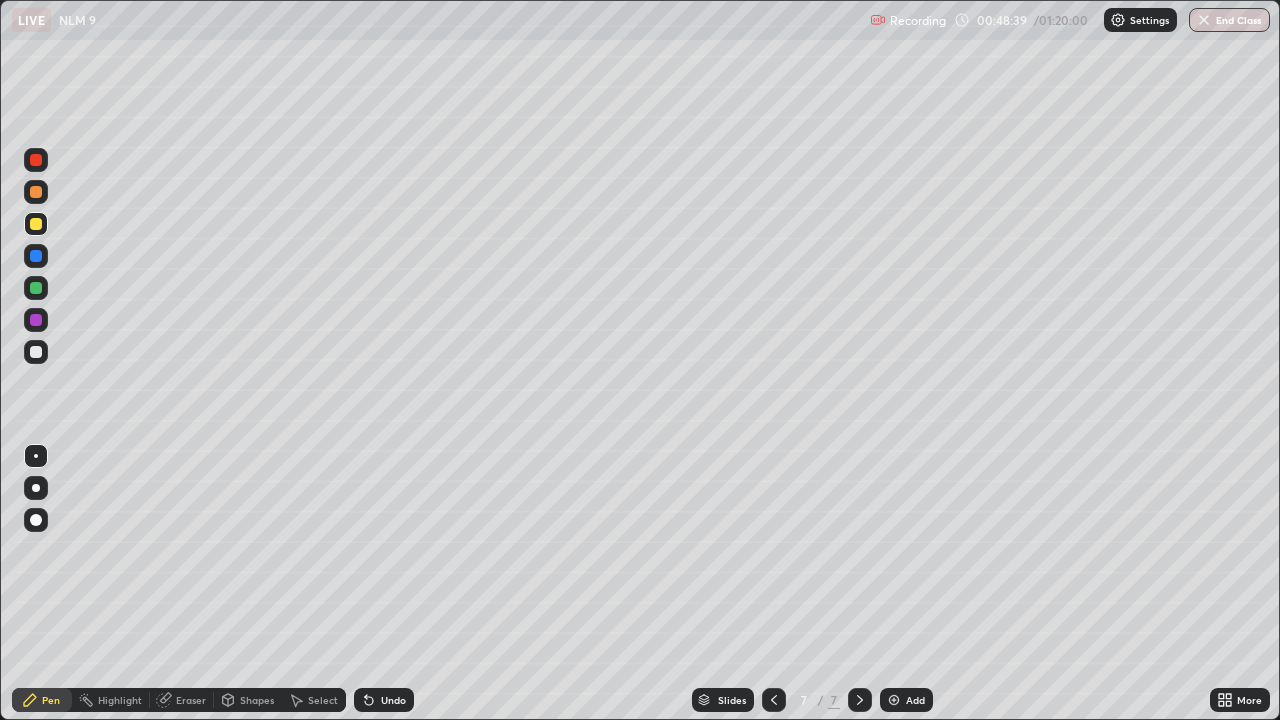 click on "Add" at bounding box center (915, 700) 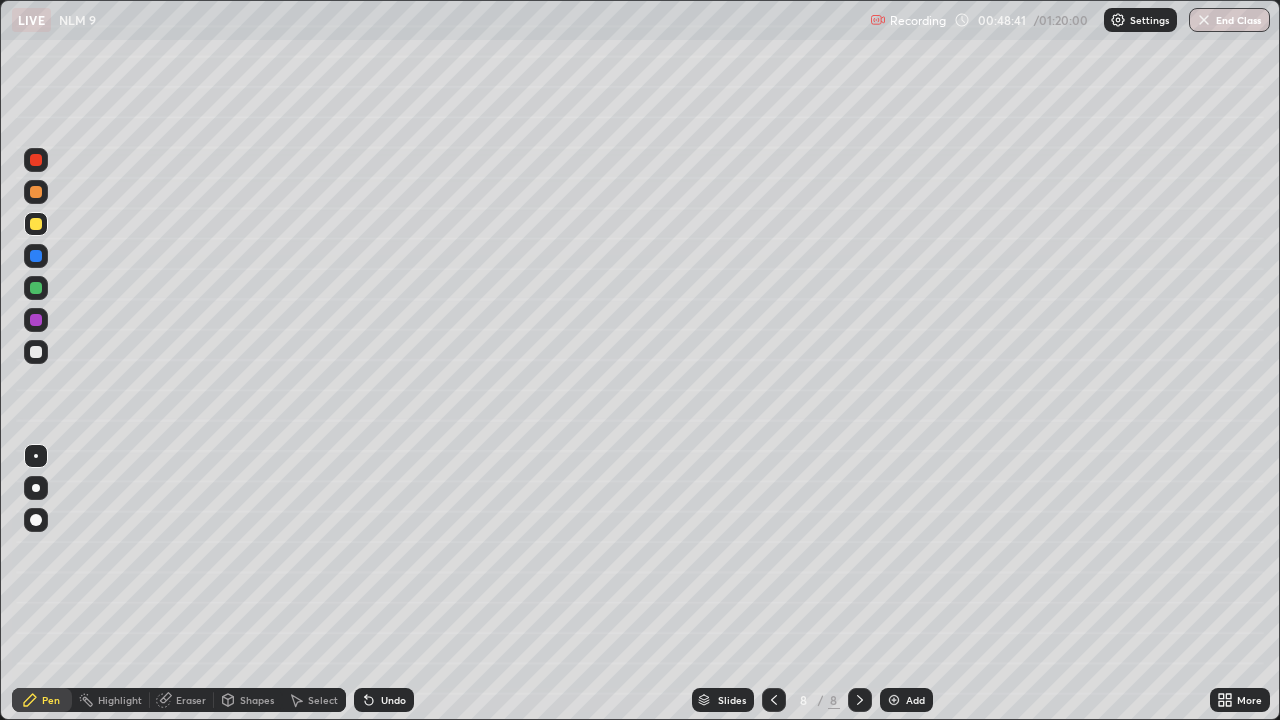 click at bounding box center (36, 352) 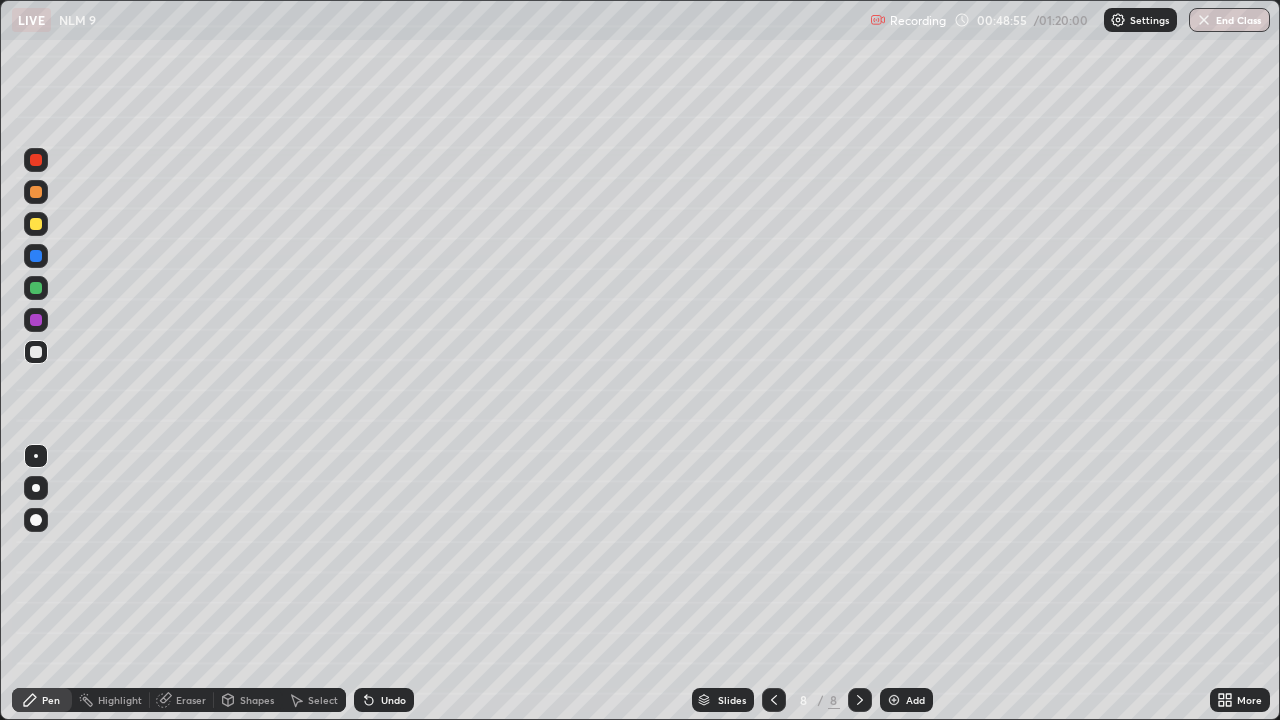 click 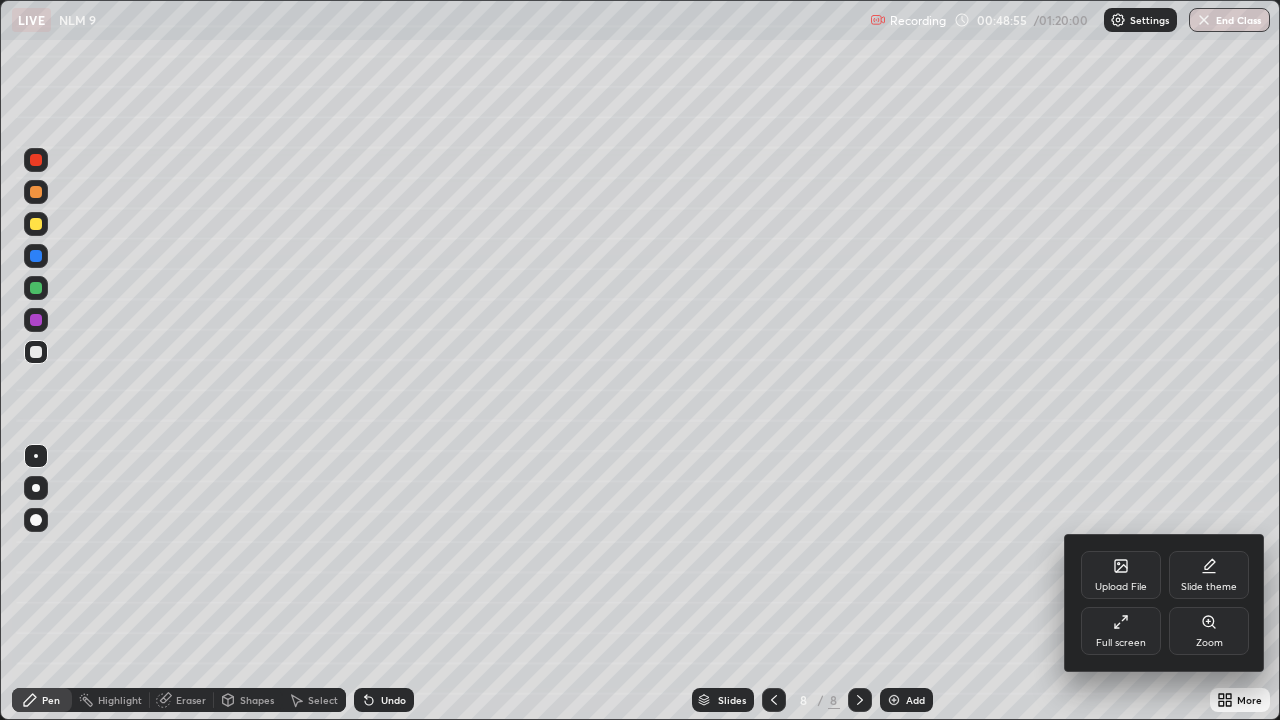 click on "Full screen" at bounding box center [1121, 631] 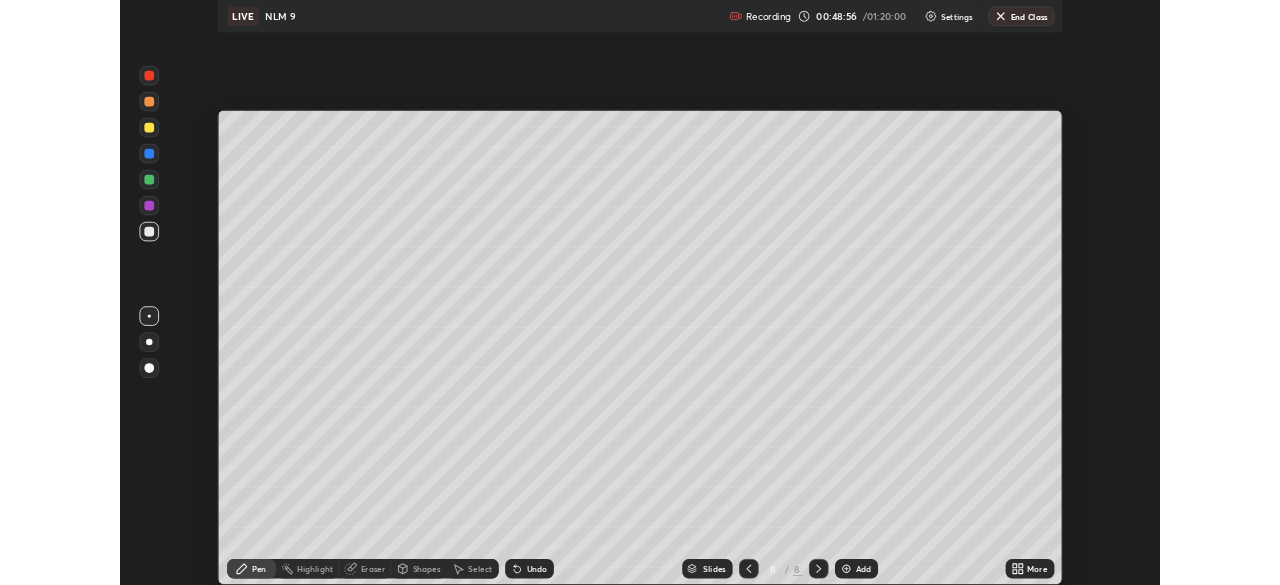 scroll, scrollTop: 585, scrollLeft: 1280, axis: both 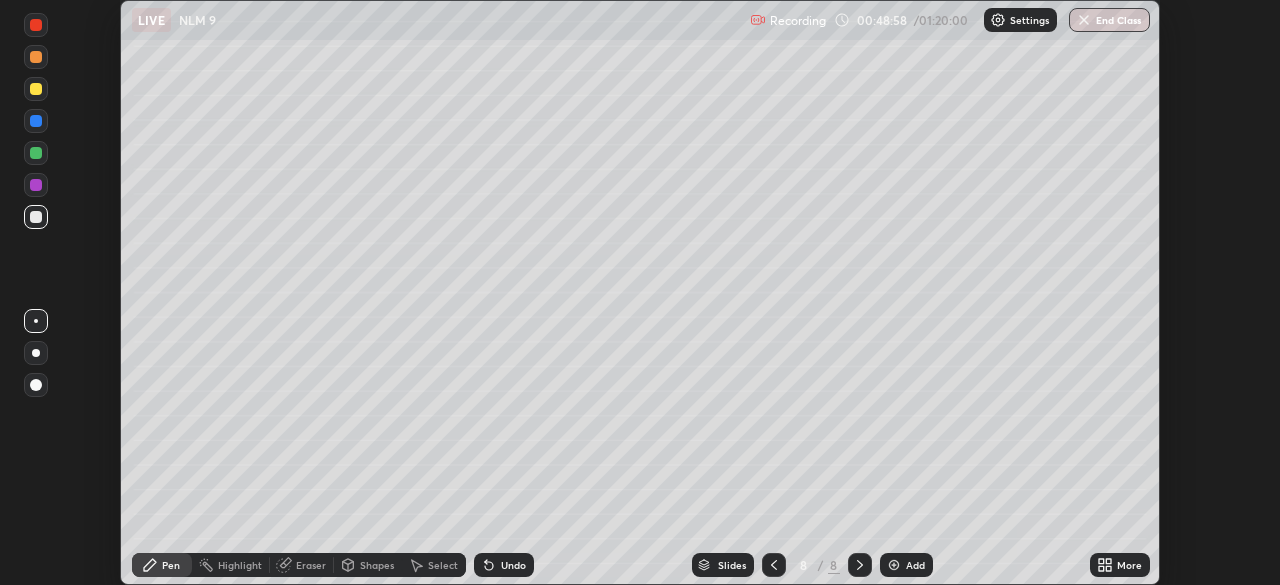 click at bounding box center [36, 353] 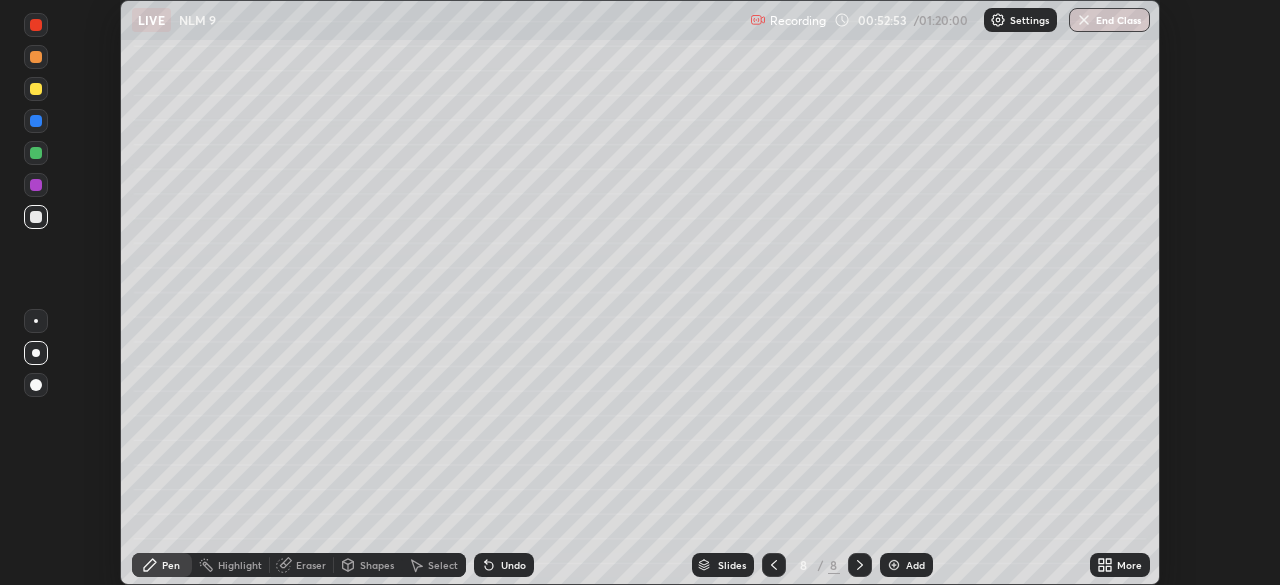 click on "Add" at bounding box center [915, 565] 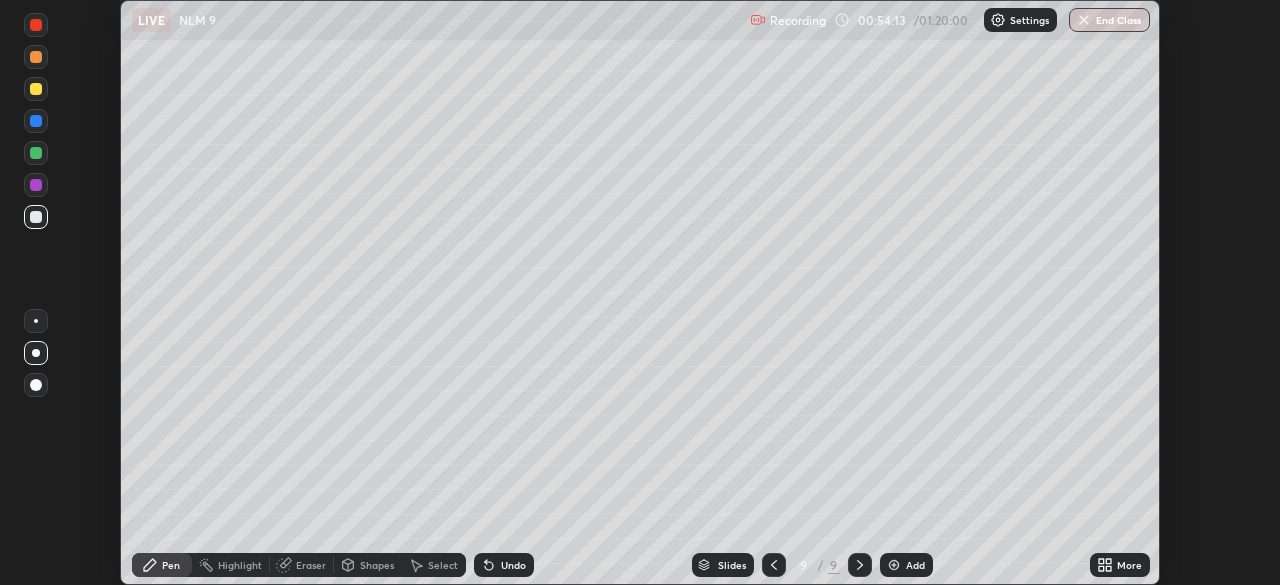 click on "Pen" at bounding box center (171, 565) 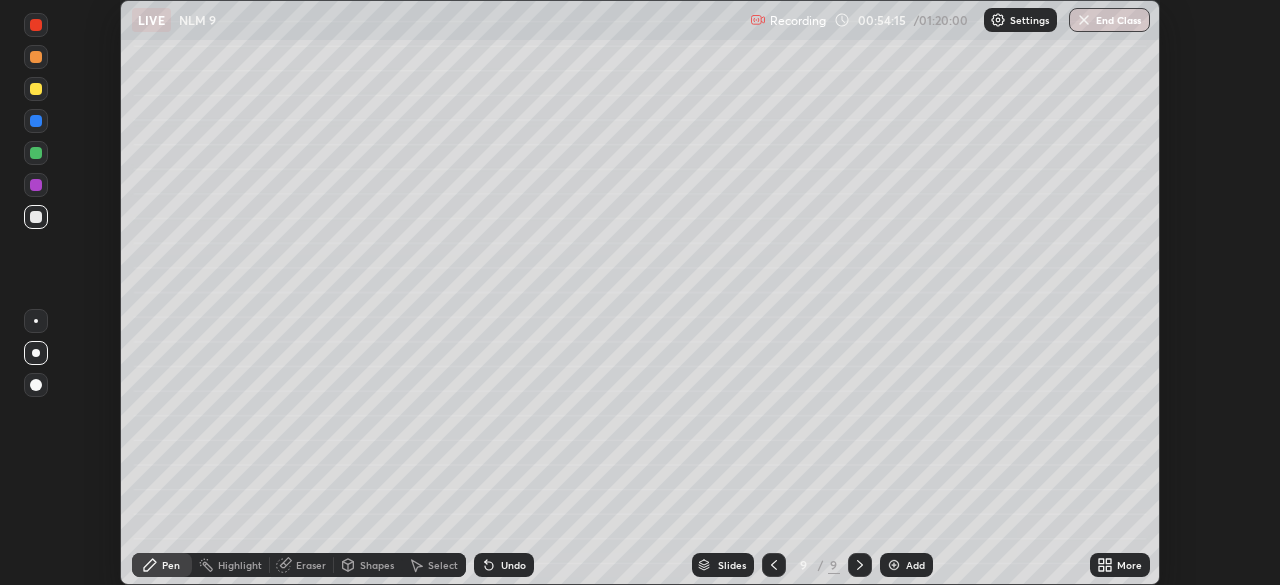click at bounding box center [36, 121] 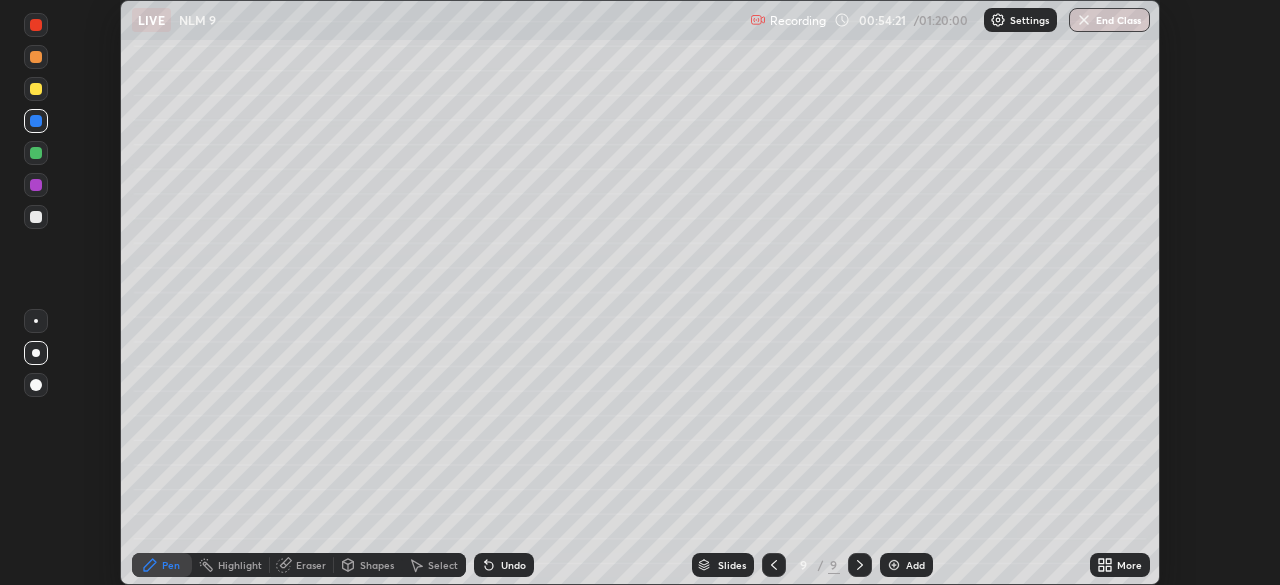 click at bounding box center (774, 565) 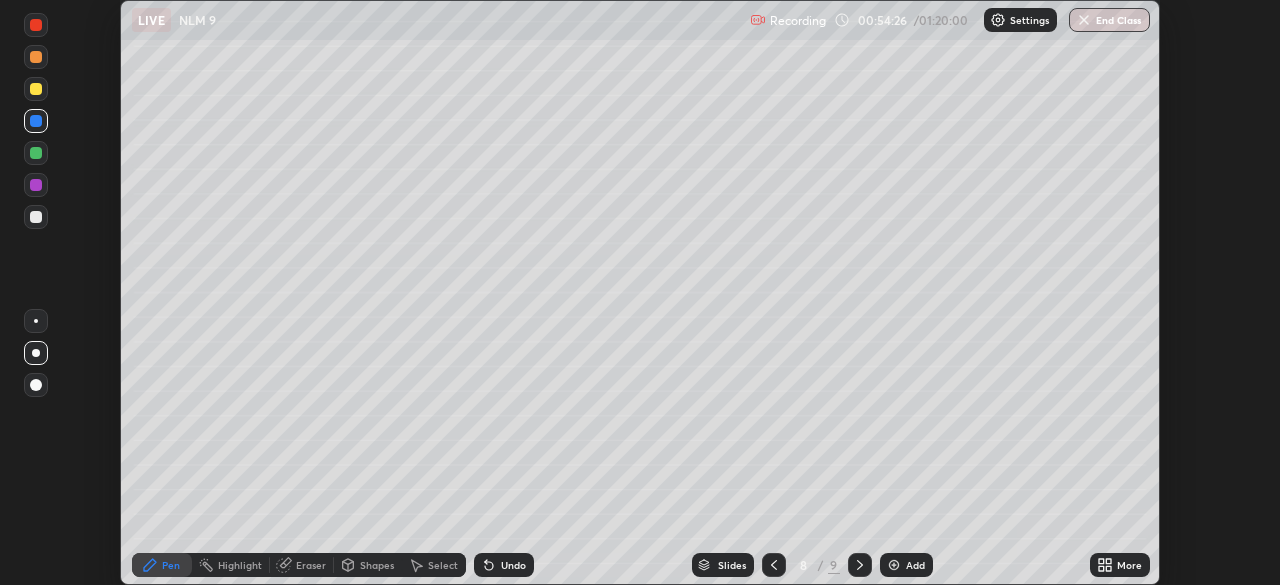 click 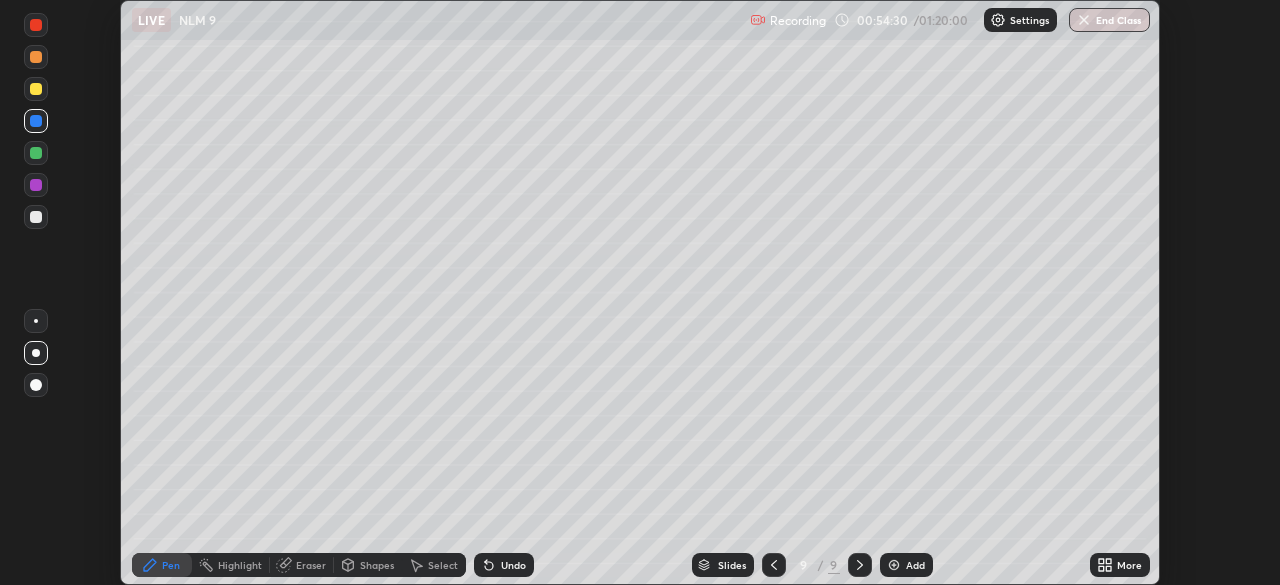 click 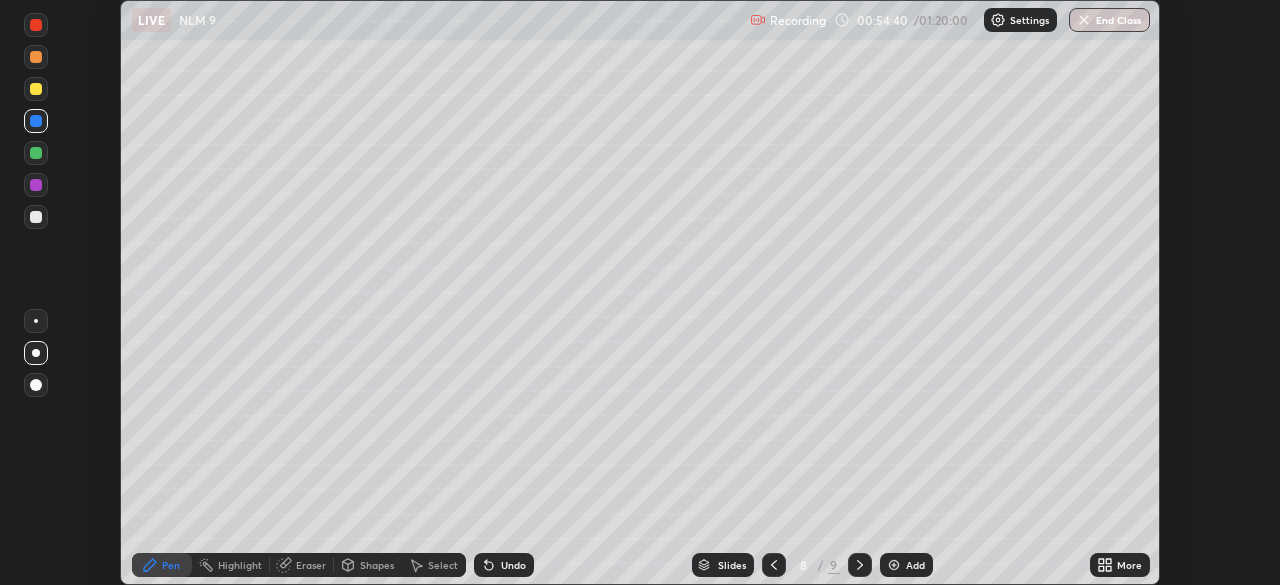 click 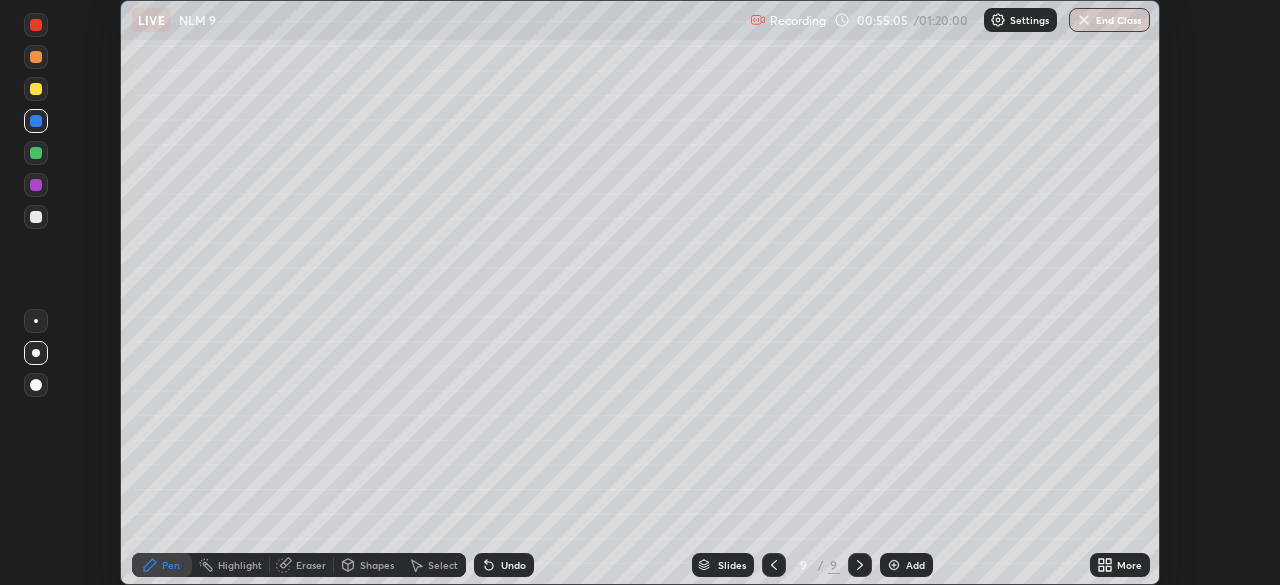 click at bounding box center (36, 153) 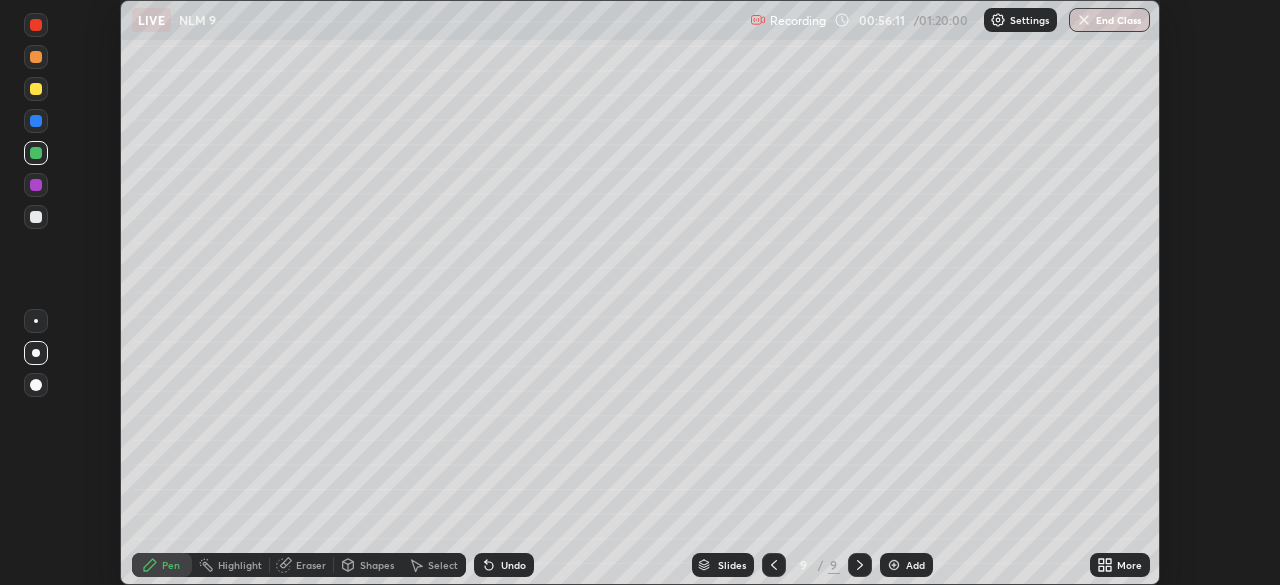 click 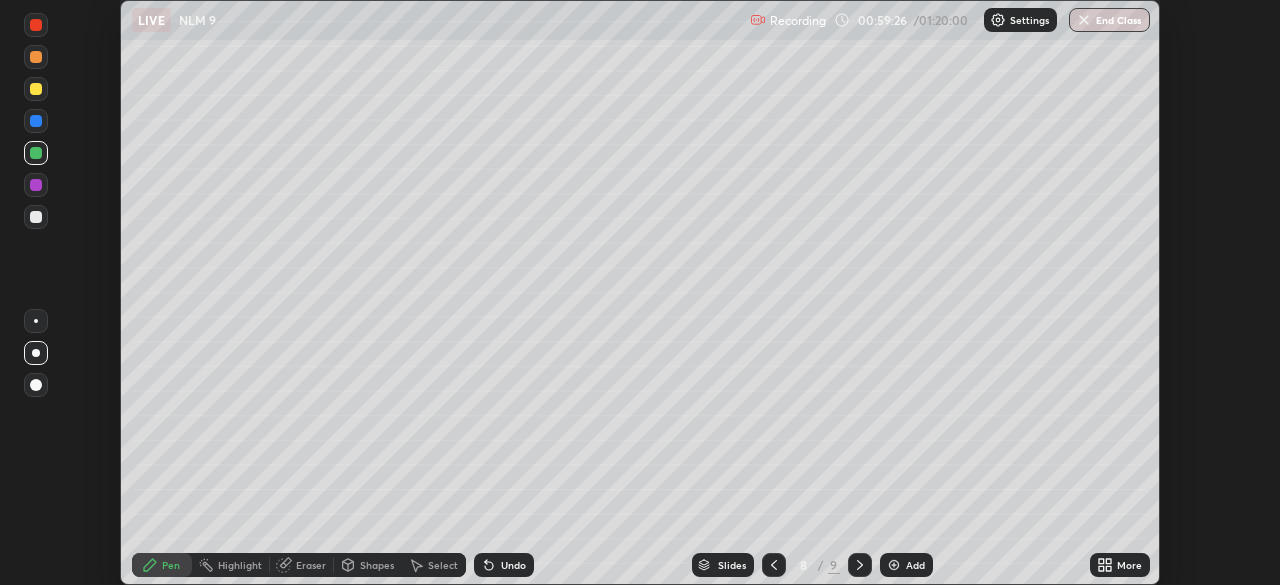 click 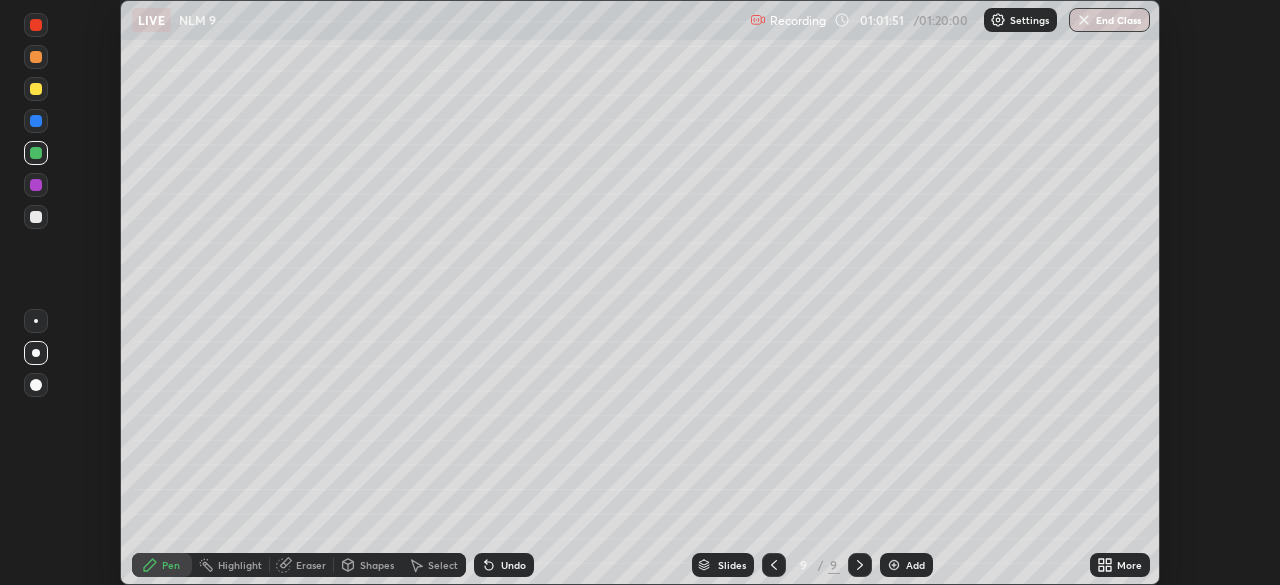 click on "Add" at bounding box center (906, 565) 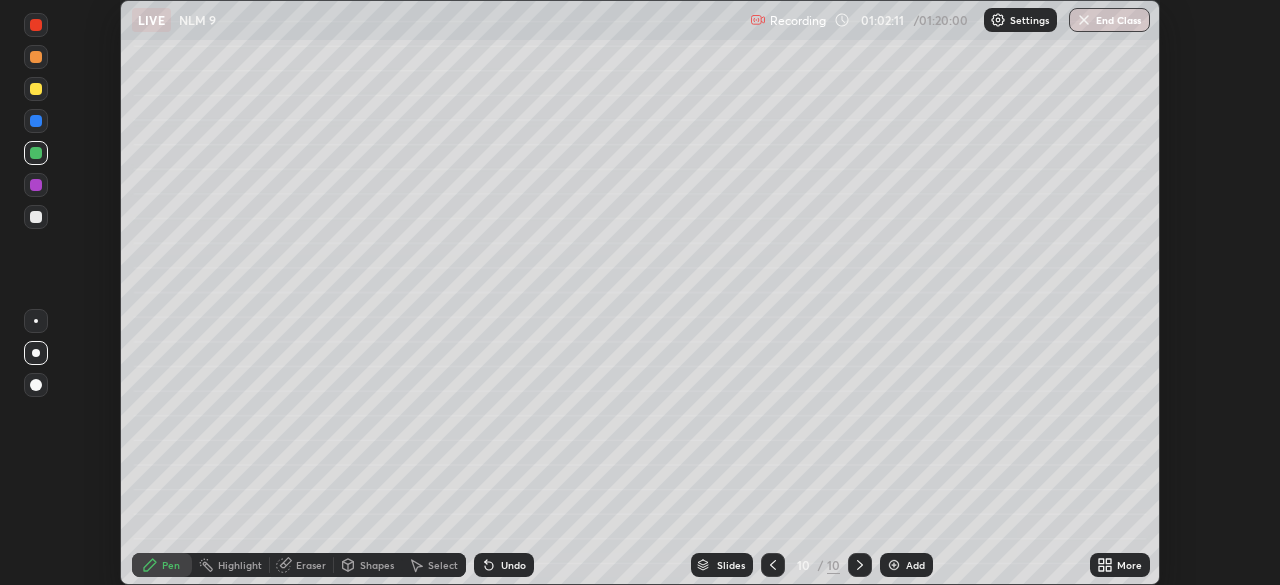 click at bounding box center (36, 217) 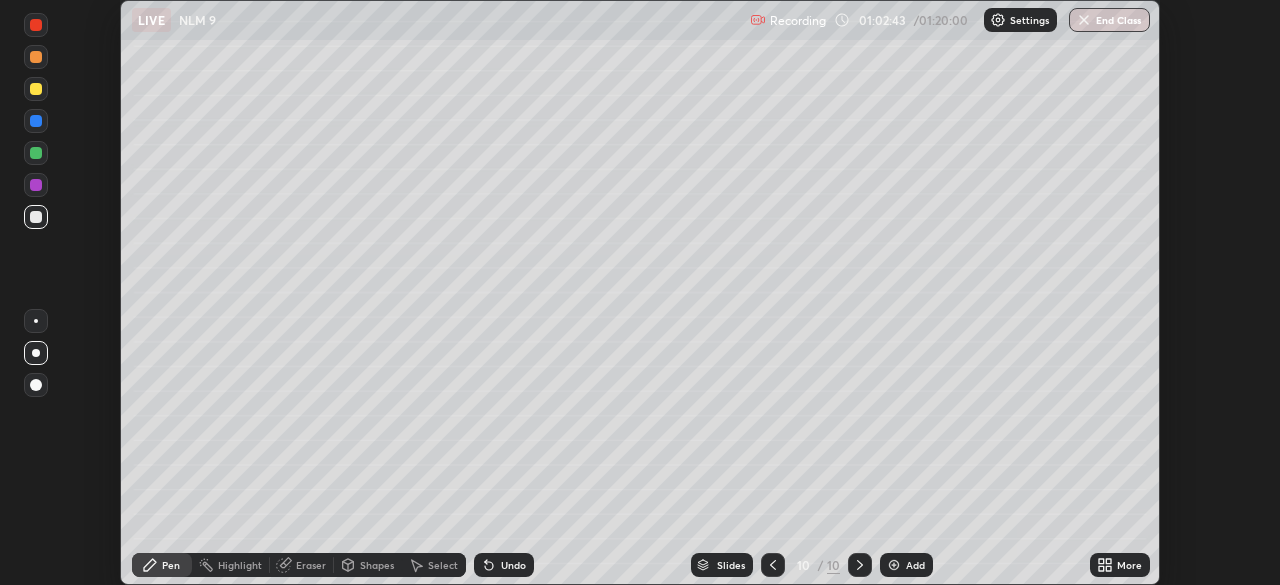 click 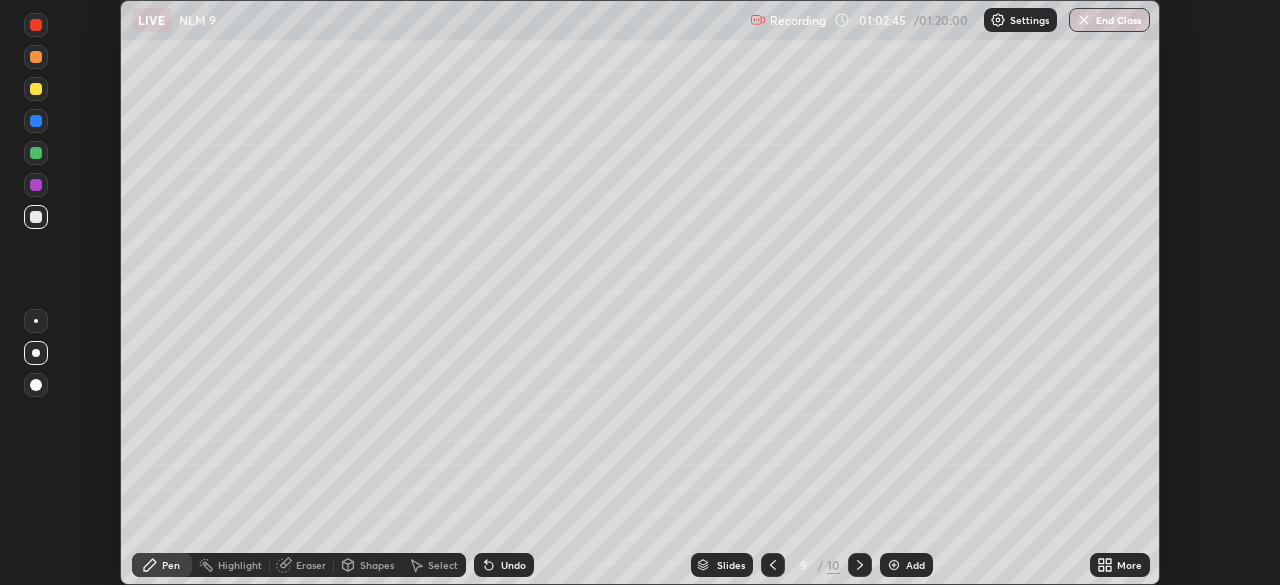 click at bounding box center [773, 565] 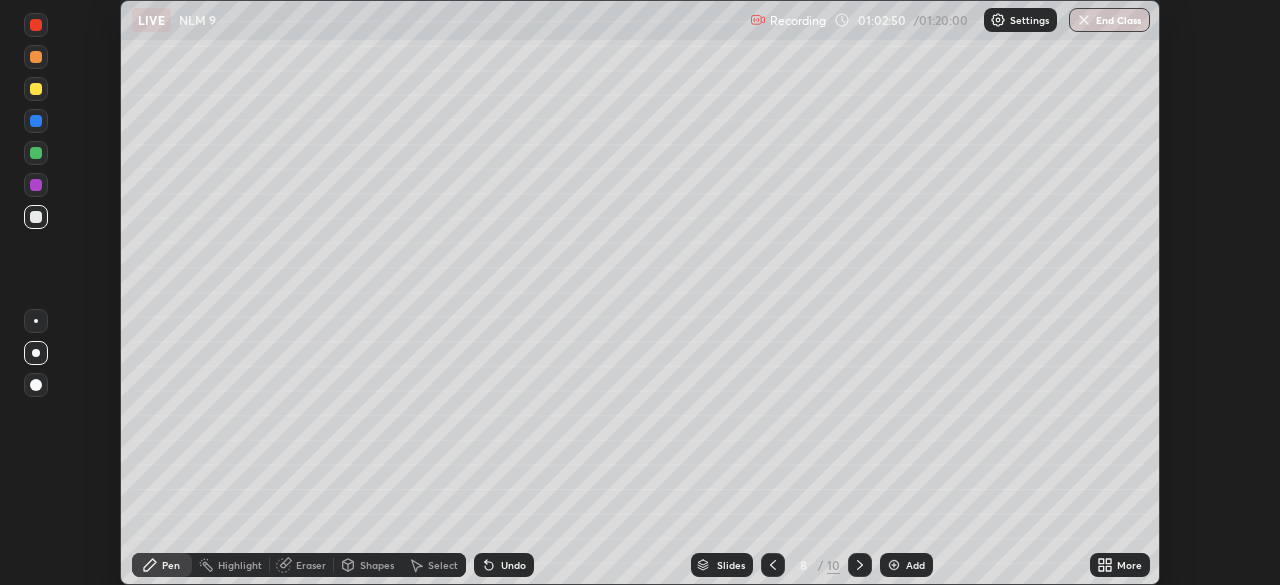 click 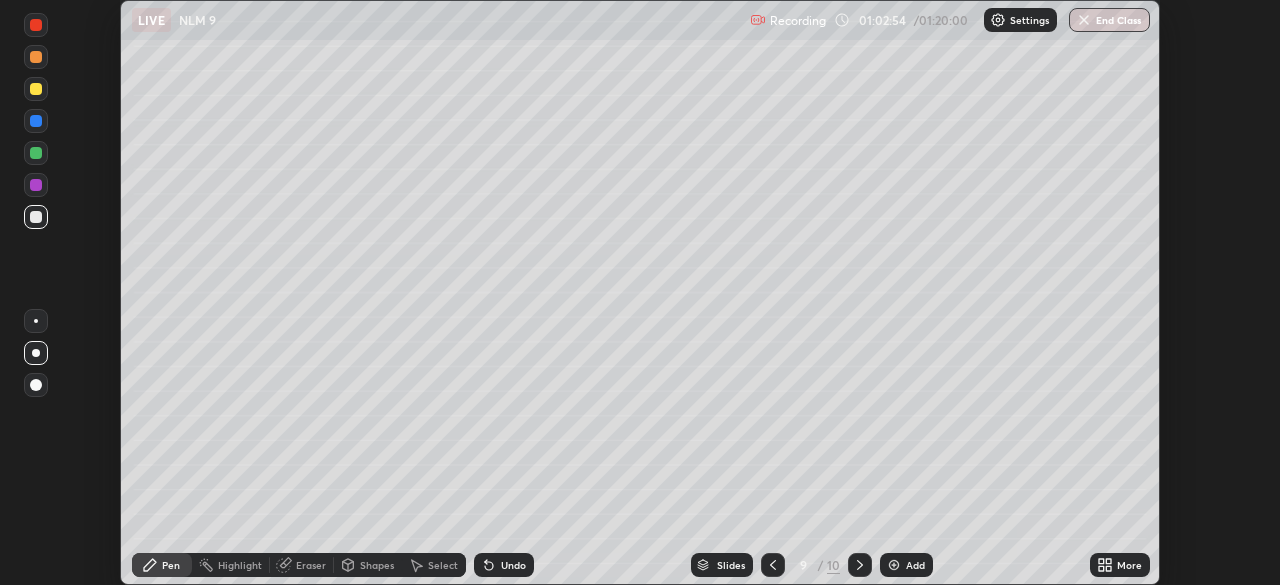 click 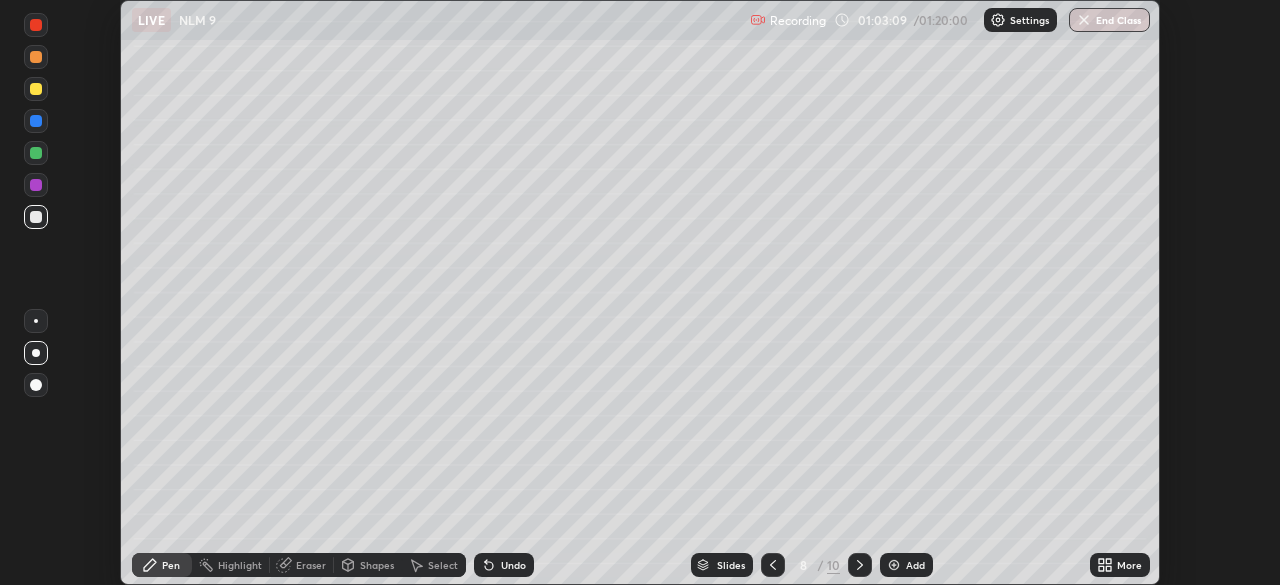 click 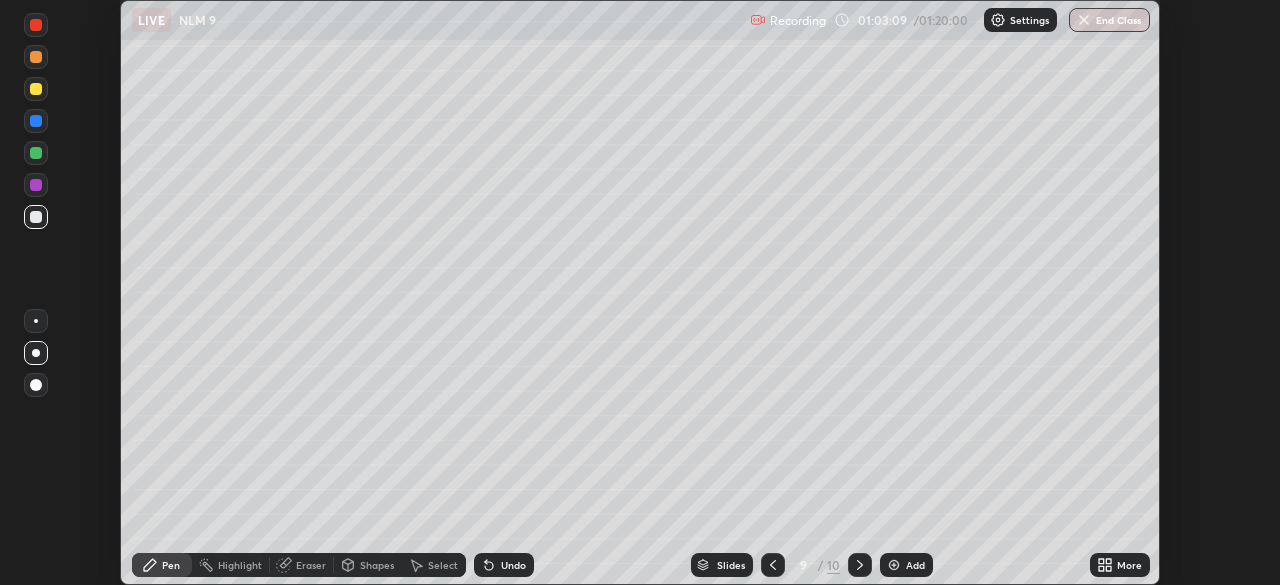 click 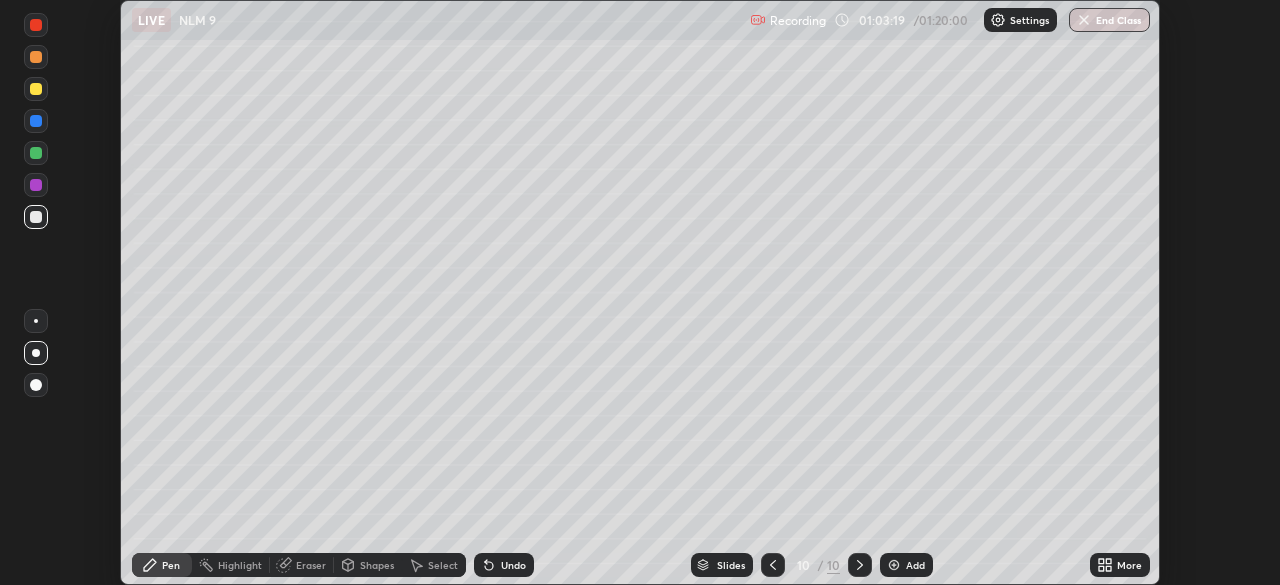 click at bounding box center [36, 89] 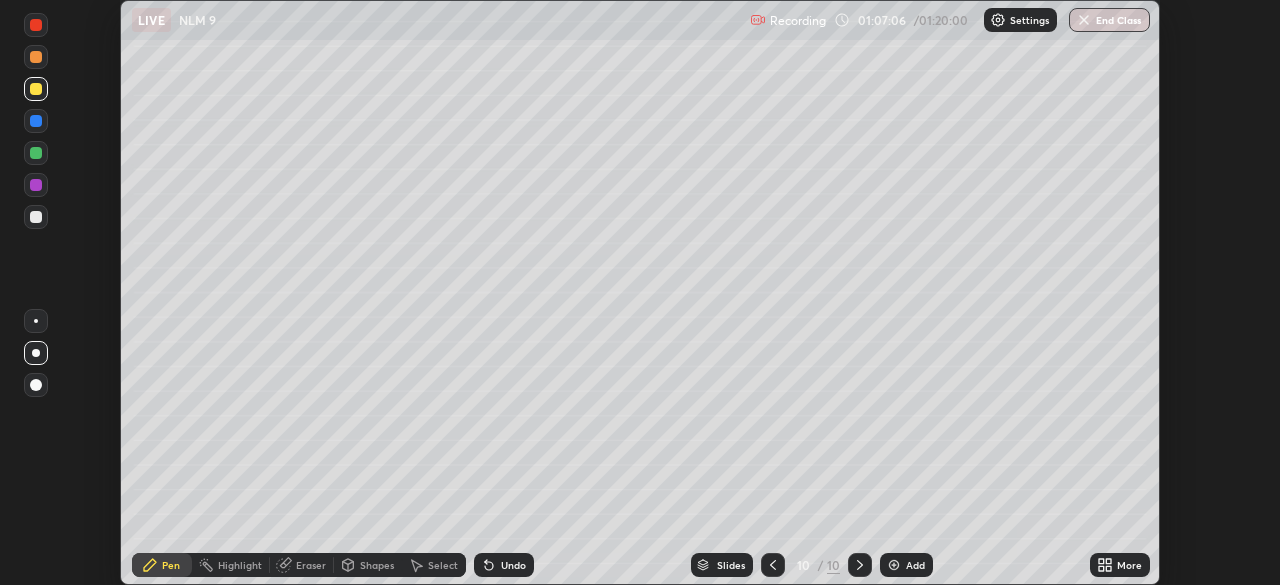 click on "Add" at bounding box center (906, 565) 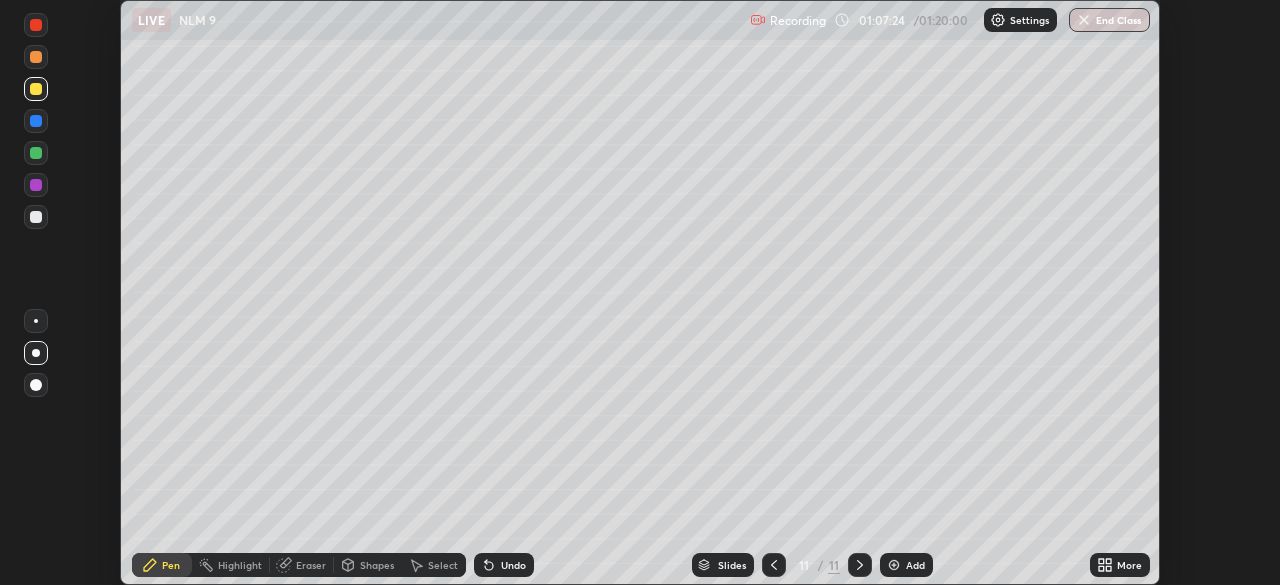 click at bounding box center (36, 217) 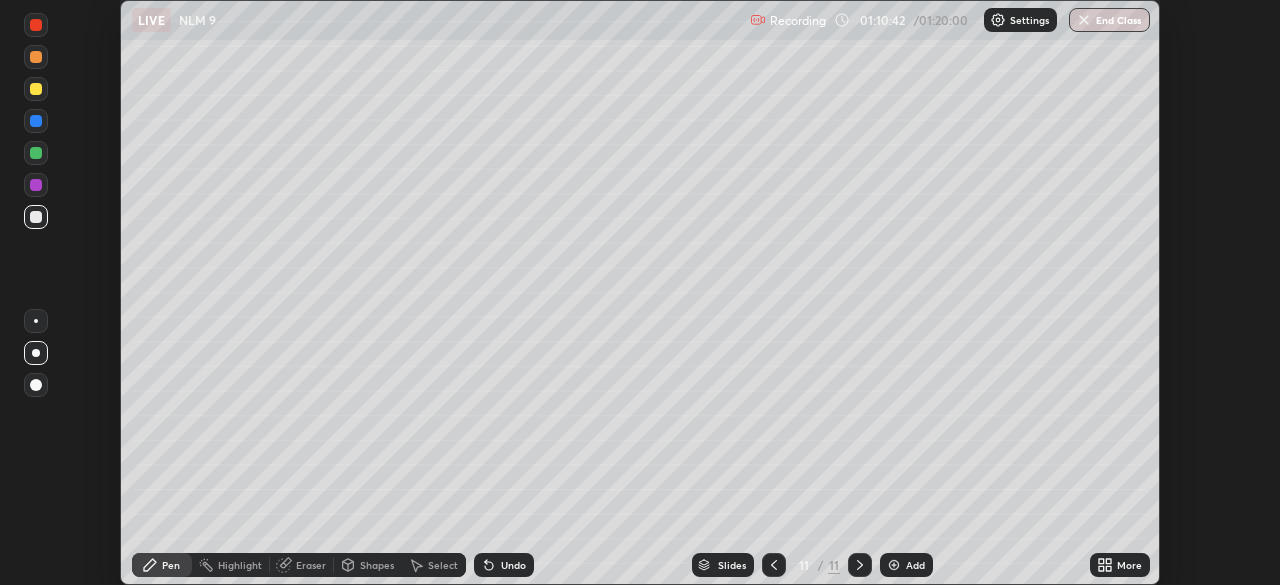 click on "Add" at bounding box center [915, 565] 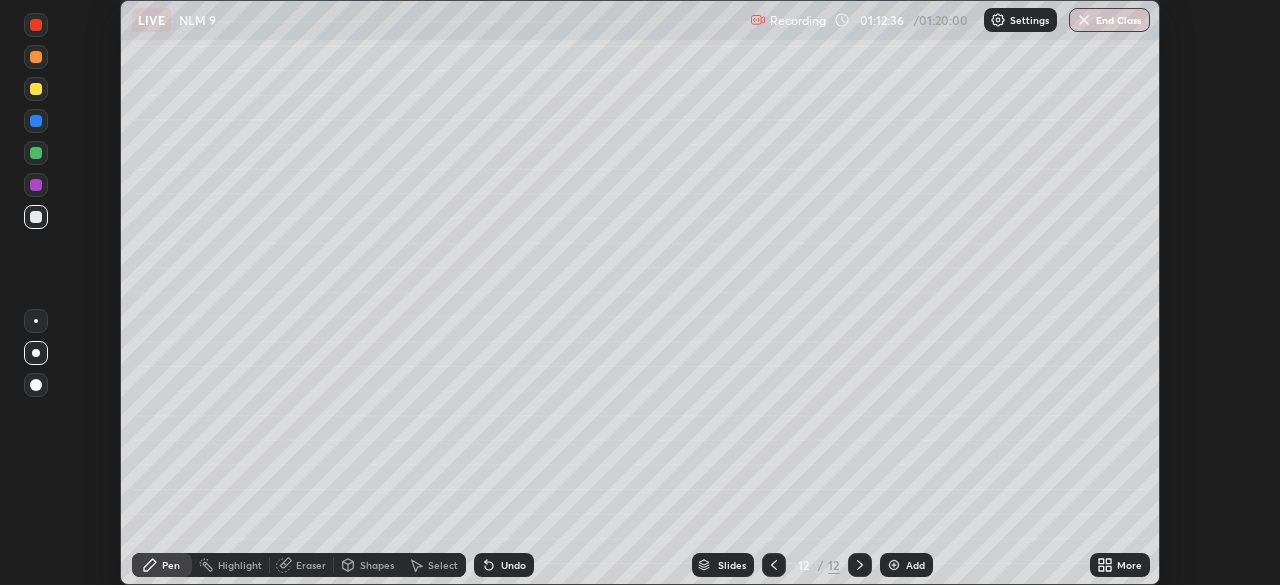 click on "Add" at bounding box center (906, 565) 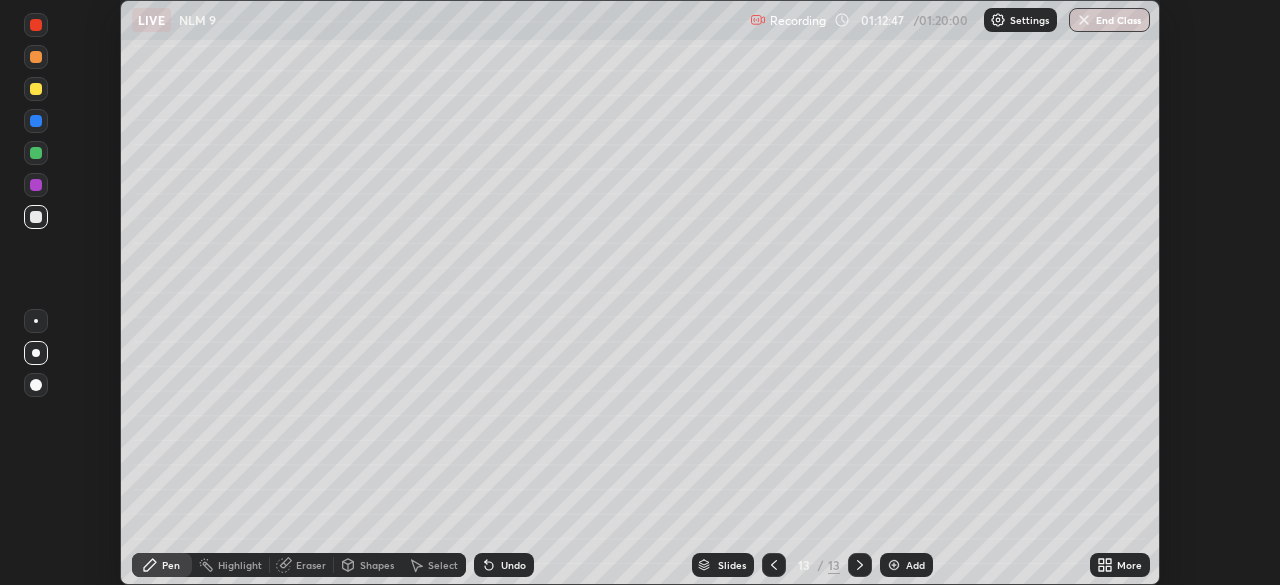 click 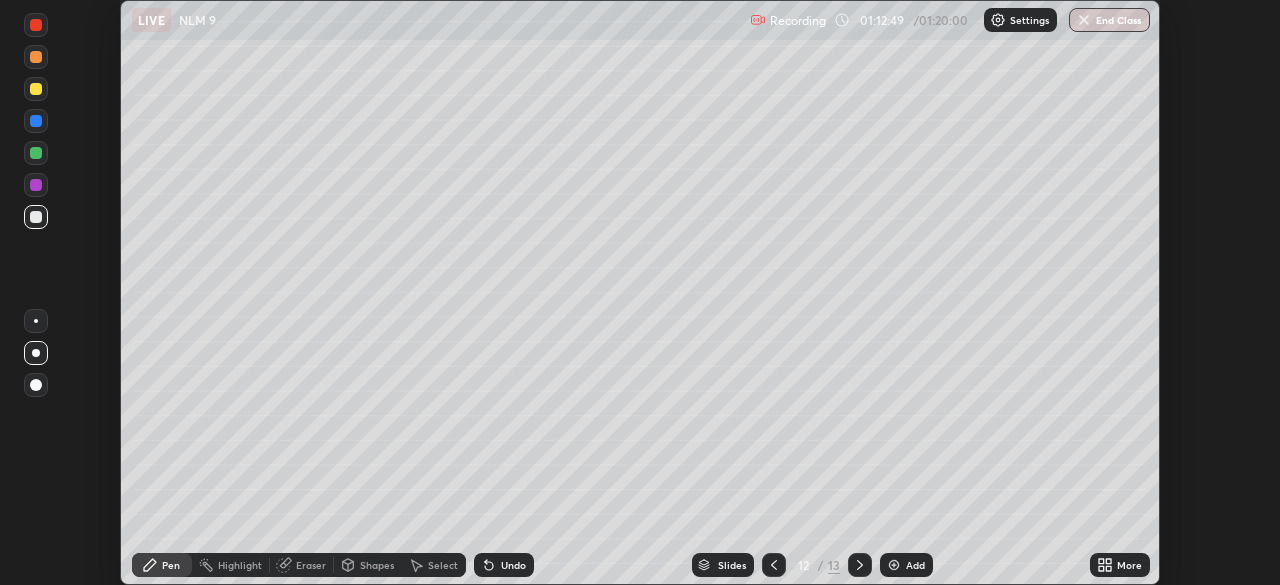 click at bounding box center [860, 565] 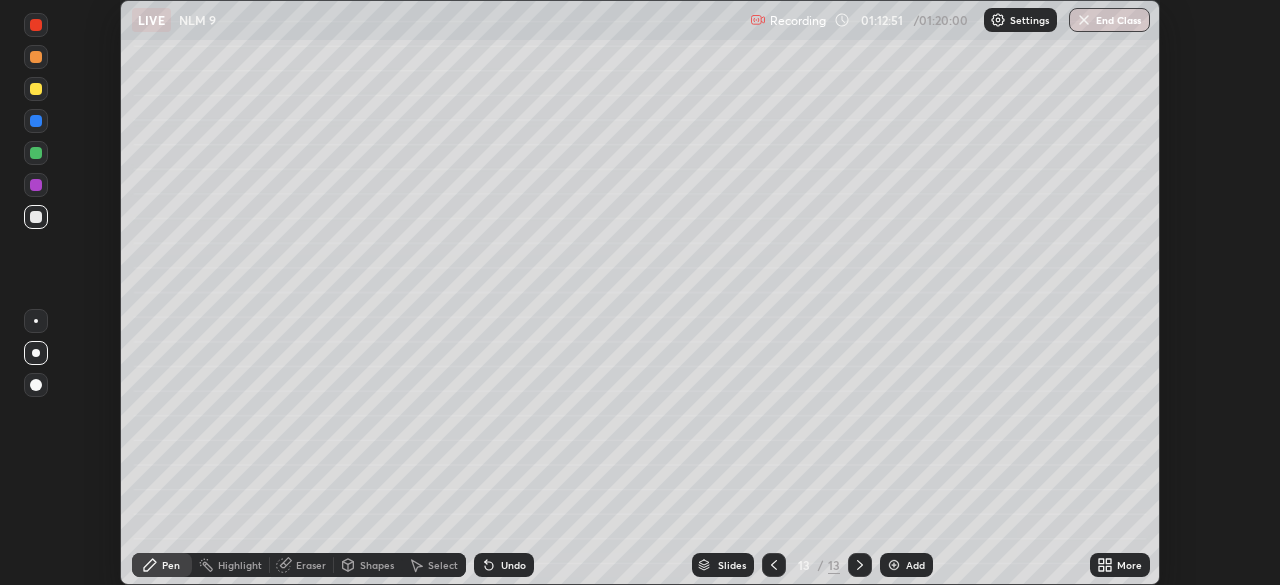 click on "Eraser" at bounding box center (311, 565) 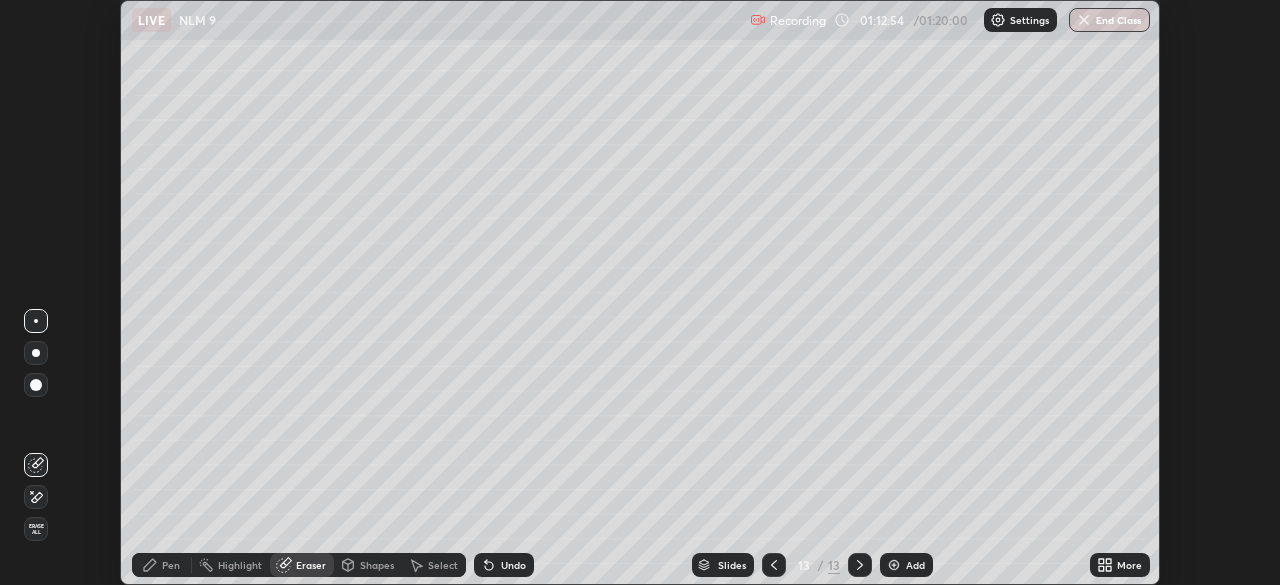 click on "Pen" at bounding box center [162, 565] 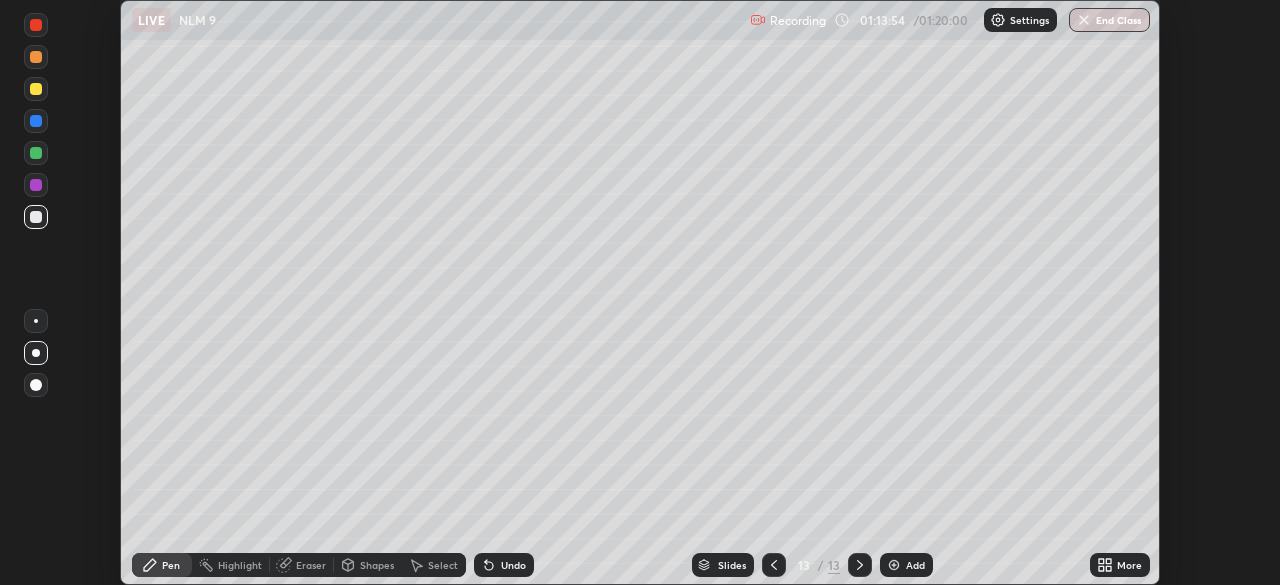 click 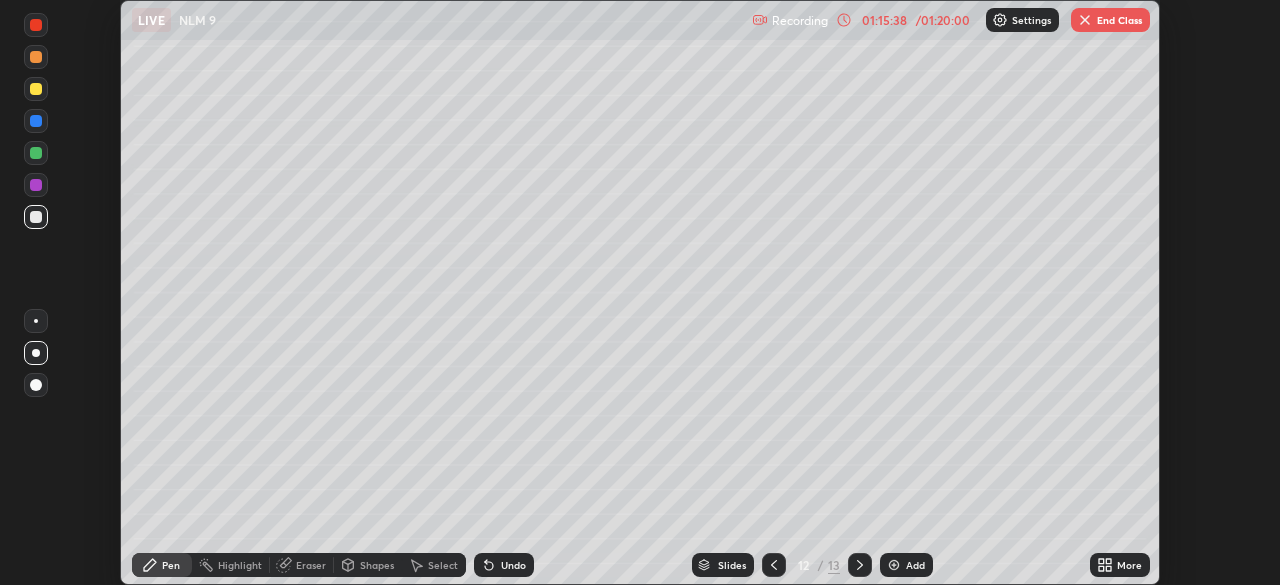 click 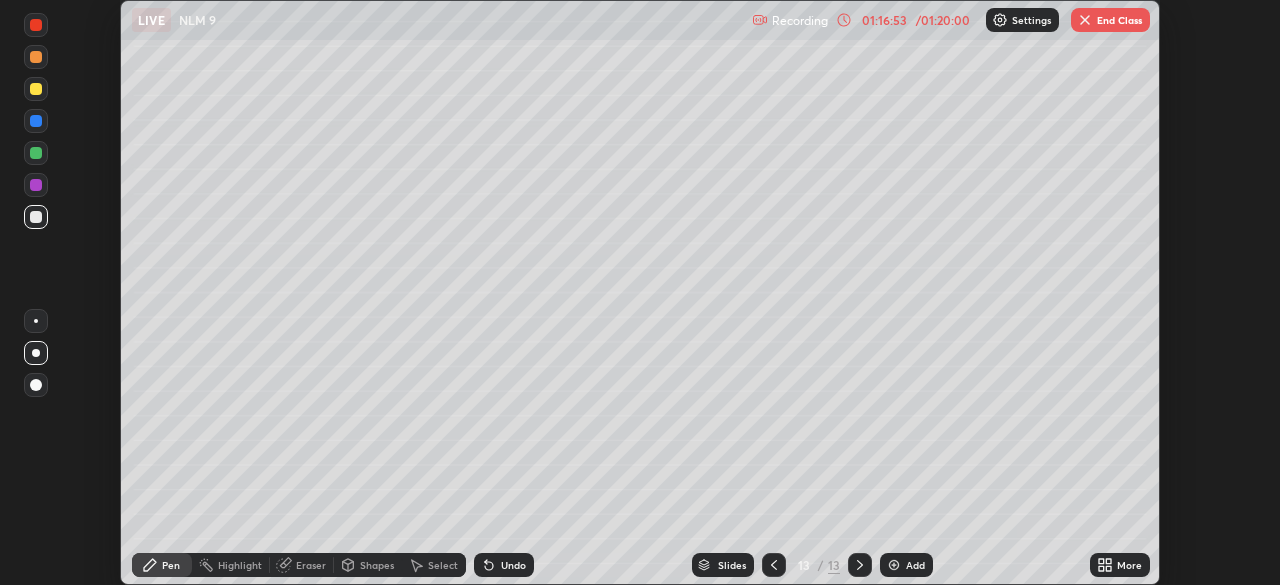 click on "Add" at bounding box center [906, 565] 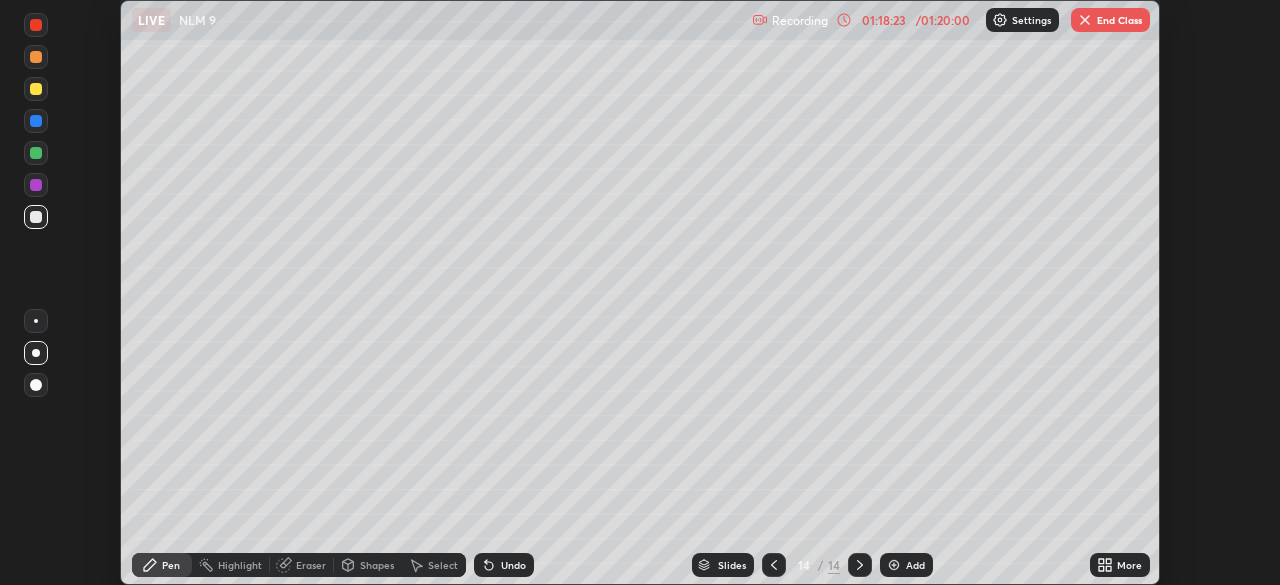 click on "/  01:20:00" at bounding box center (943, 20) 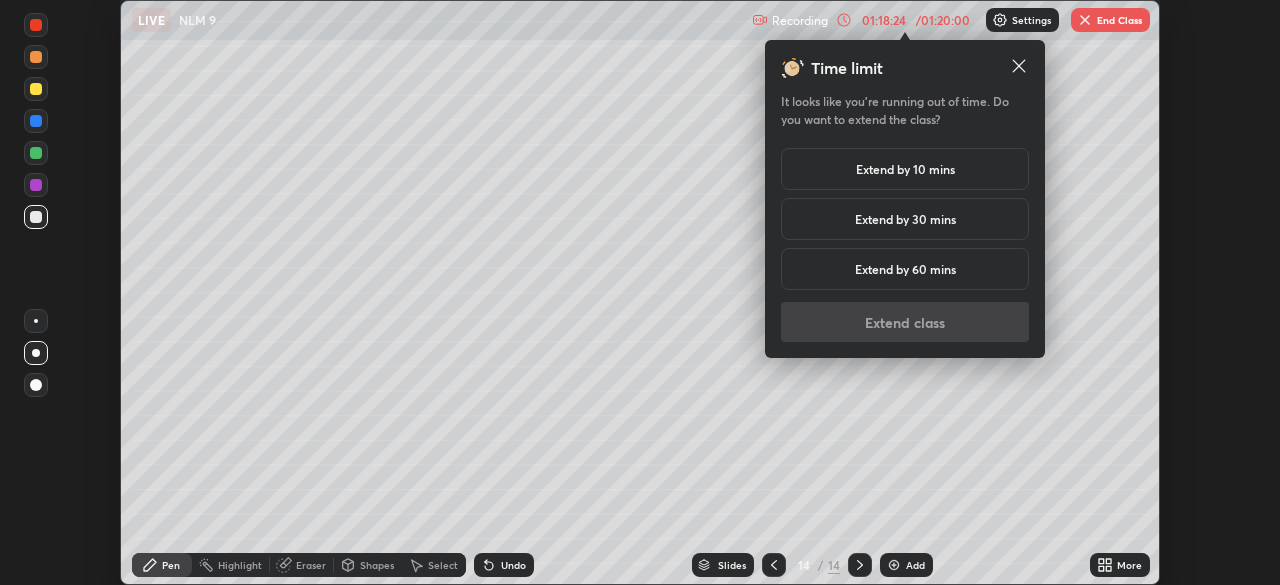 click on "Extend by 10 mins" at bounding box center [905, 169] 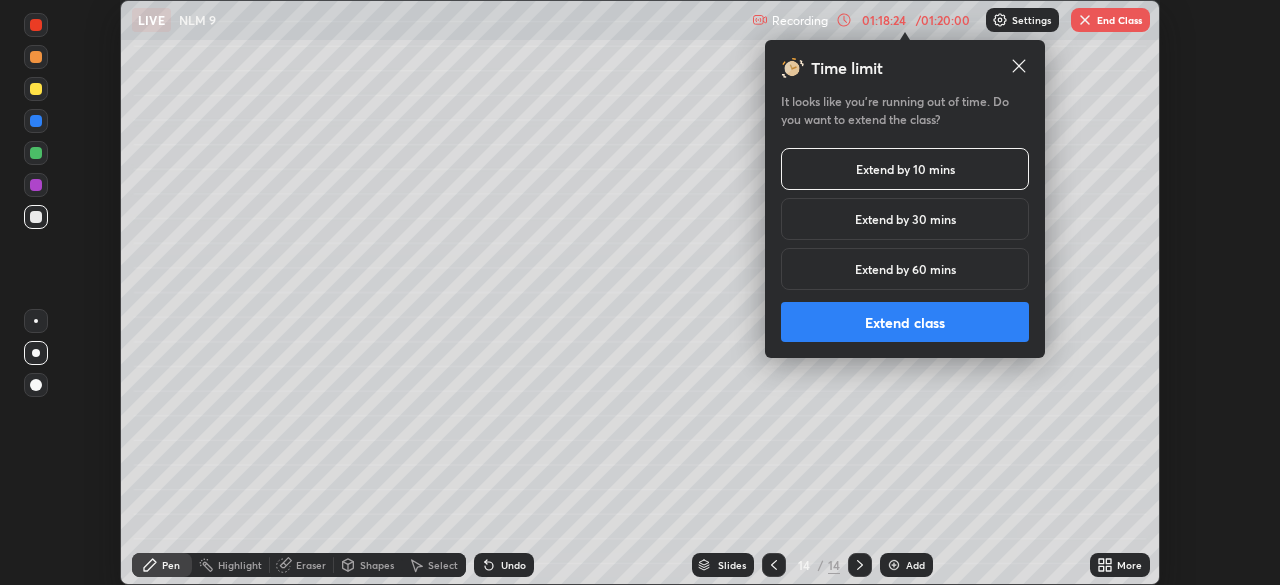 click on "Extend class" at bounding box center (905, 322) 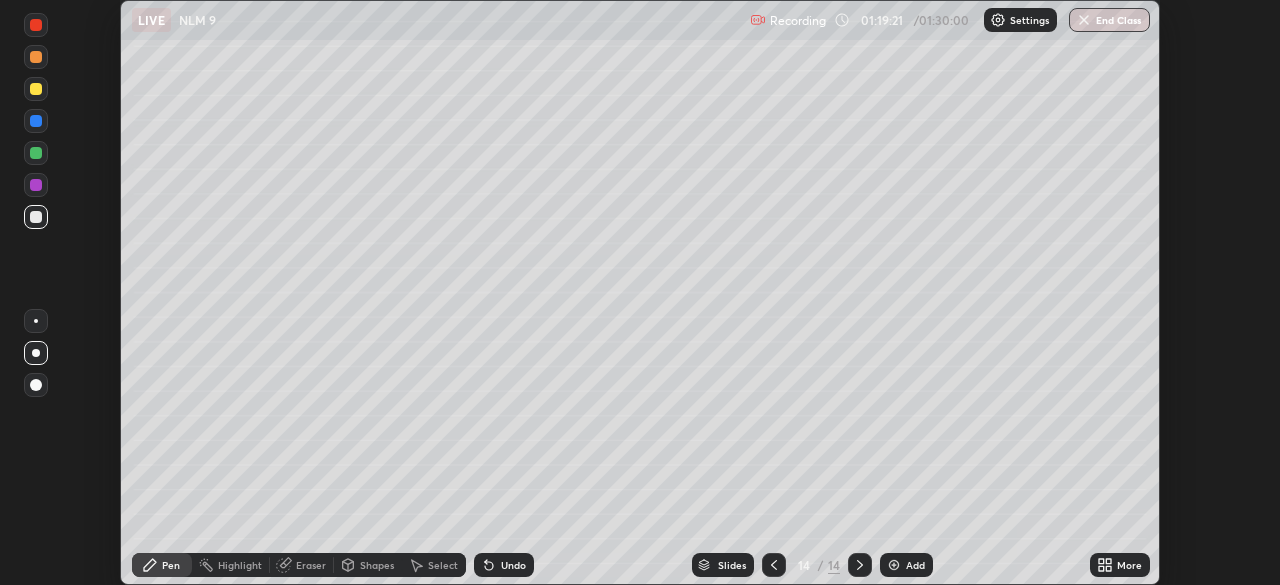 click on "Add" at bounding box center [915, 565] 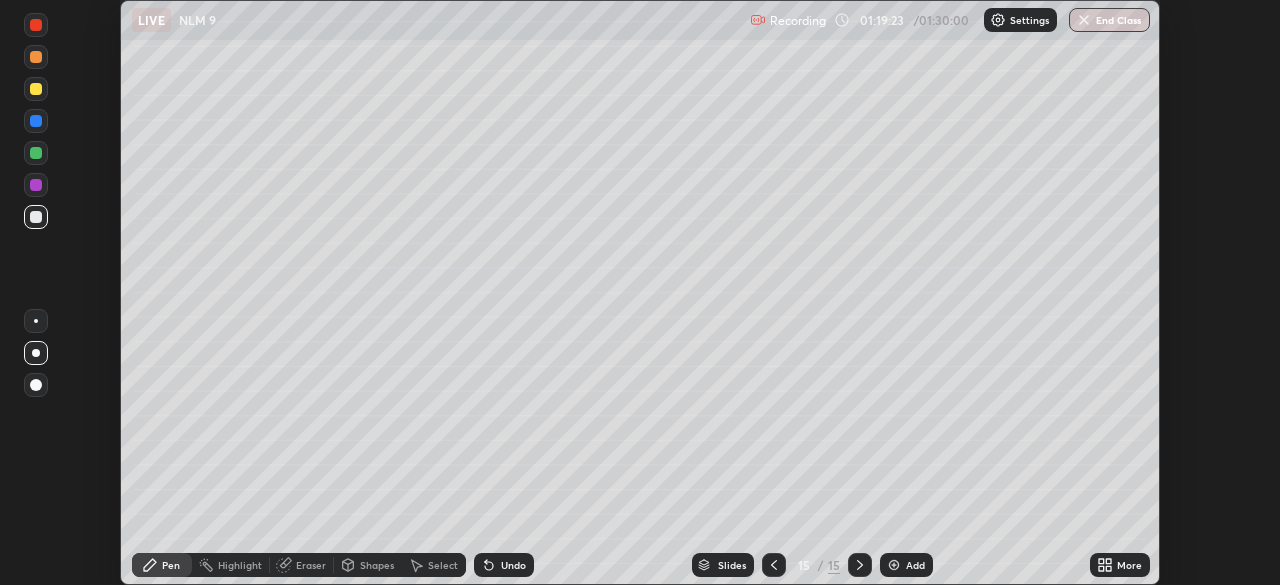 click at bounding box center (774, 565) 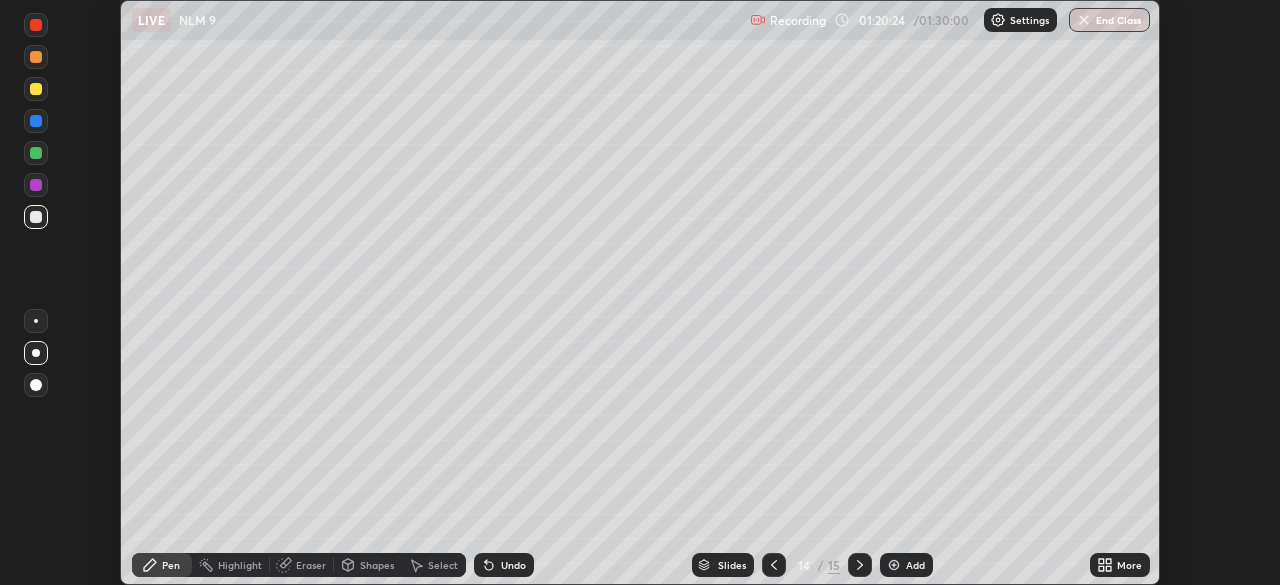 click 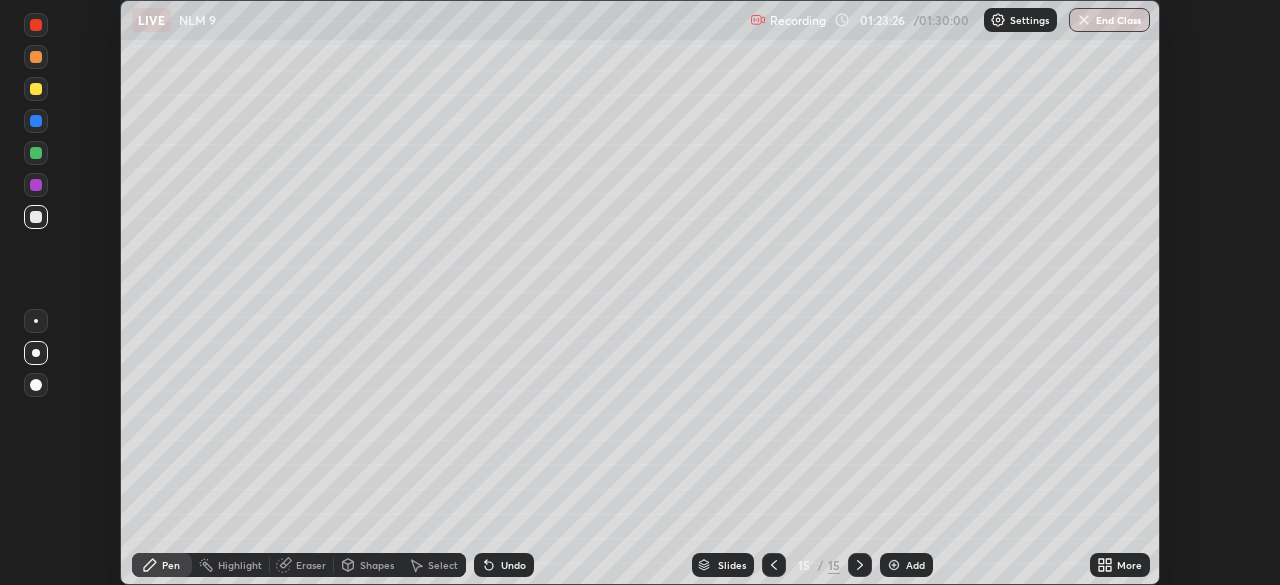 click at bounding box center (894, 565) 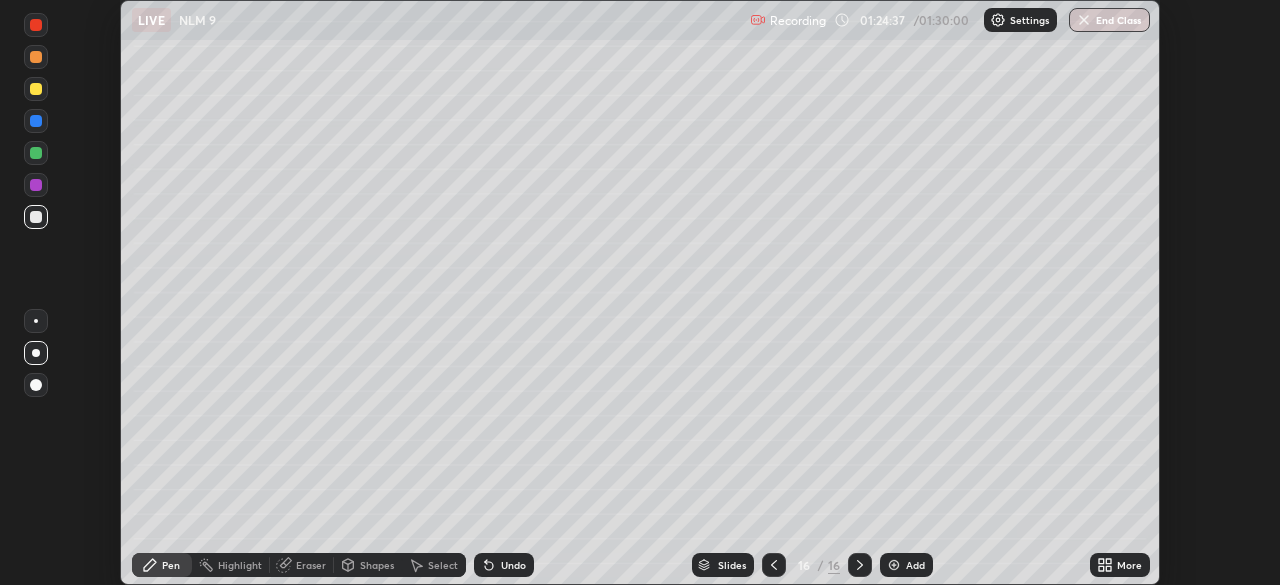click on "Add" at bounding box center [906, 565] 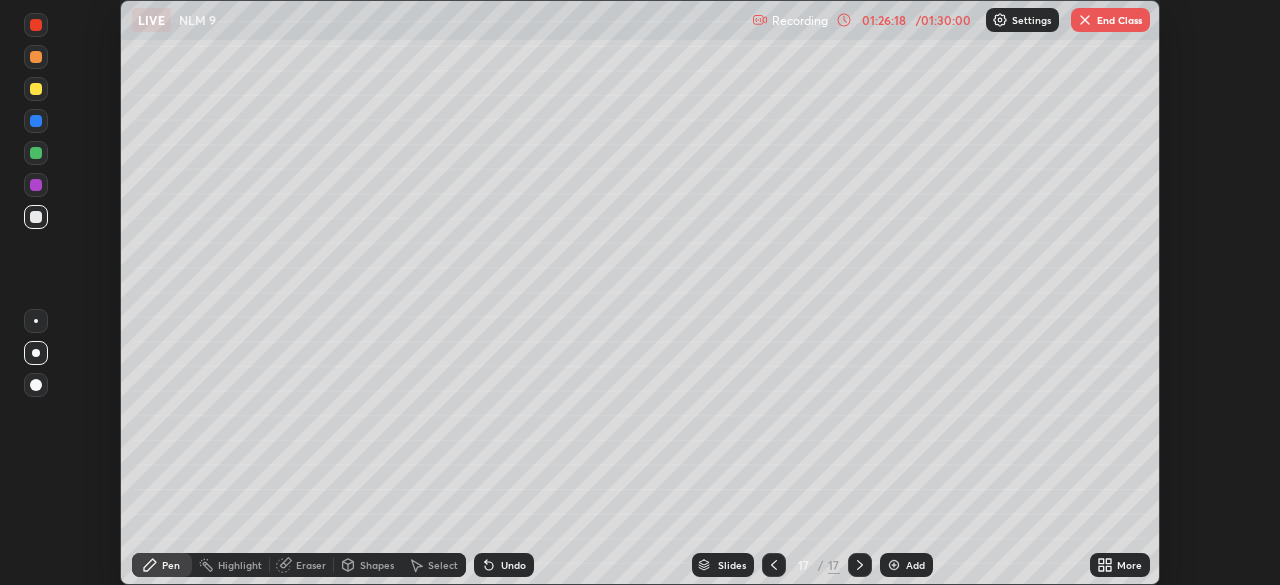 click on "Add" at bounding box center [915, 565] 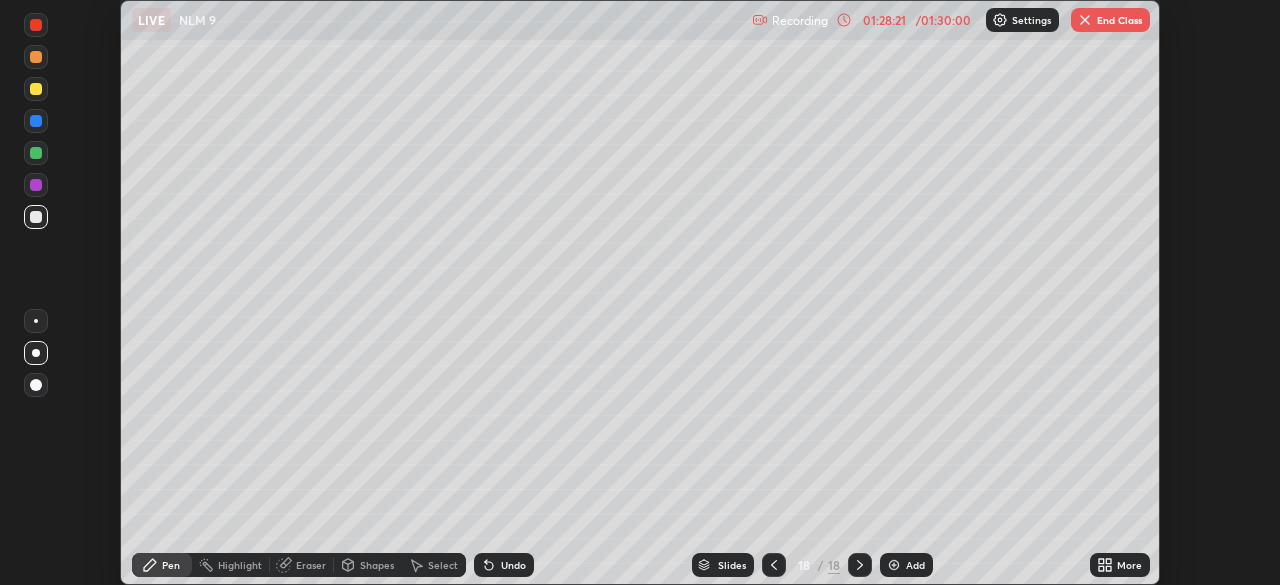 click on "Add" at bounding box center (915, 565) 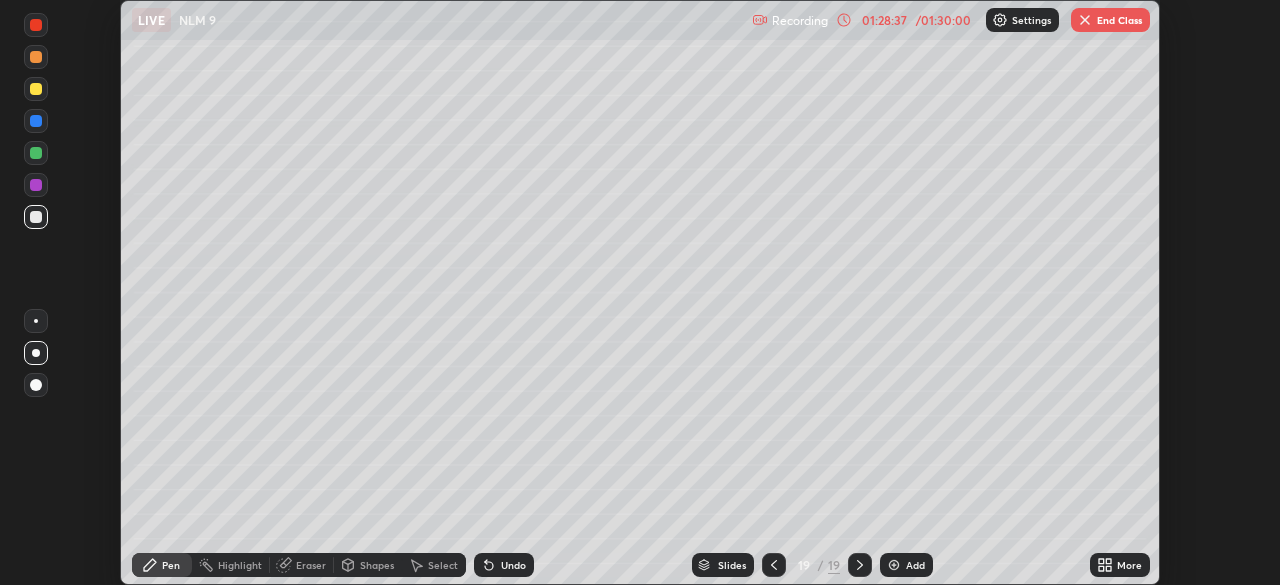 click on "Eraser" at bounding box center (311, 565) 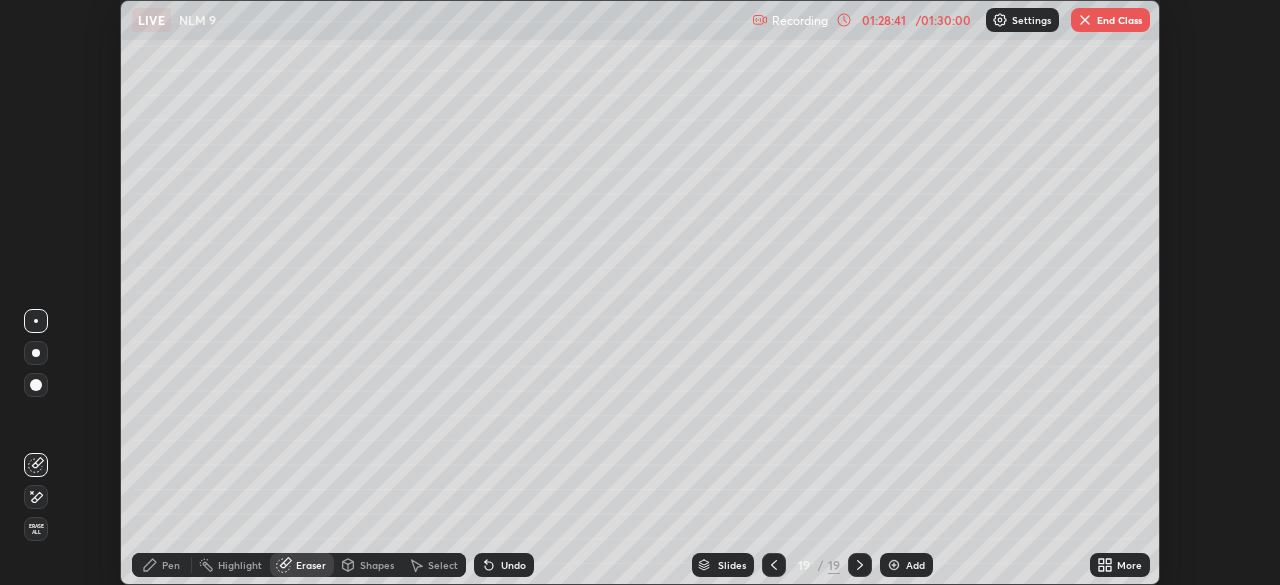 click 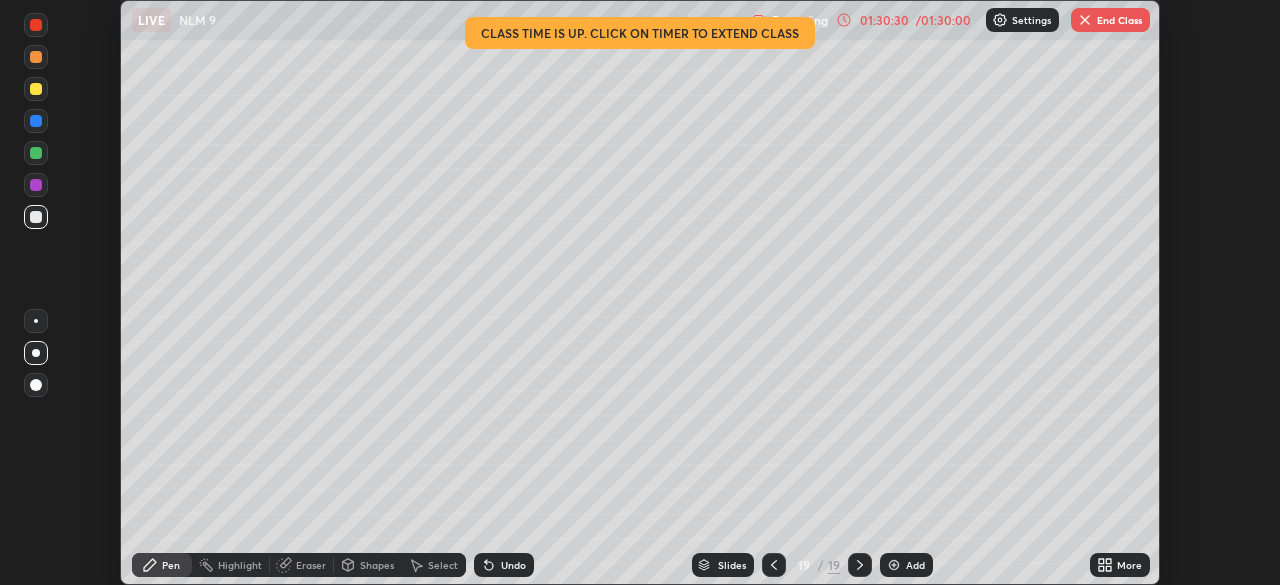 click on "01:30:30 /  01:30:00" at bounding box center (905, 20) 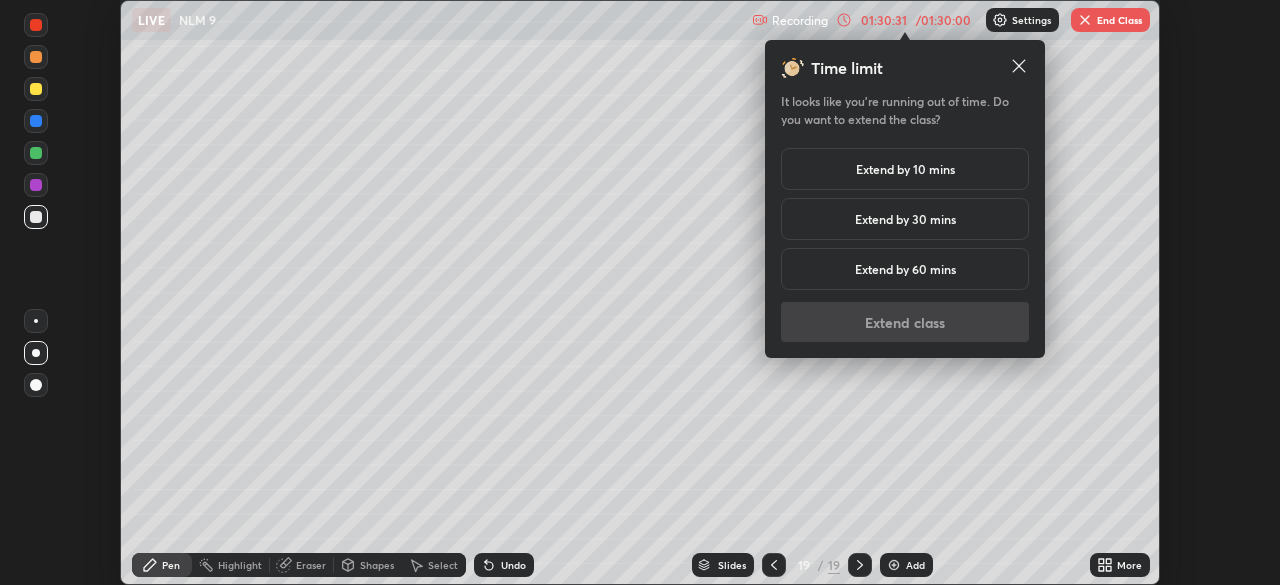 click on "Extend by 10 mins" at bounding box center (905, 169) 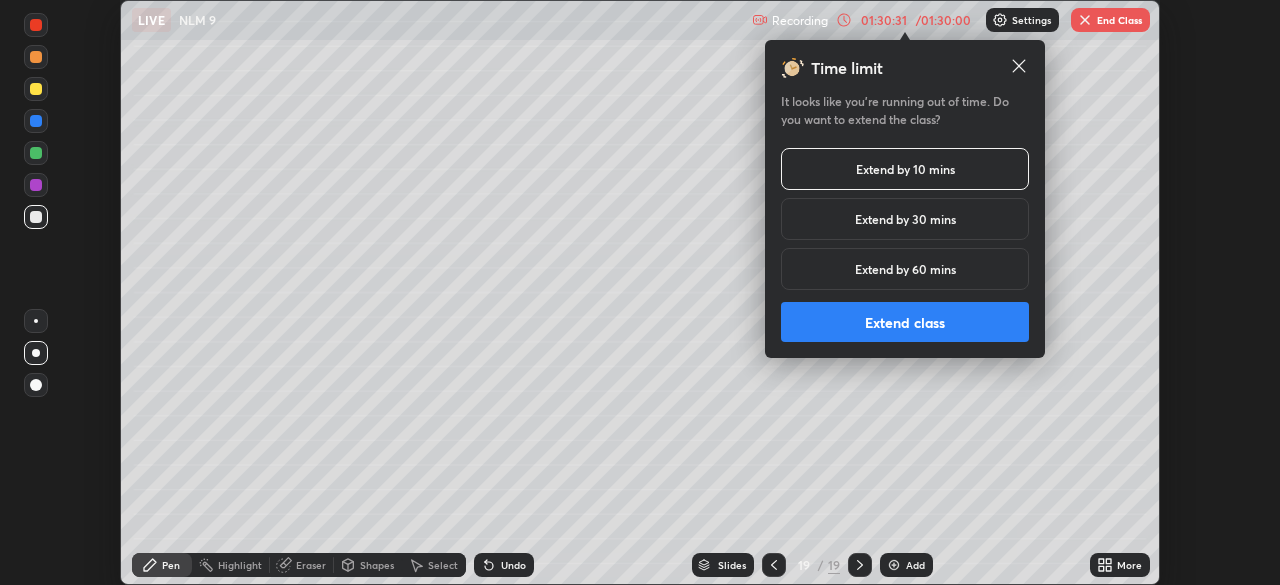 click on "Extend class" at bounding box center [905, 322] 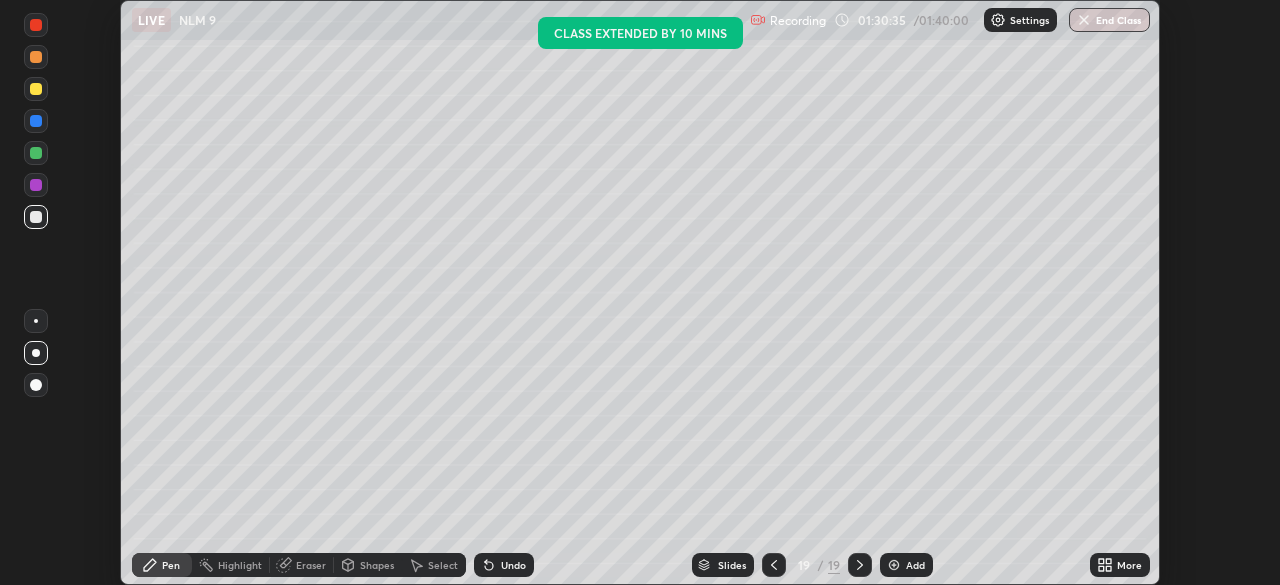 click at bounding box center (894, 565) 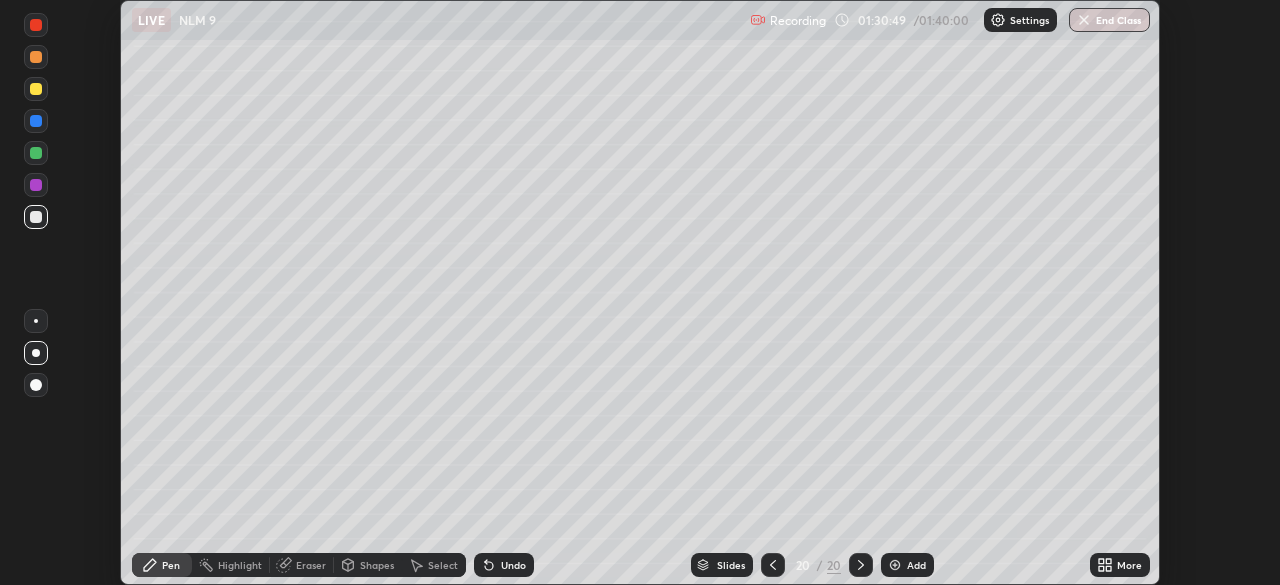 click at bounding box center (36, 153) 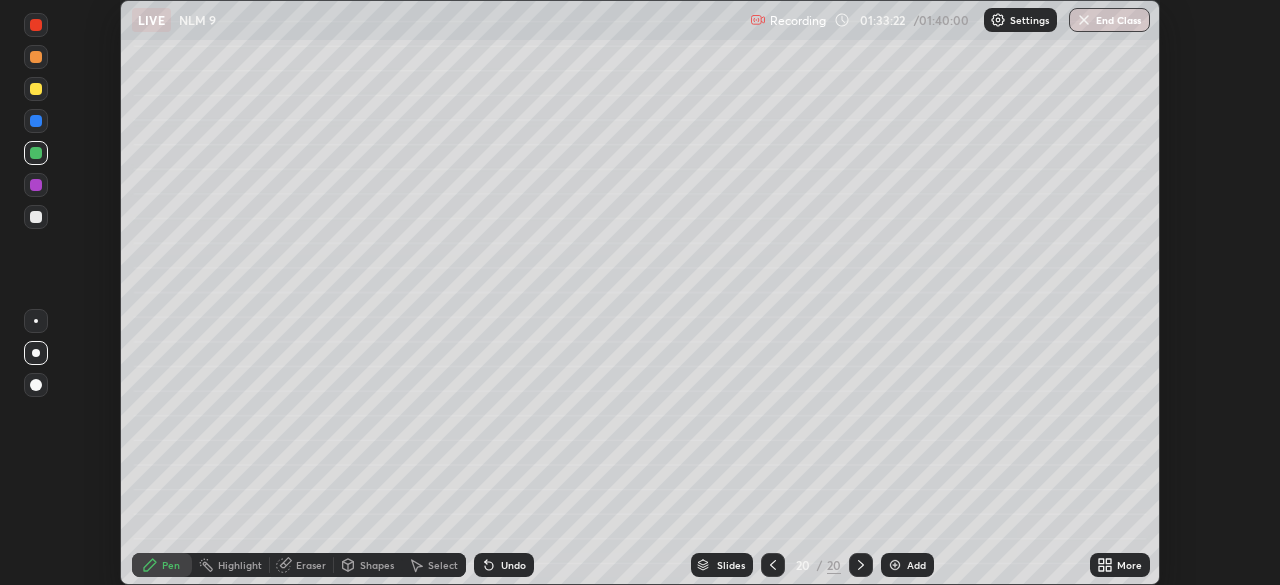 click on "End Class" at bounding box center [1109, 20] 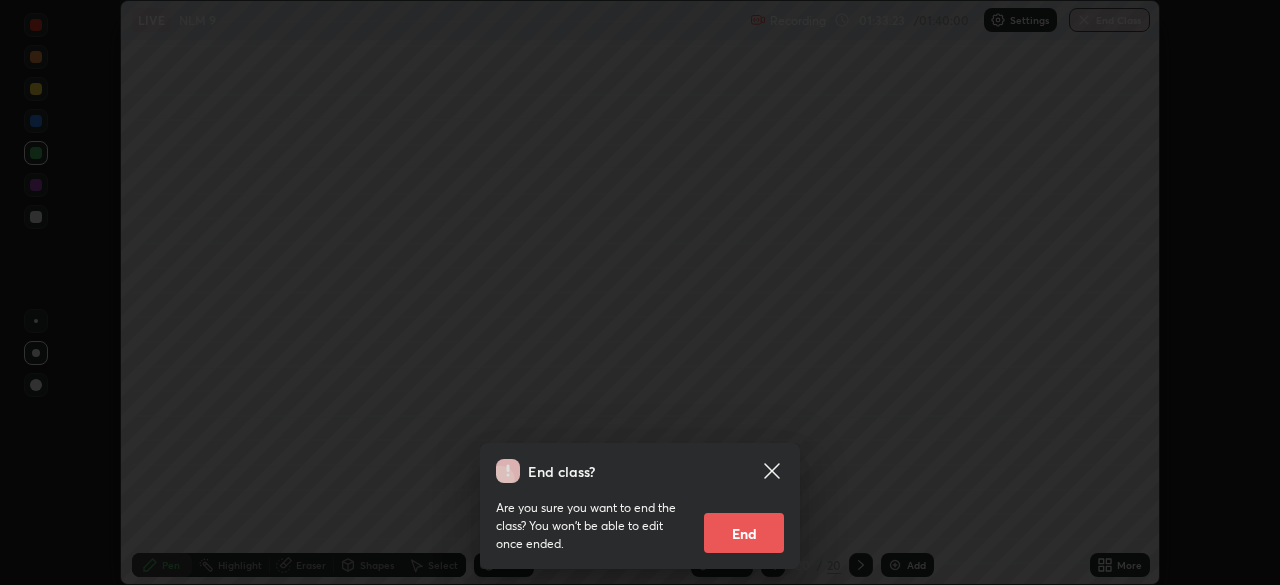 click on "End" at bounding box center (744, 533) 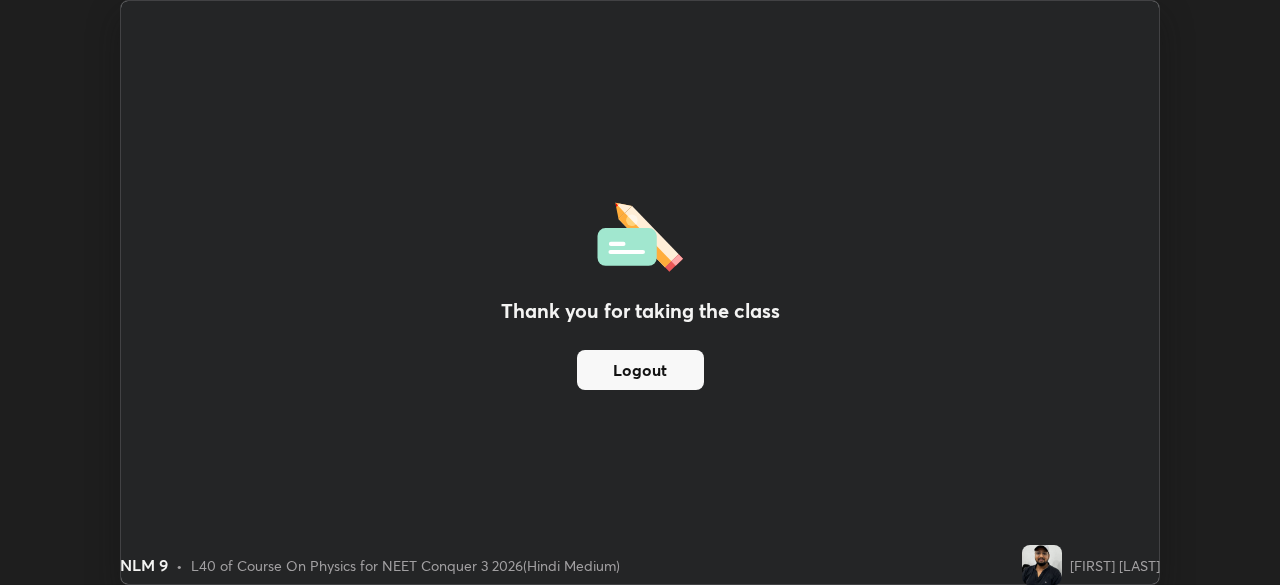click on "Logout" at bounding box center [640, 370] 